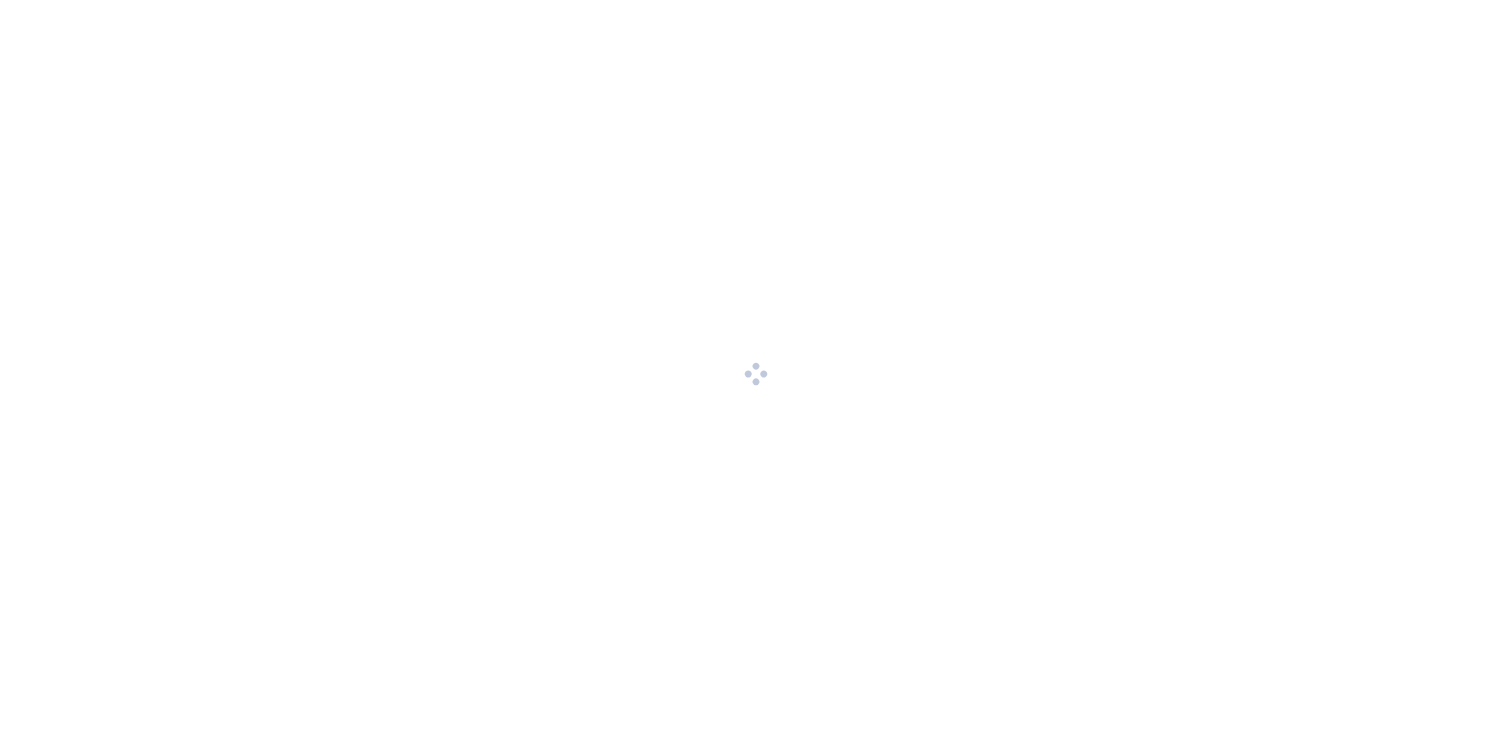 scroll, scrollTop: 0, scrollLeft: 0, axis: both 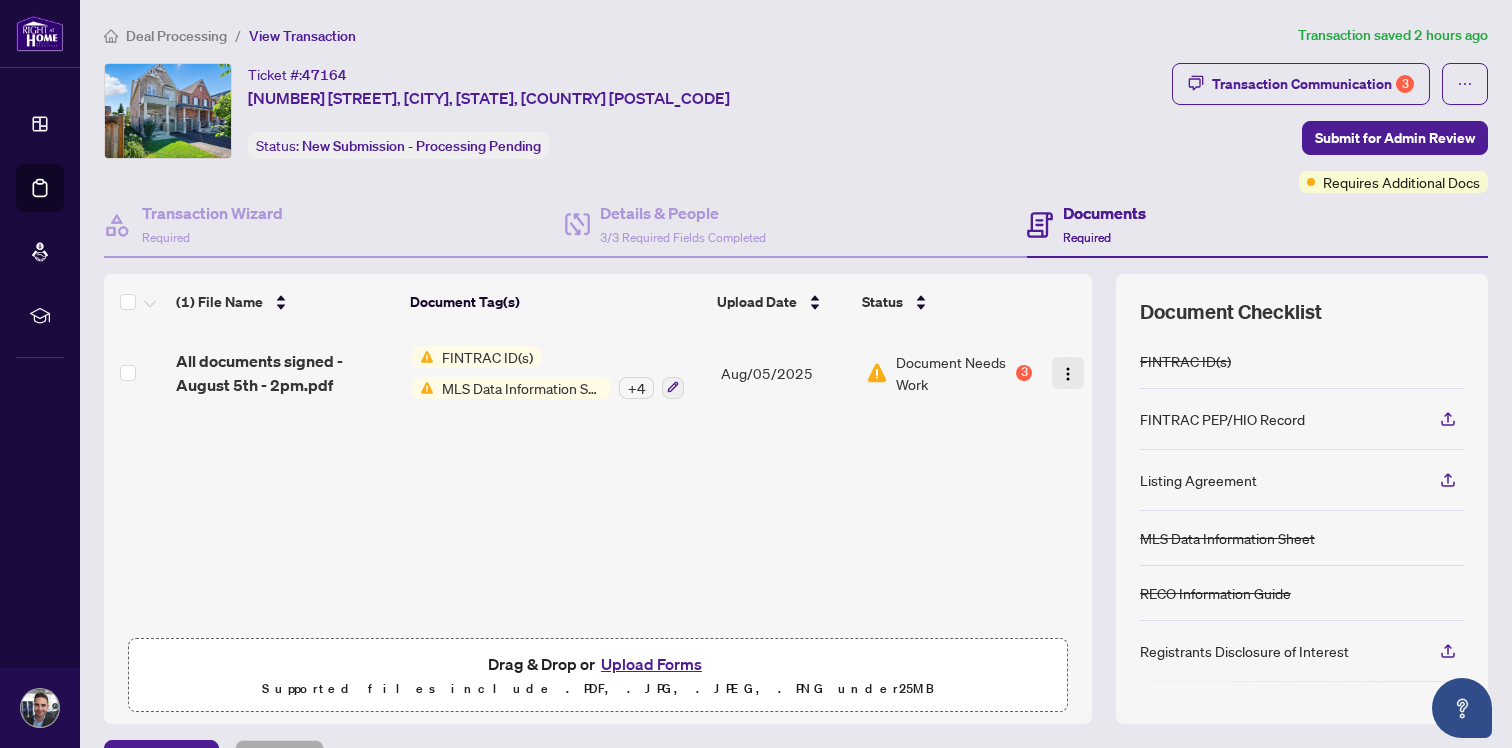 click at bounding box center (1068, 374) 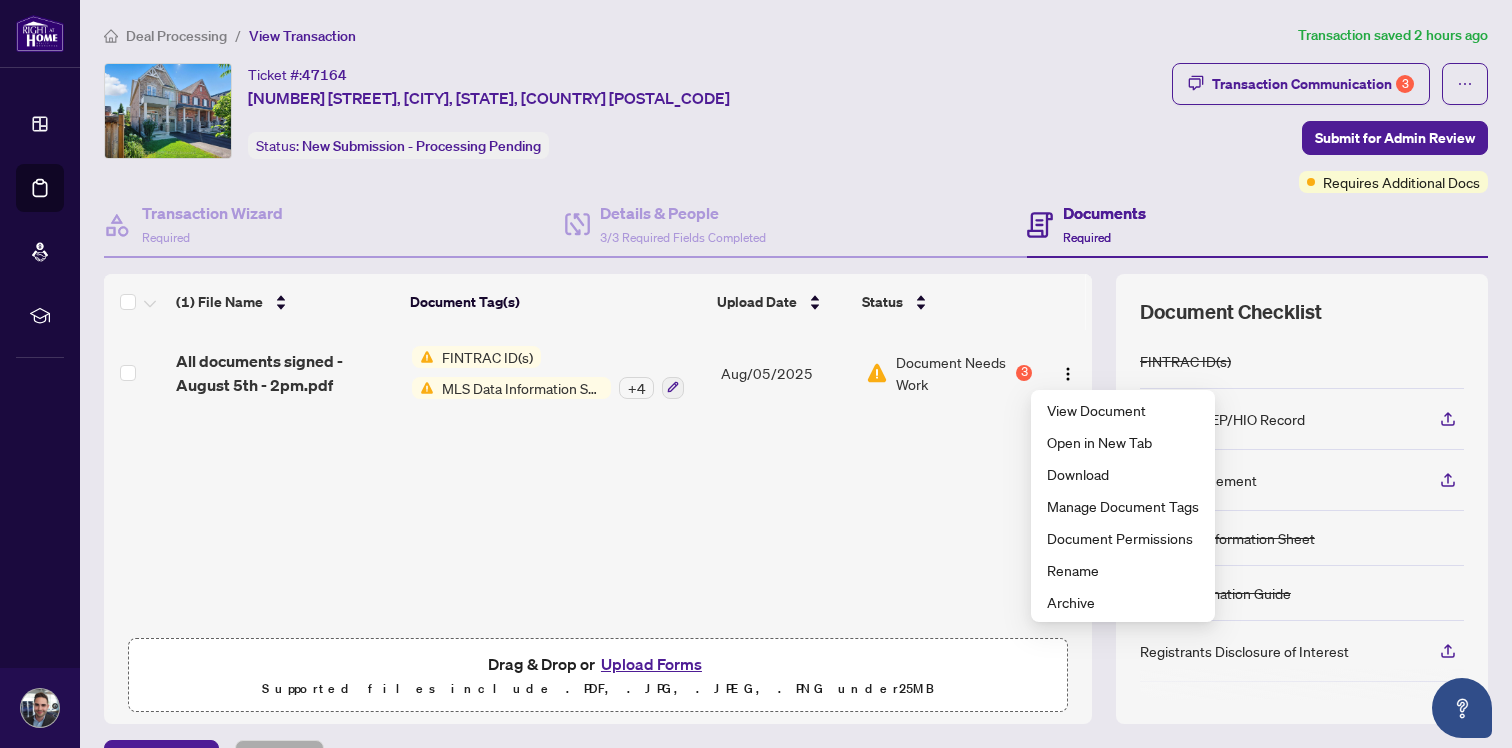click at bounding box center (1060, 302) 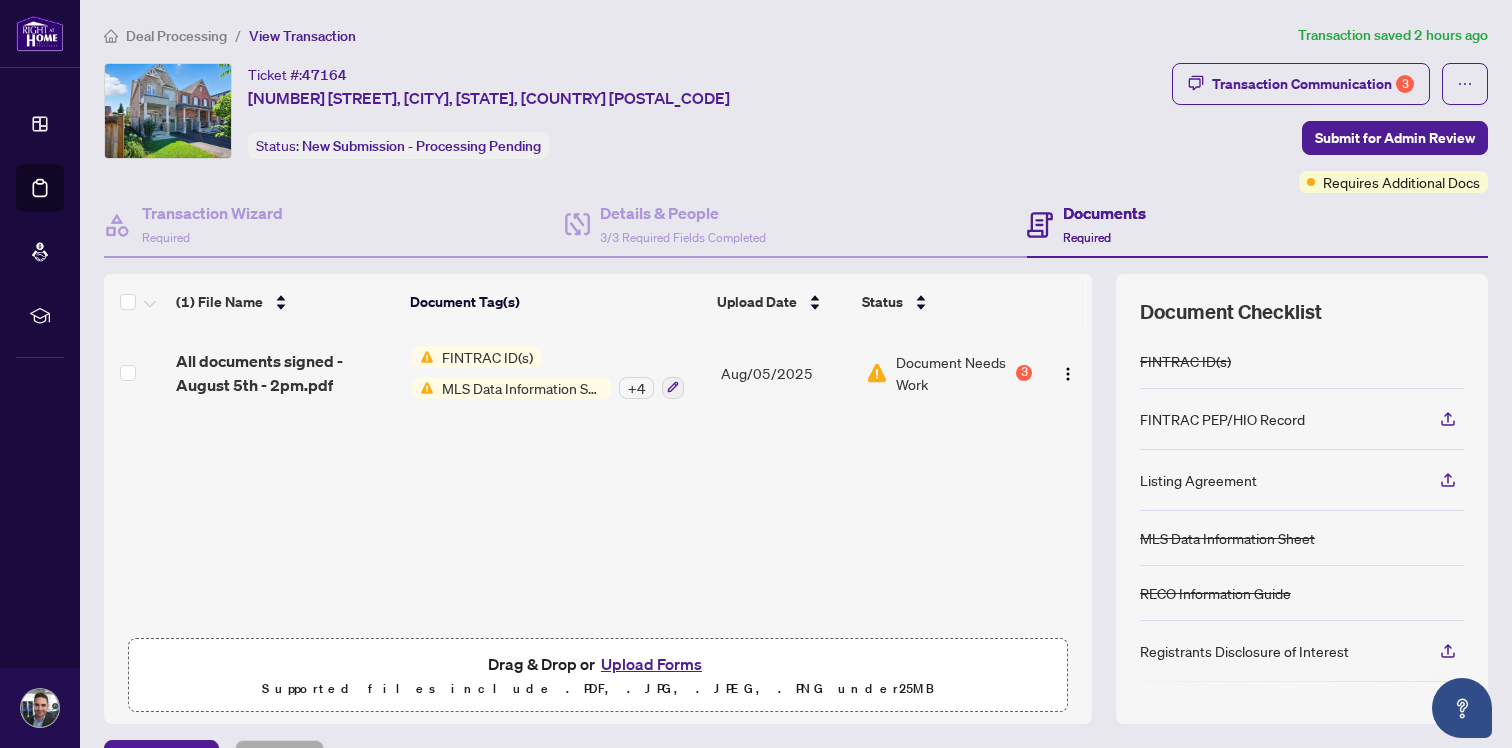 click on "All documents signed - August 5th - 2pm.pdf" at bounding box center [286, 373] 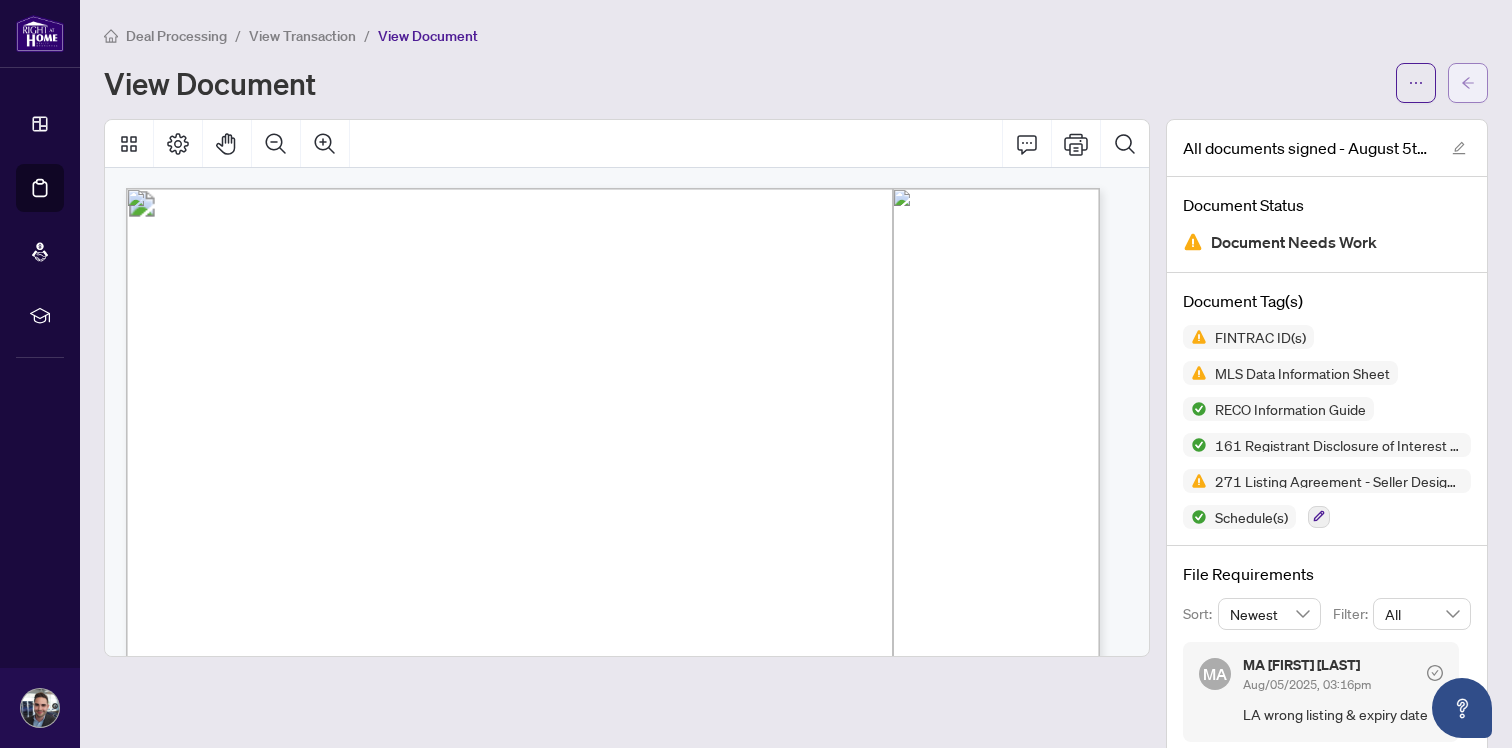 click at bounding box center [1468, 83] 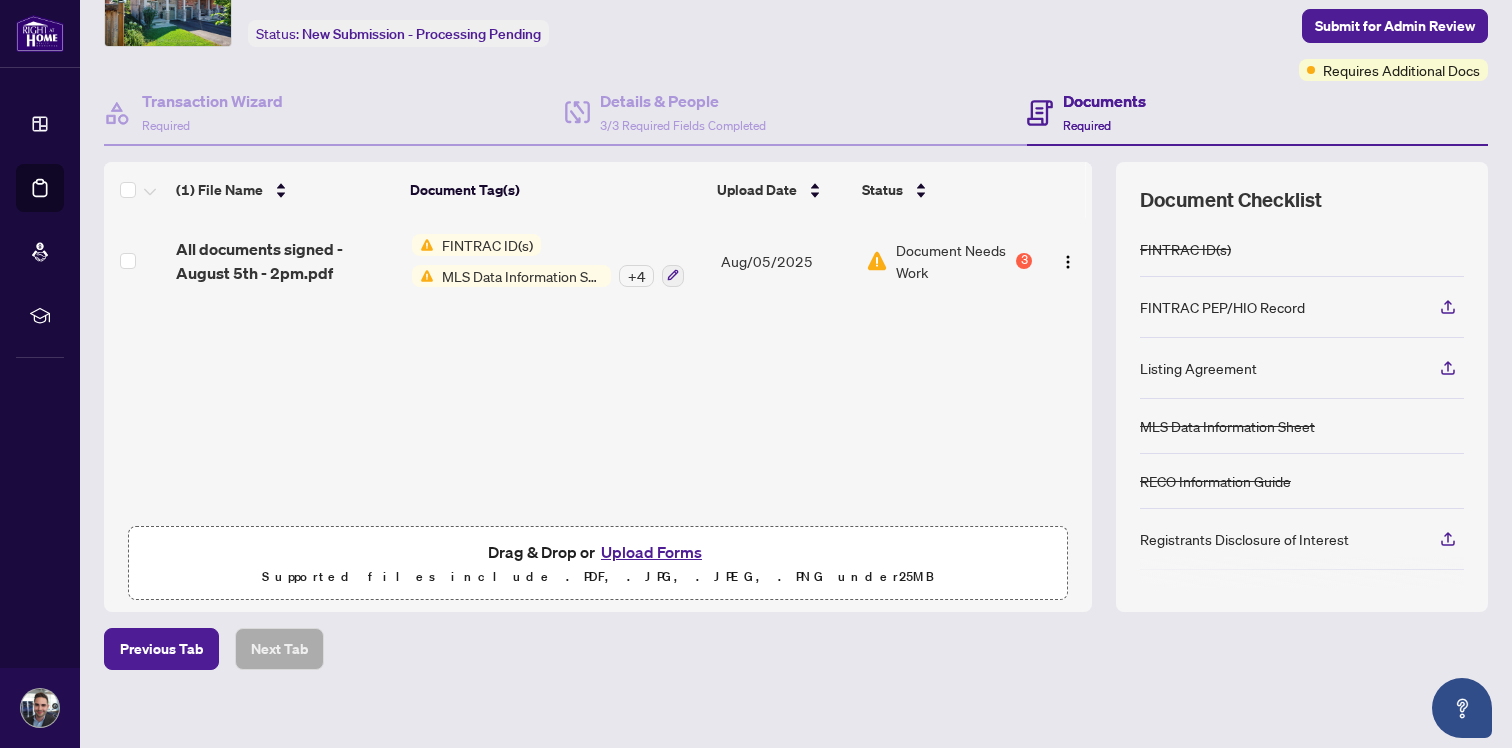 scroll, scrollTop: 126, scrollLeft: 0, axis: vertical 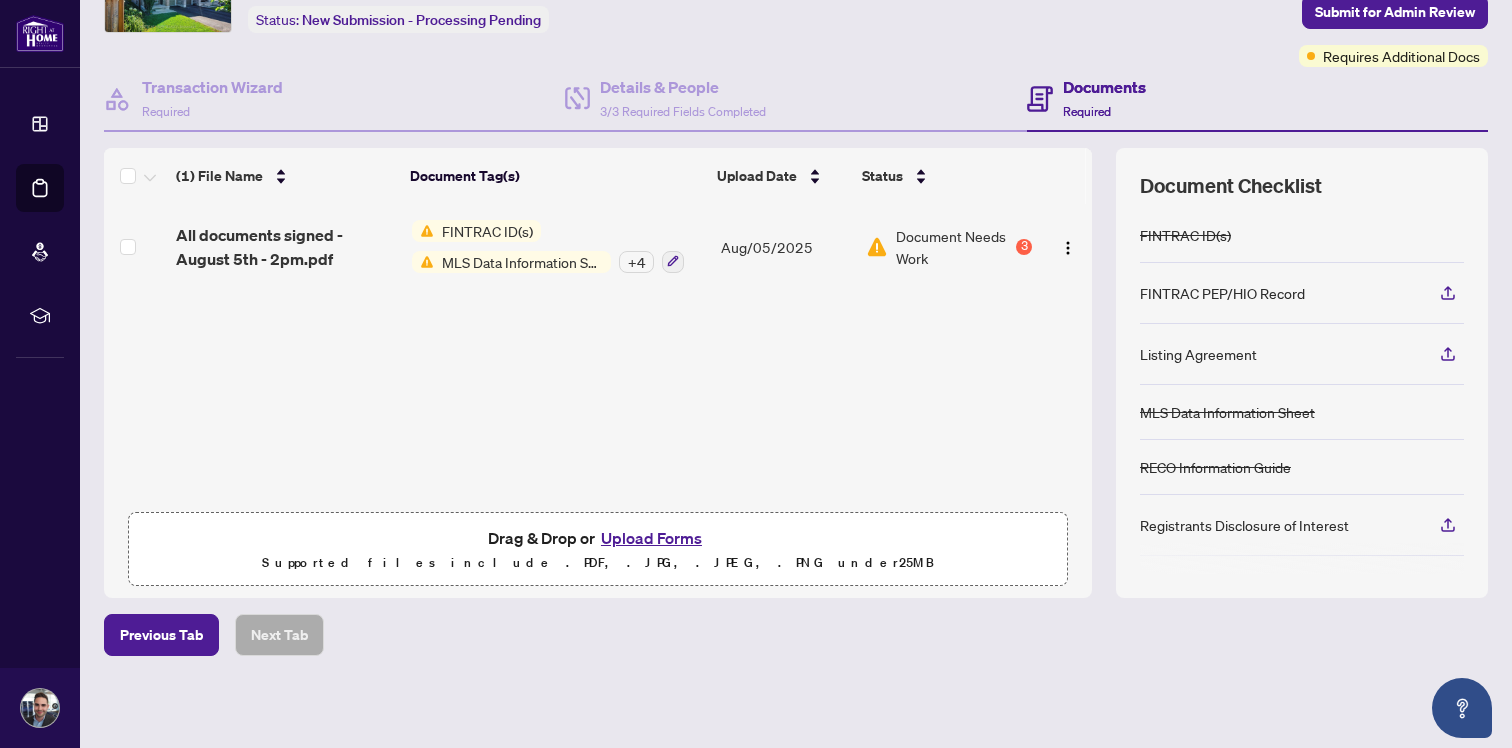 click on "Upload Forms" at bounding box center [651, 538] 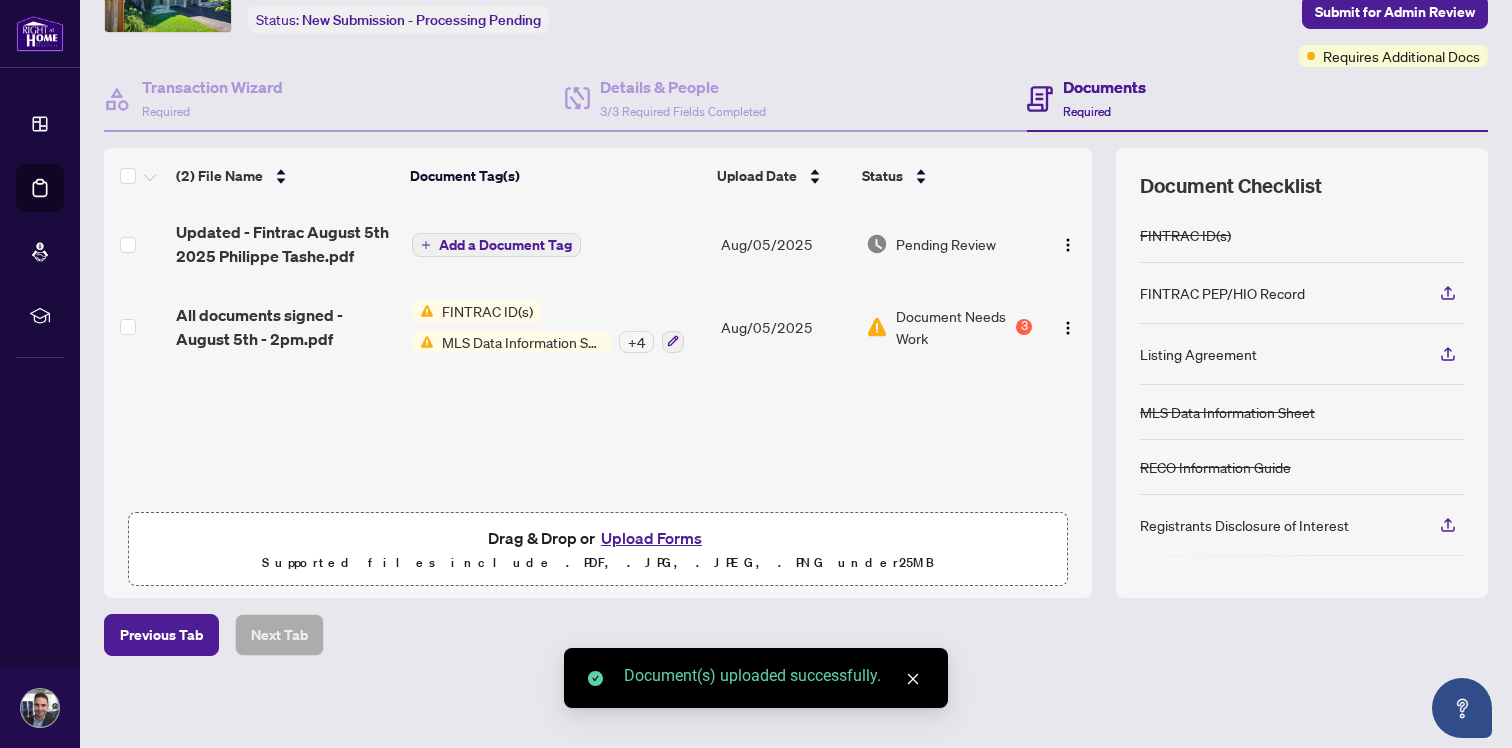 click on "Add a Document Tag" at bounding box center [505, 245] 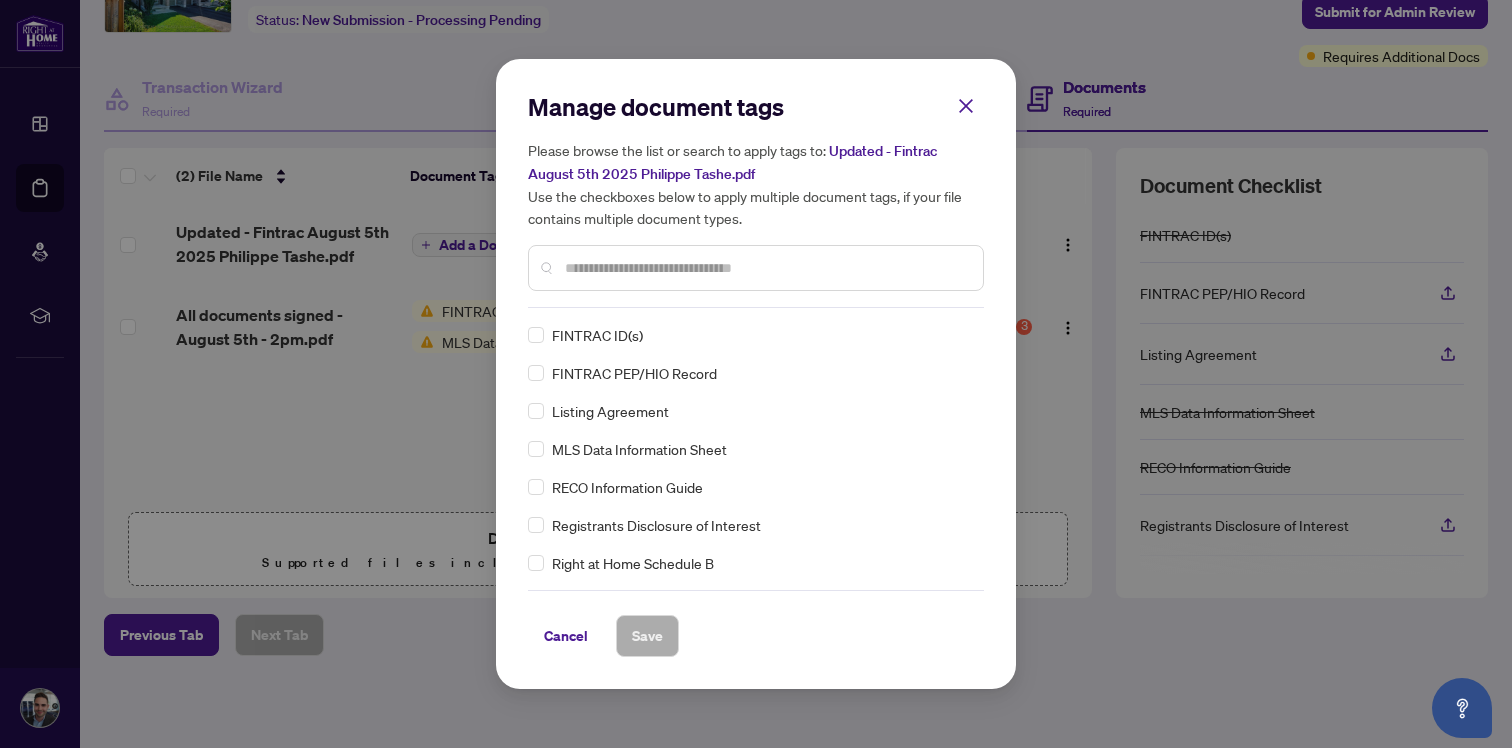 click on "FINTRAC ID(s)" at bounding box center (597, 335) 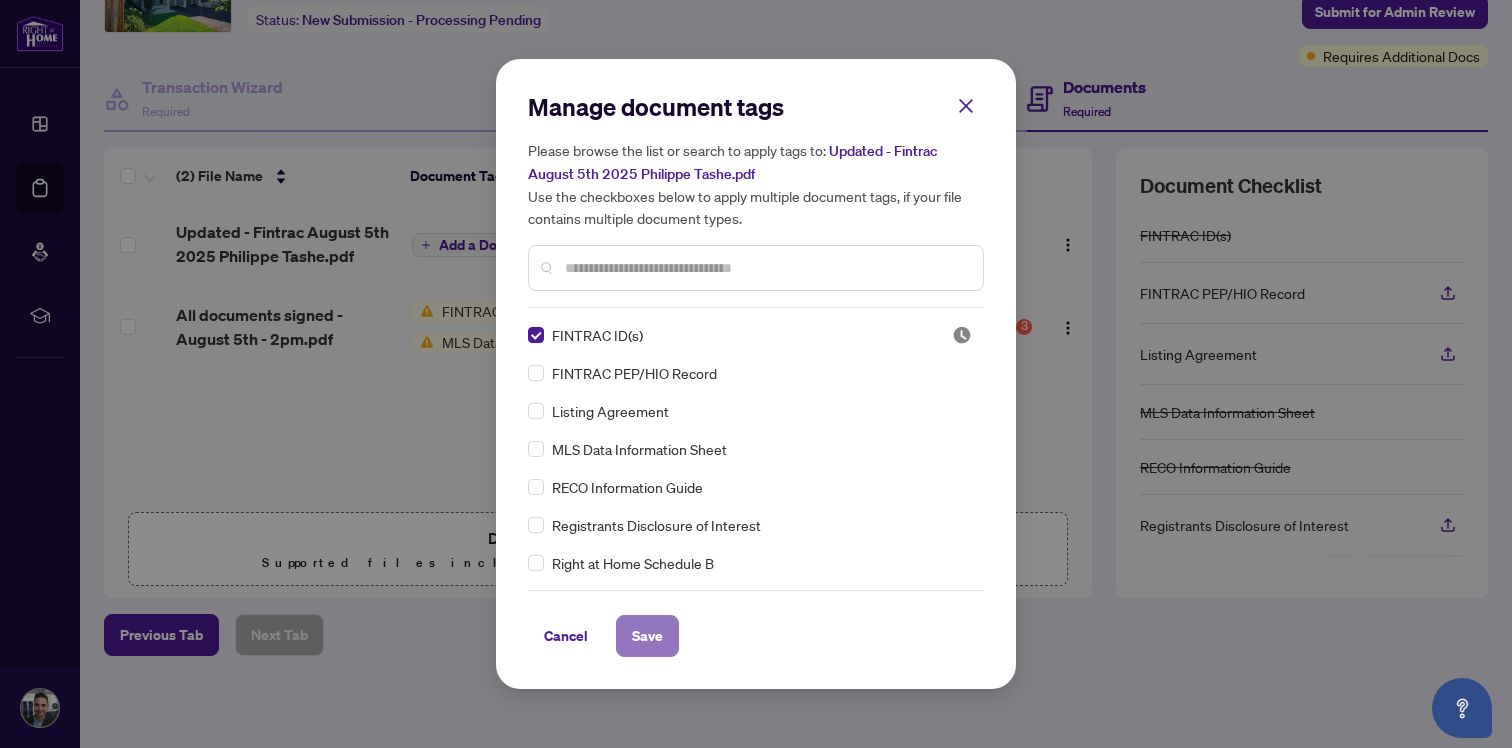 click on "Save" at bounding box center (647, 636) 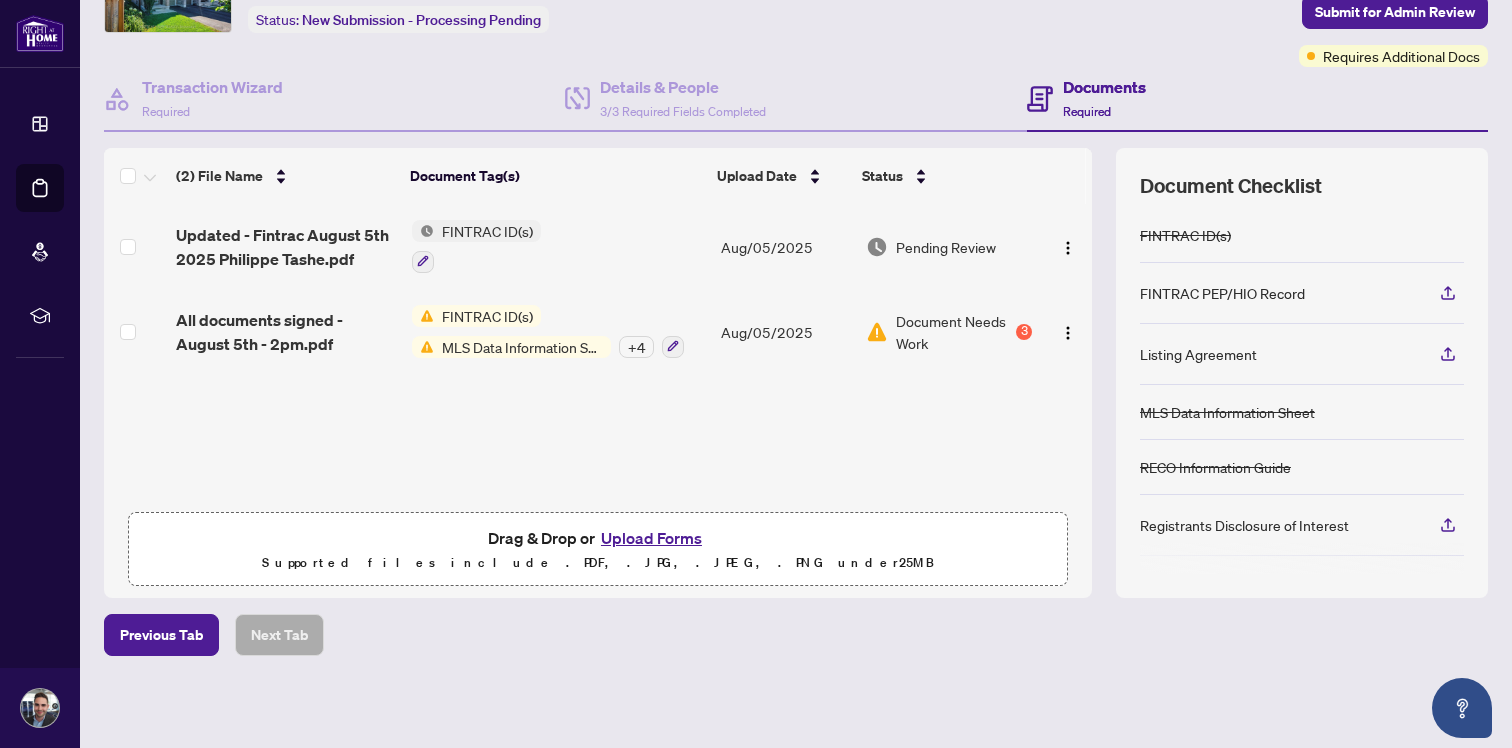 click on "+ 4" at bounding box center [636, 347] 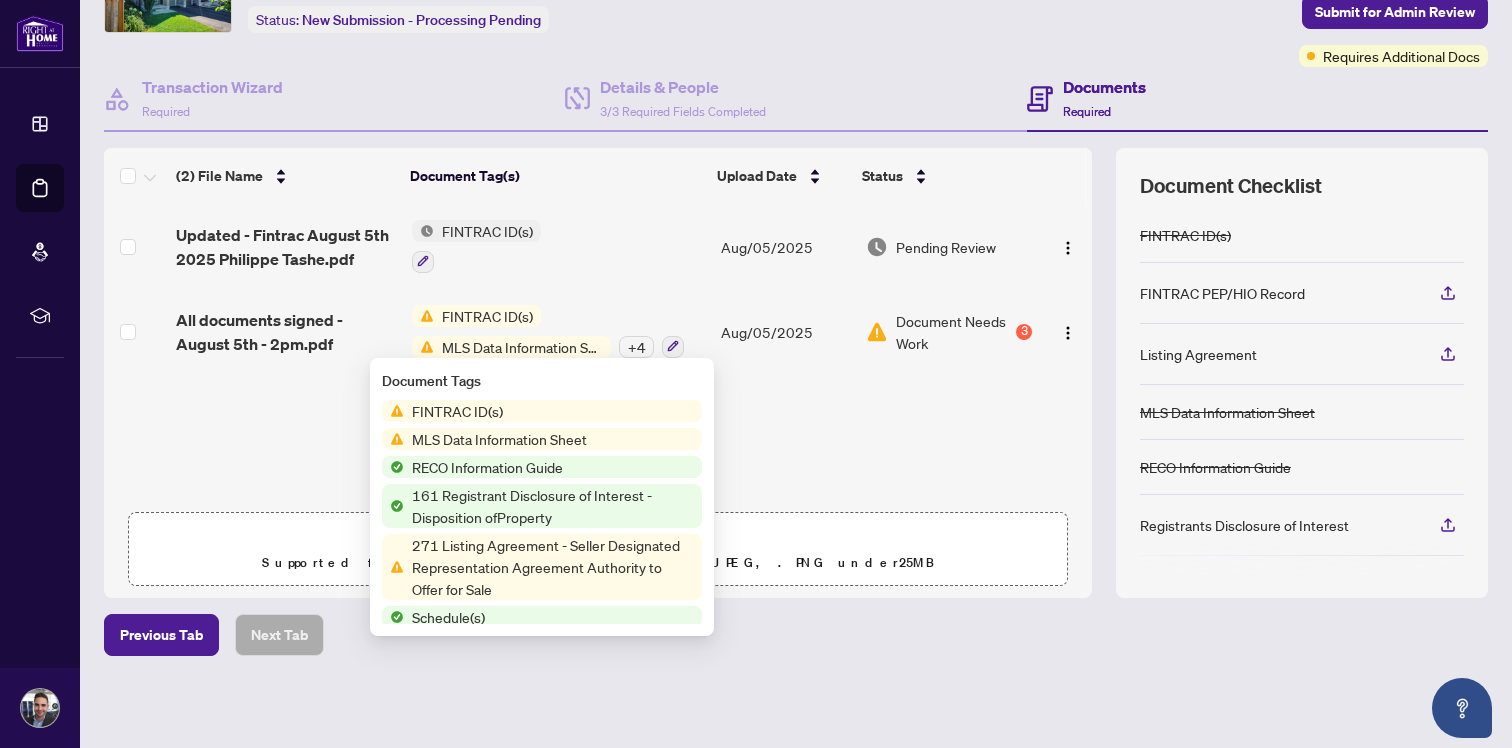 click on "271 Listing Agreement - Seller Designated Representation Agreement Authority
to Offer for Sale" at bounding box center (553, 567) 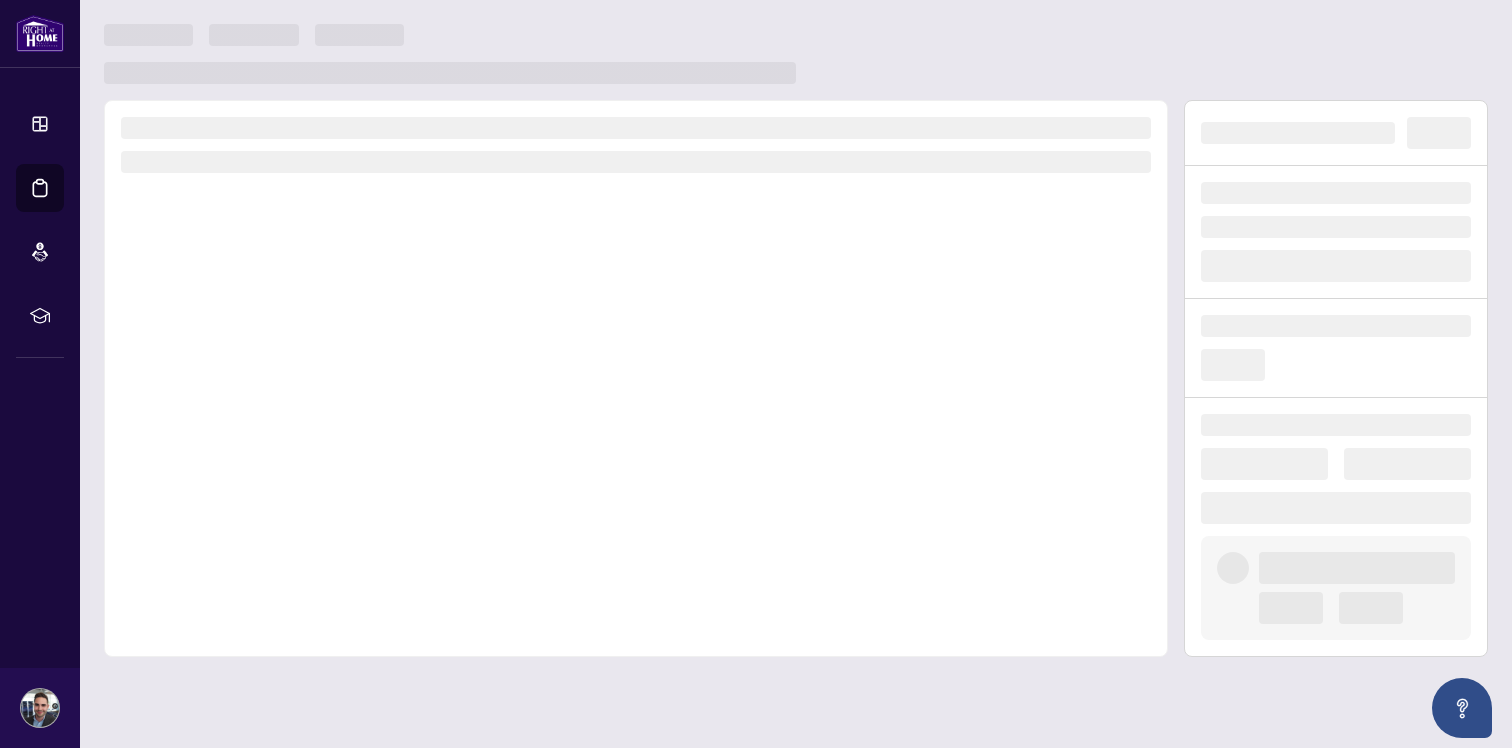 scroll, scrollTop: 0, scrollLeft: 0, axis: both 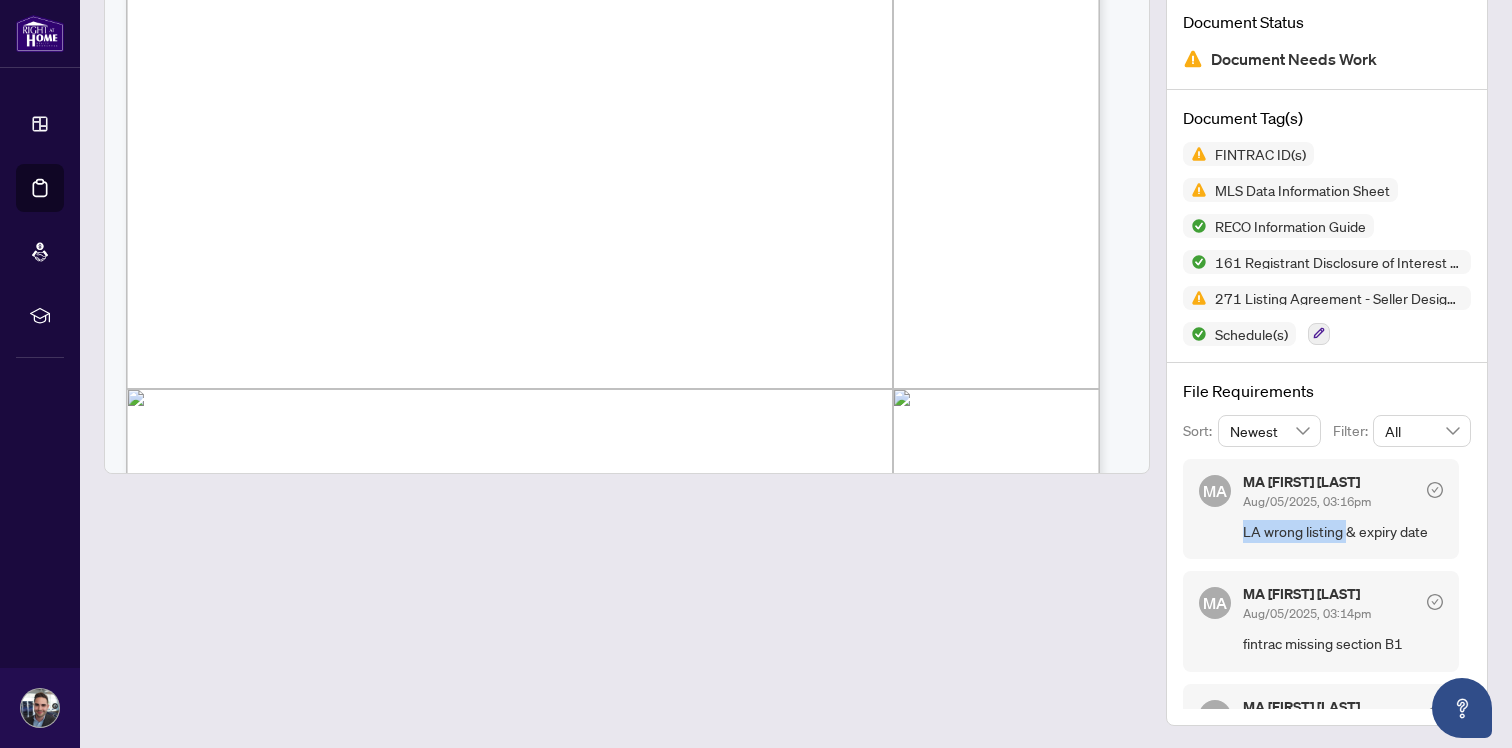 drag, startPoint x: 1231, startPoint y: 532, endPoint x: 1332, endPoint y: 530, distance: 101.0198 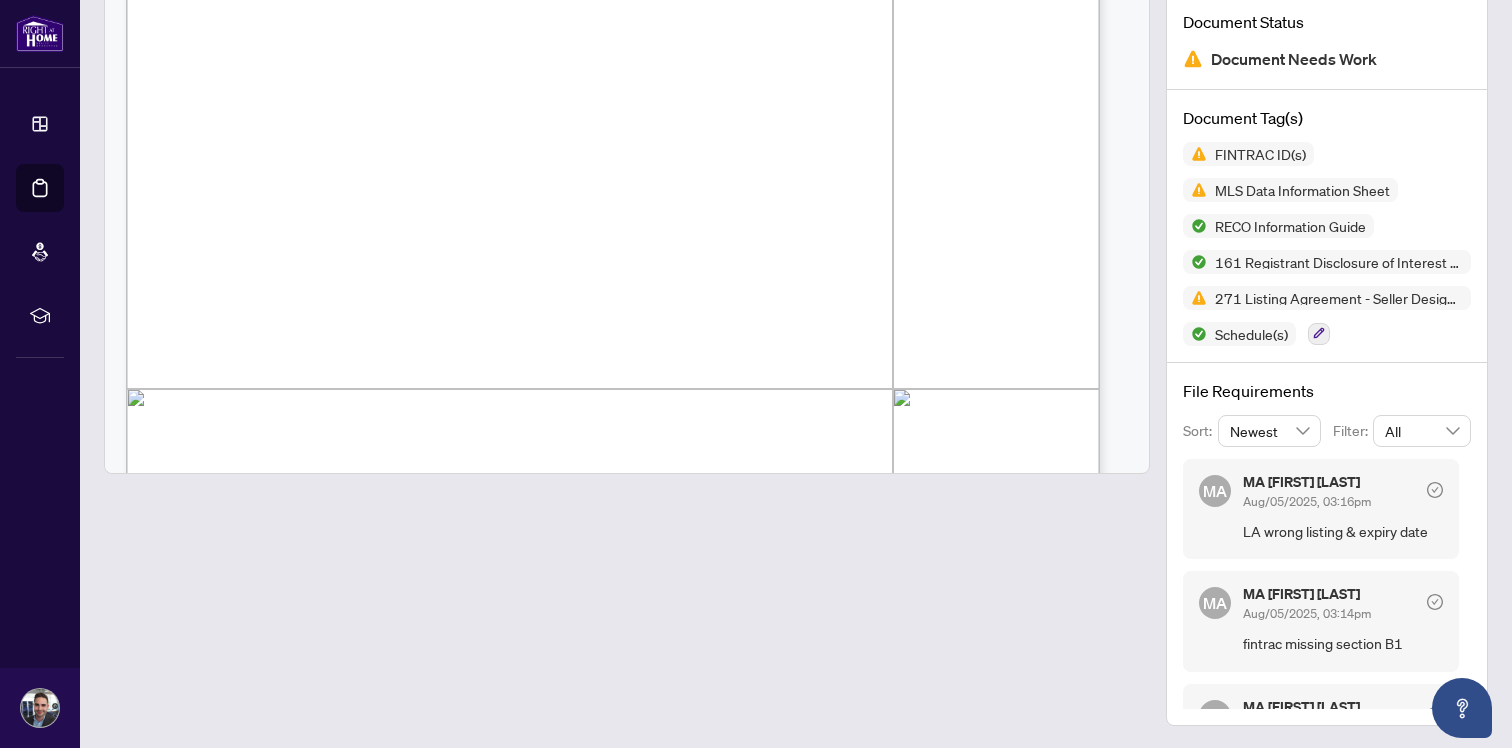 click on "LA wrong listing & expiry date" at bounding box center [1343, 531] 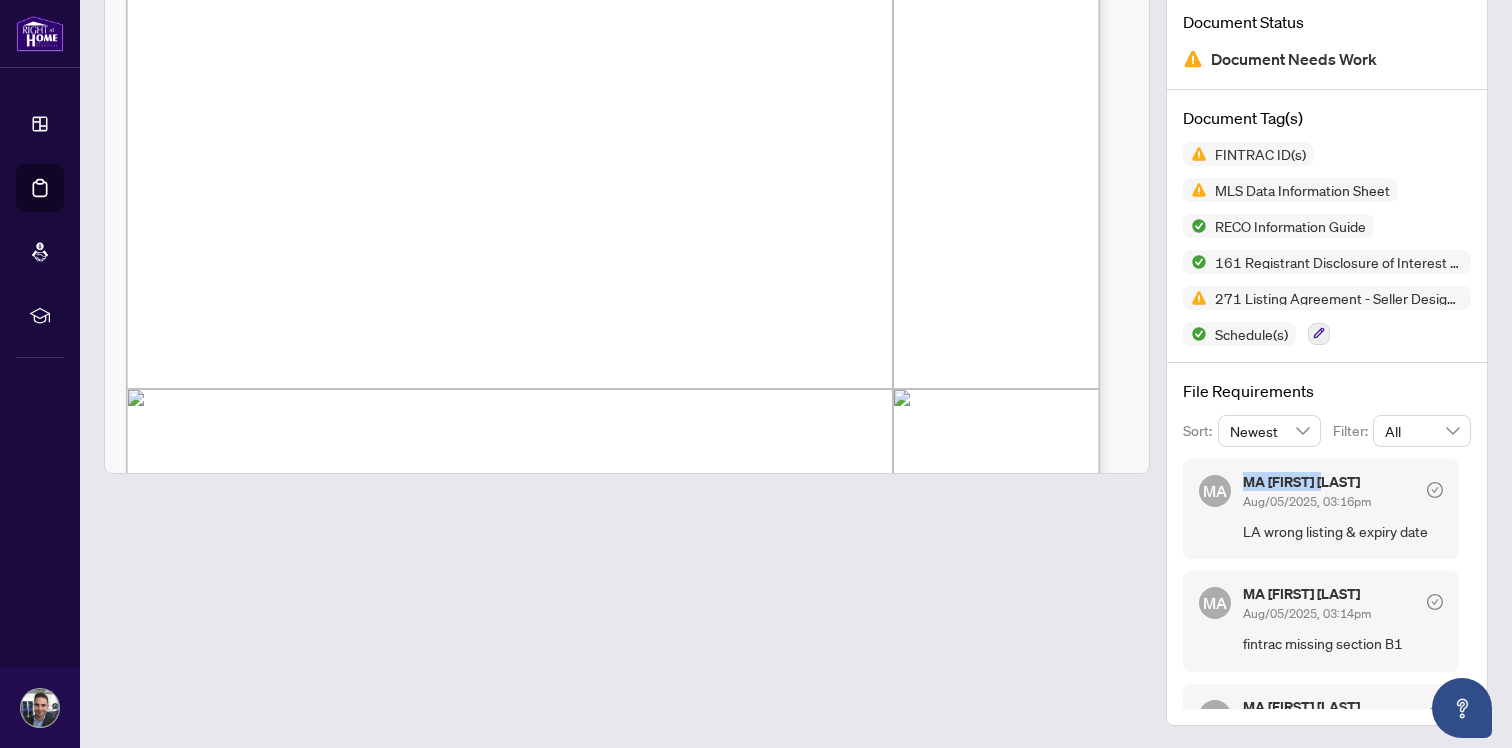 drag, startPoint x: 1338, startPoint y: 480, endPoint x: 1215, endPoint y: 483, distance: 123.03658 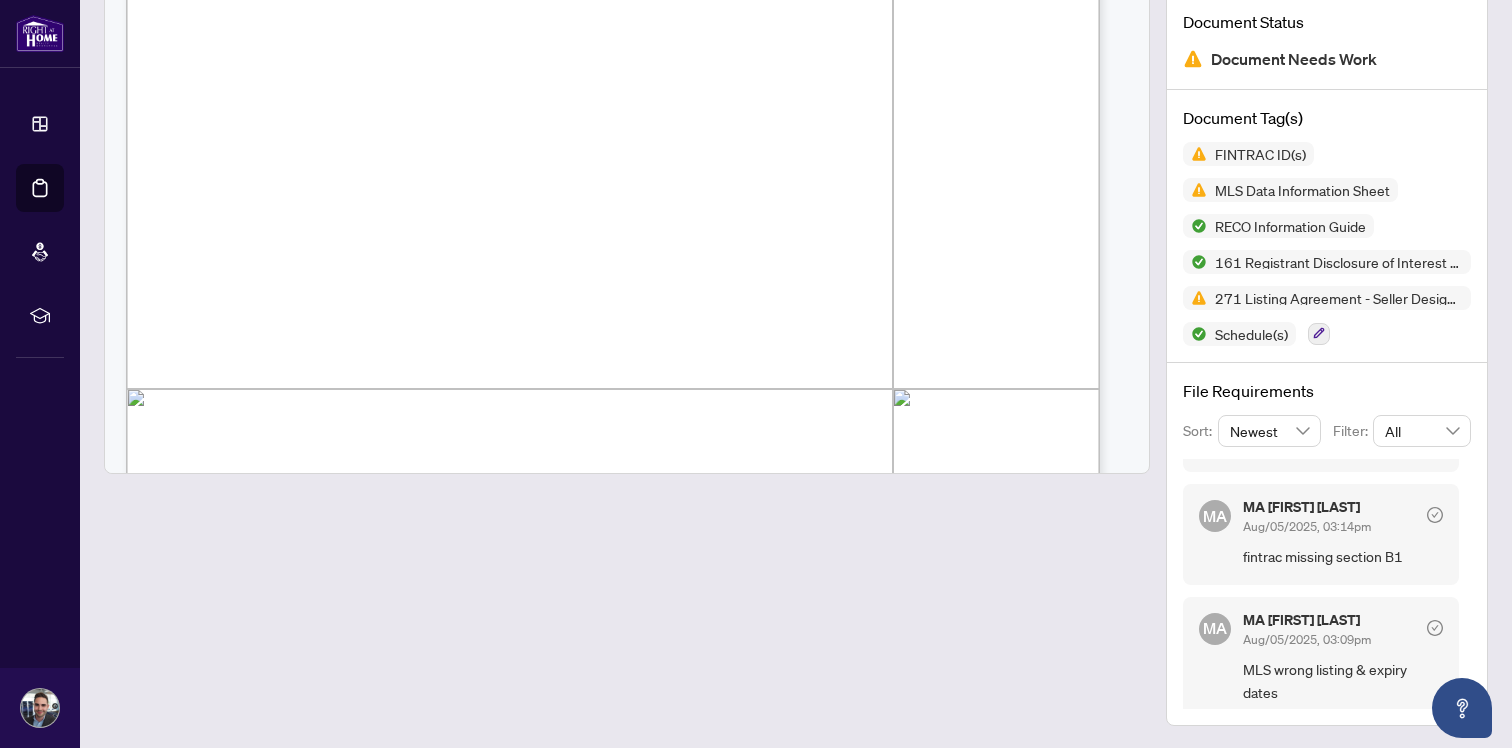 scroll, scrollTop: 95, scrollLeft: 0, axis: vertical 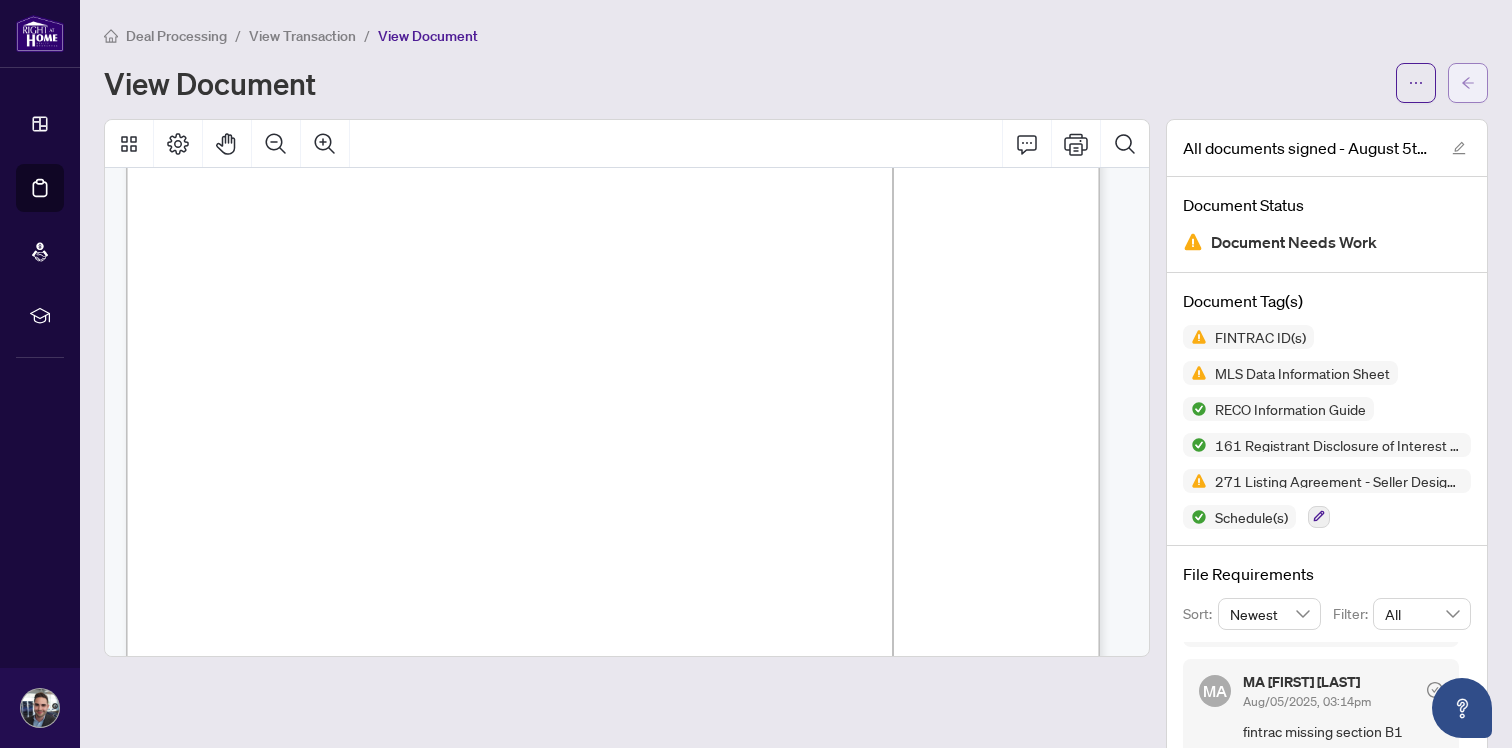 click at bounding box center [1468, 83] 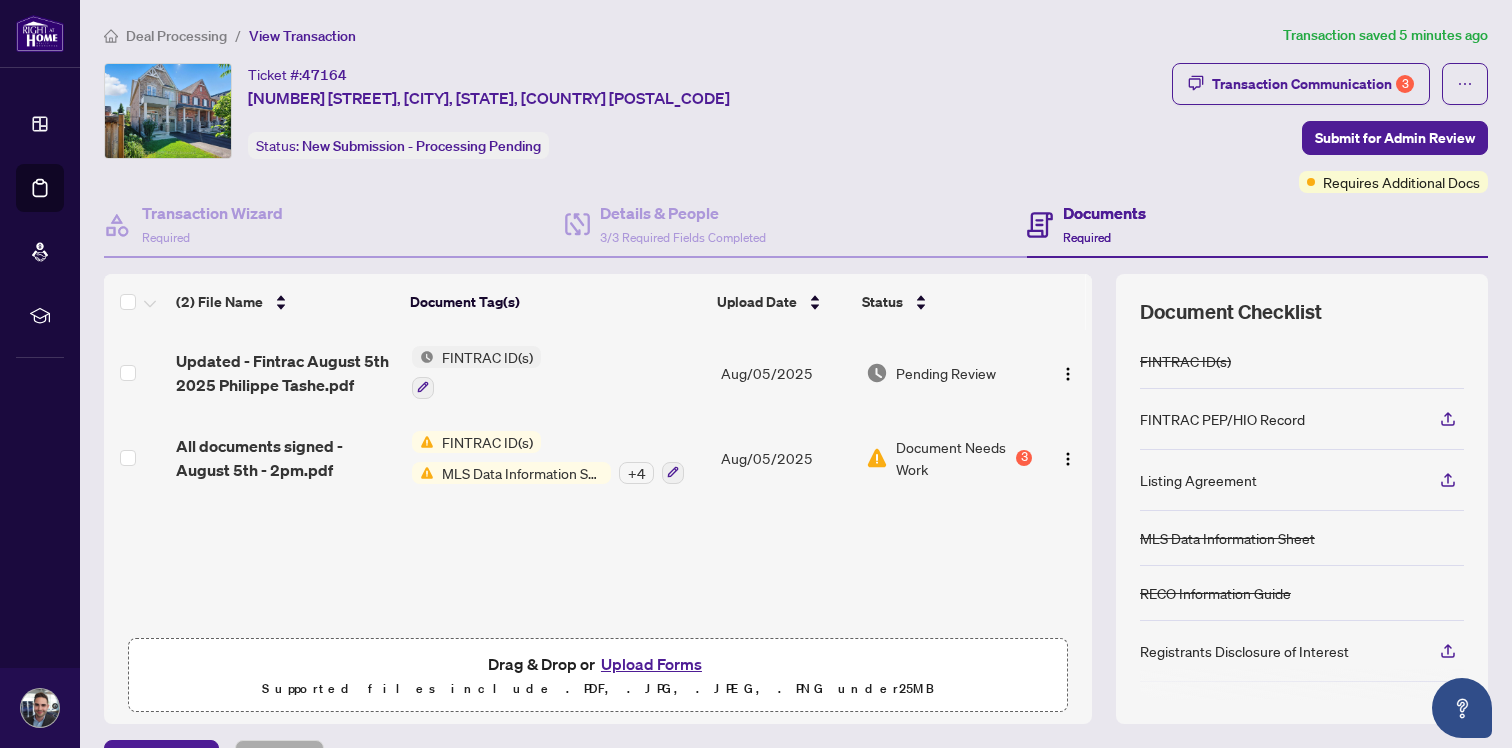click on "Document Needs Work" at bounding box center [954, 458] 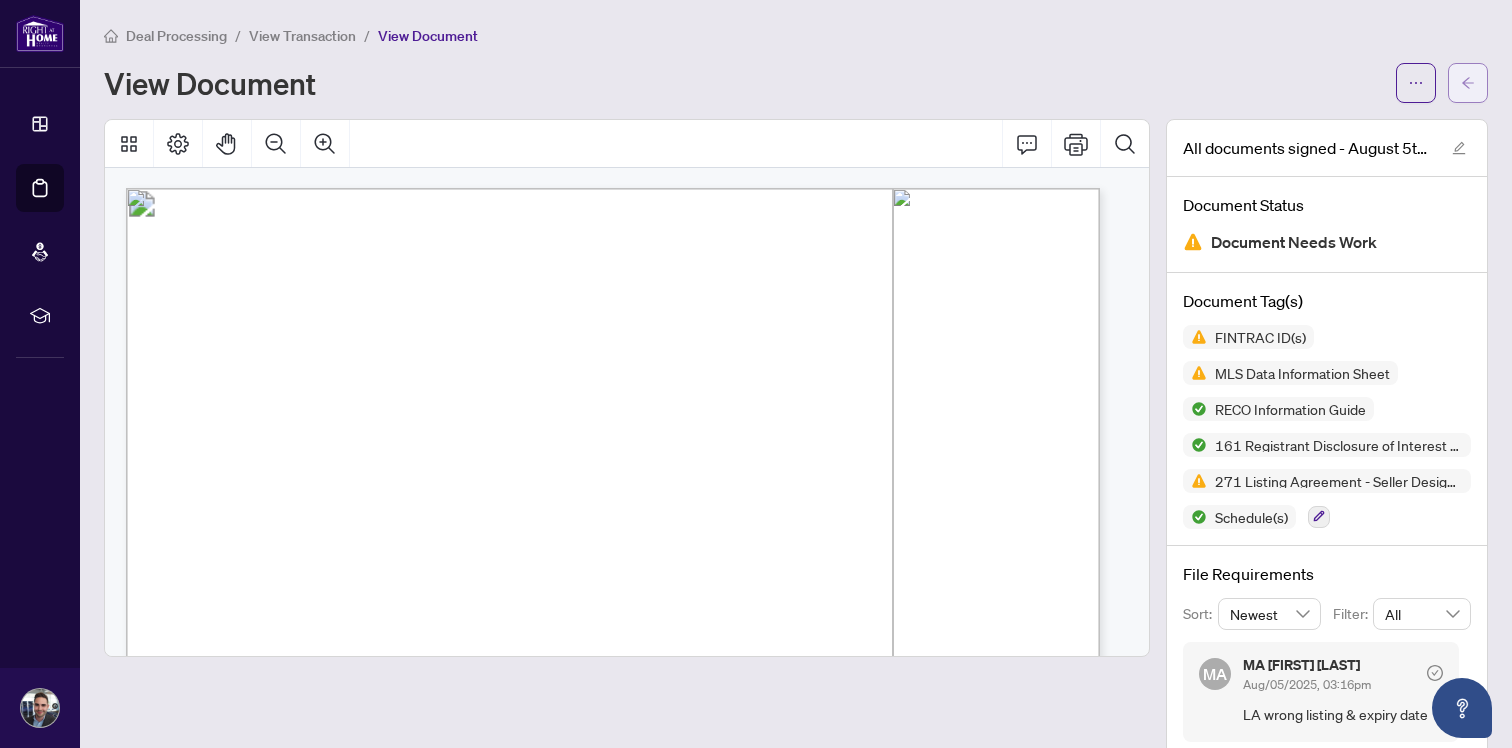 click 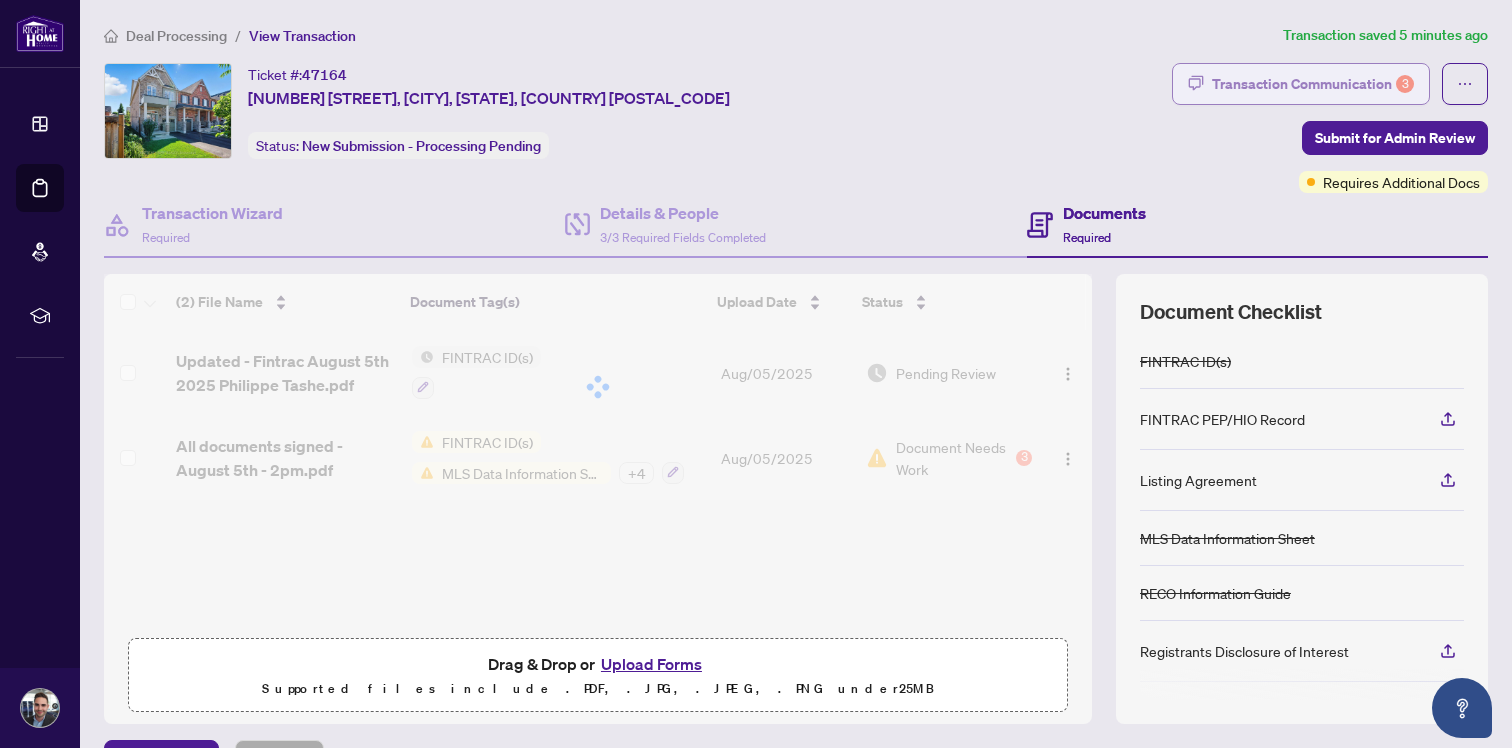 click on "Transaction Communication 3" at bounding box center [1313, 84] 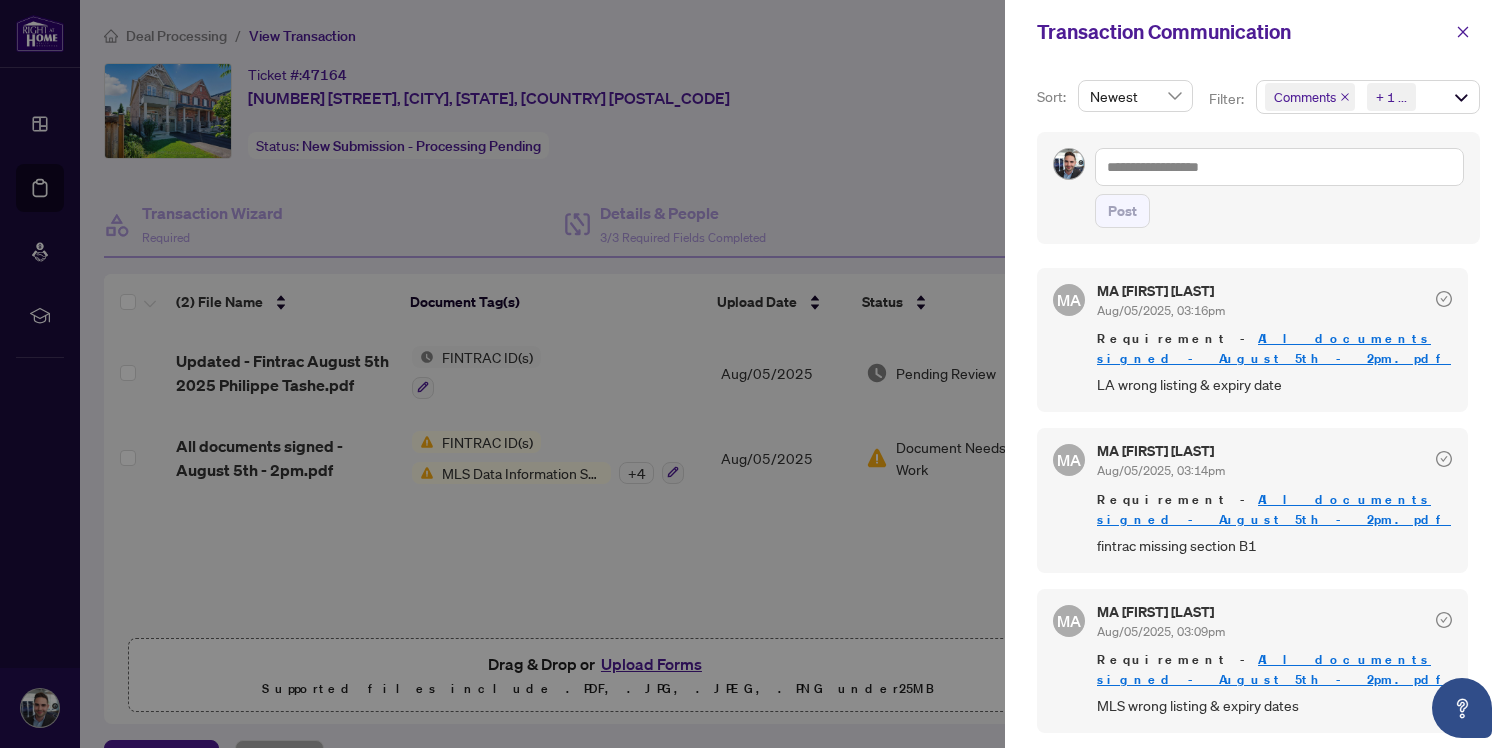 scroll, scrollTop: 4, scrollLeft: 0, axis: vertical 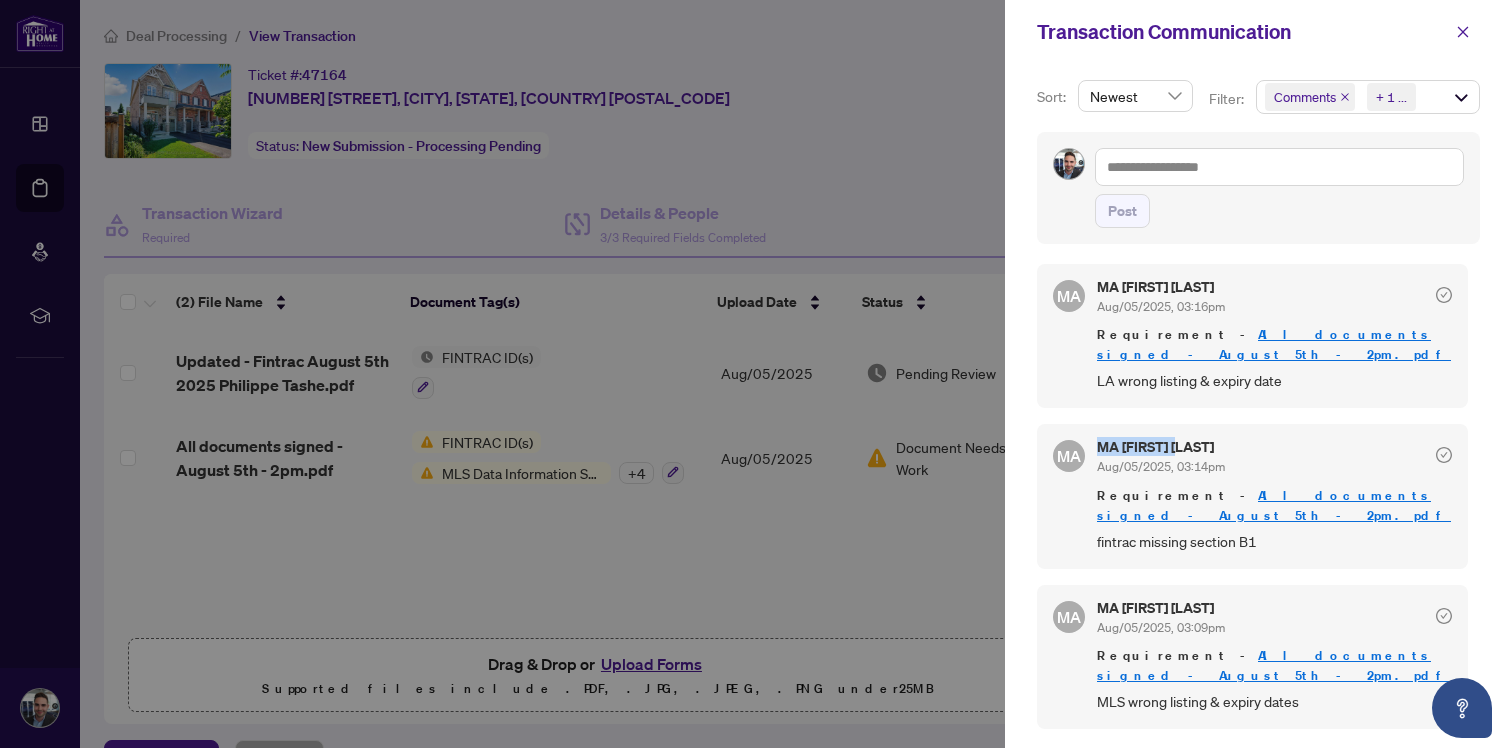 drag, startPoint x: 1182, startPoint y: 425, endPoint x: 1106, endPoint y: 424, distance: 76.00658 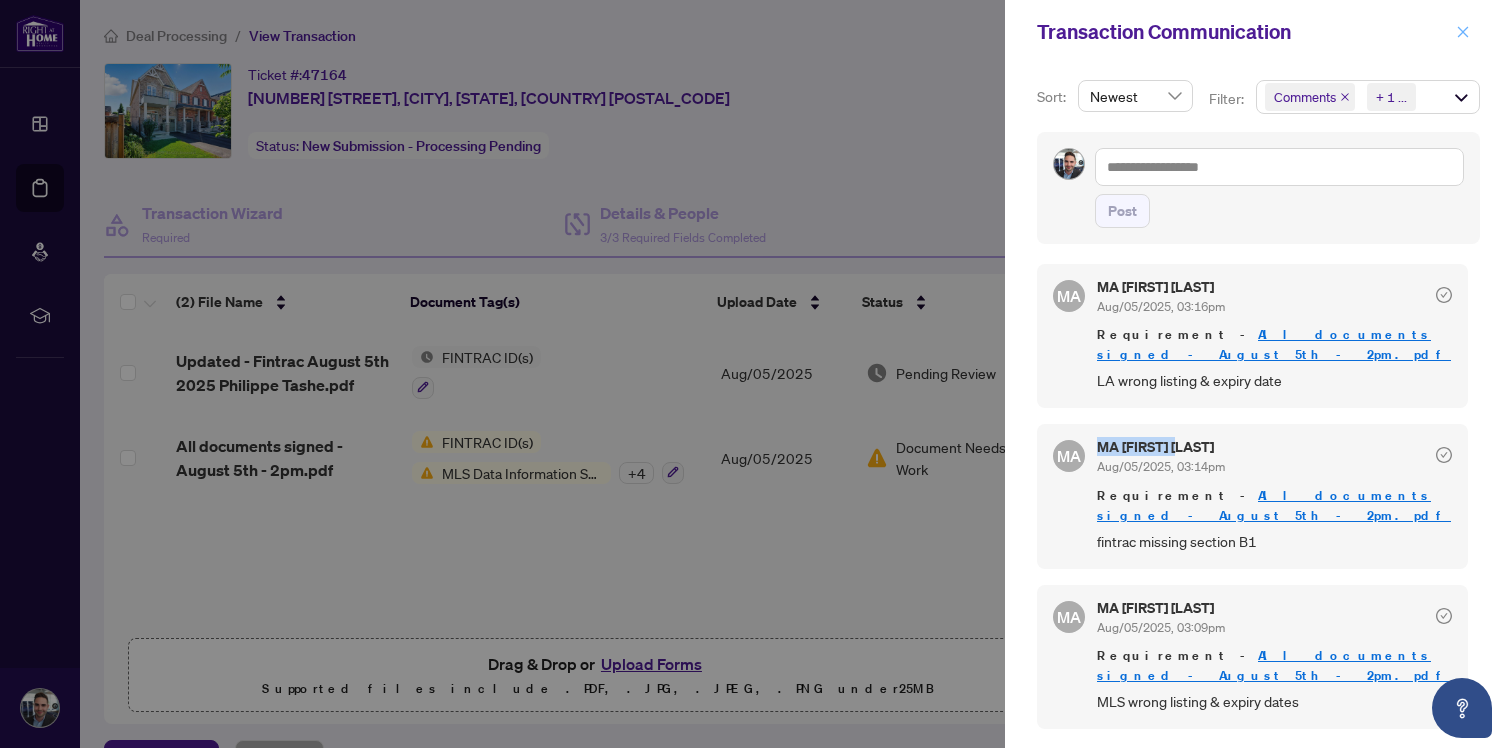 click 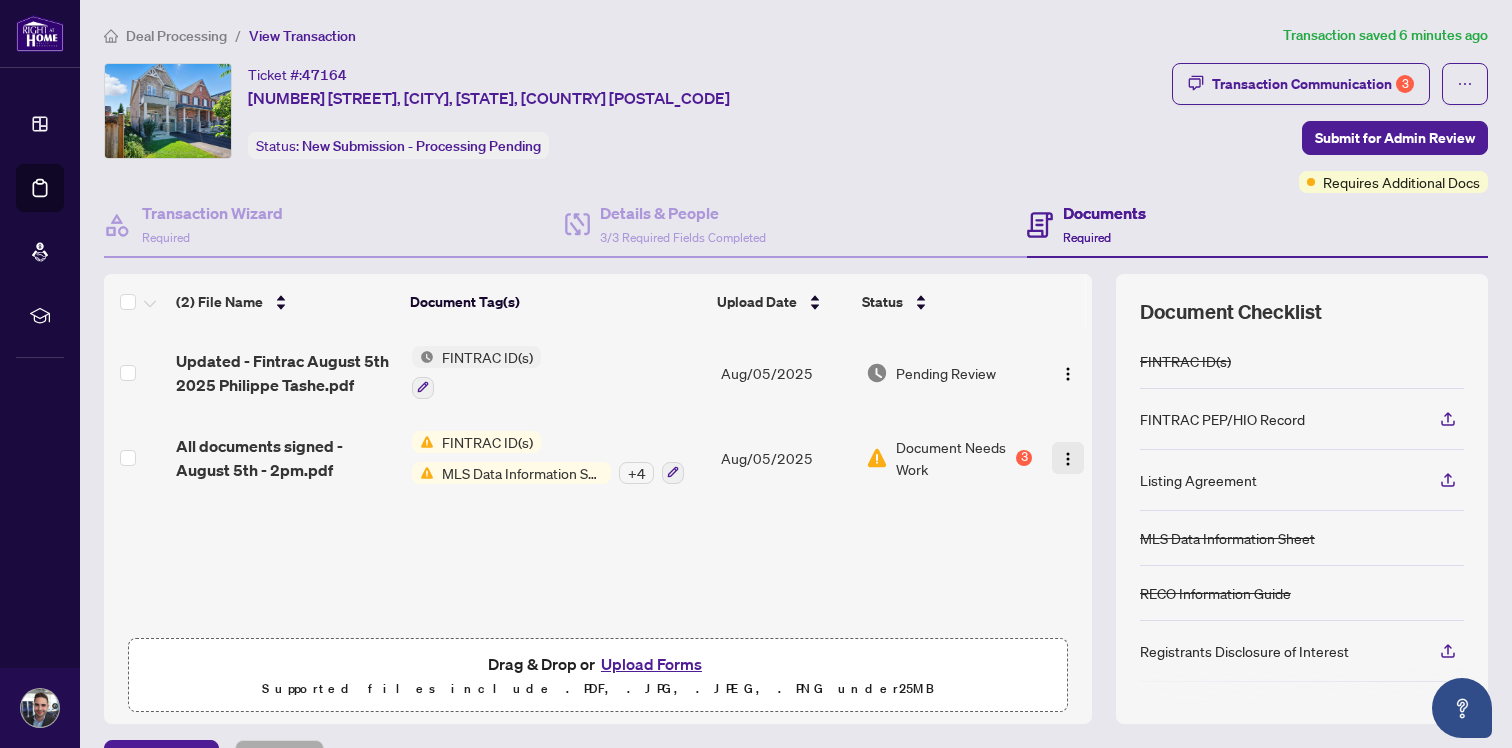 click at bounding box center (1068, 458) 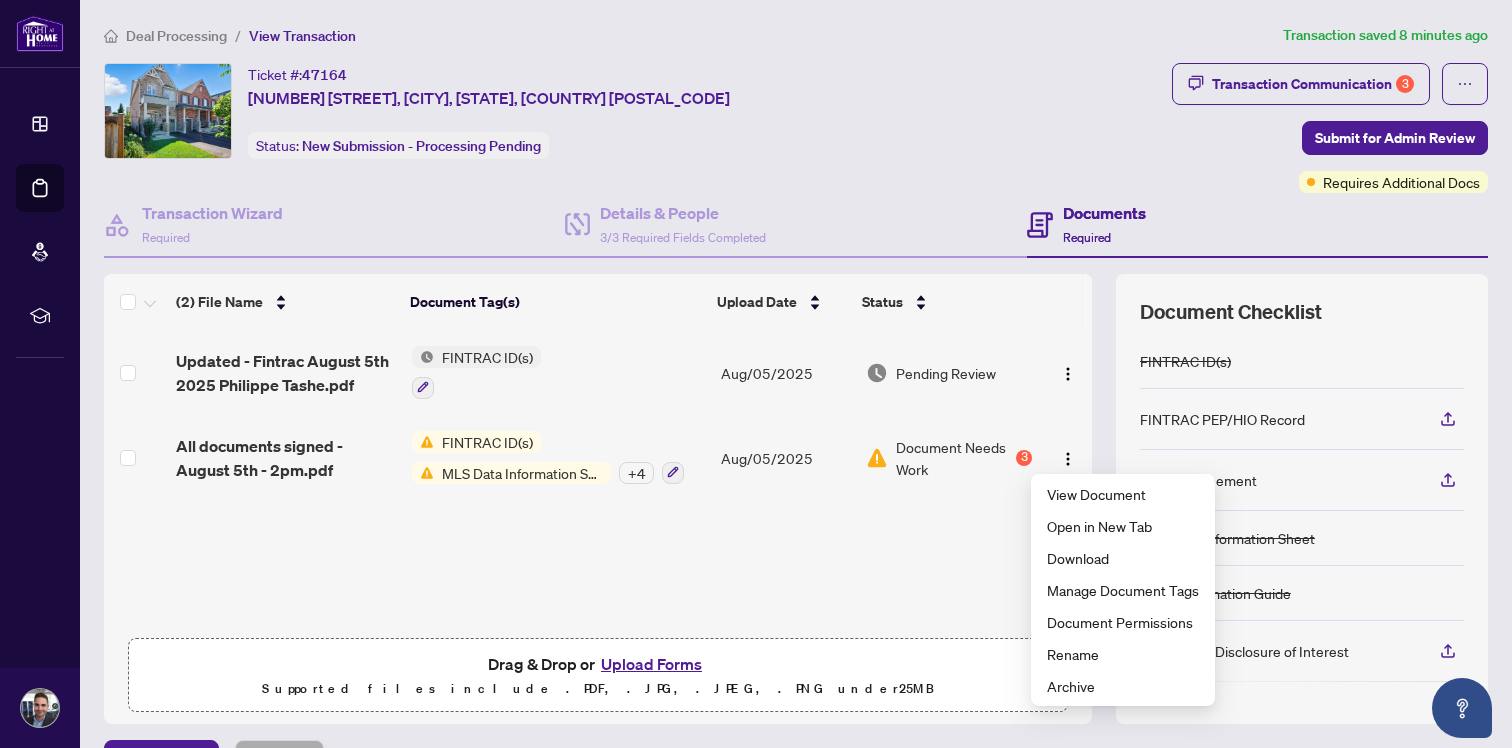 click on "(2) File Name Document Tag(s) Upload Date Status Updated - Fintrac August 5th 2025 [FIRST] [LAST].pdf FINTRAC ID(s) Aug/05/2025 Pending Review All documents signed - August 5th - 2pm.pdf FINTRAC ID(s) MLS Data Information Sheet + 4 Aug/05/2025 Document Needs Work 3 Drag & Drop or Upload Forms Supported files include .PDF, .JPG, .JPEG, .PNG under 25 MB" at bounding box center [598, 499] 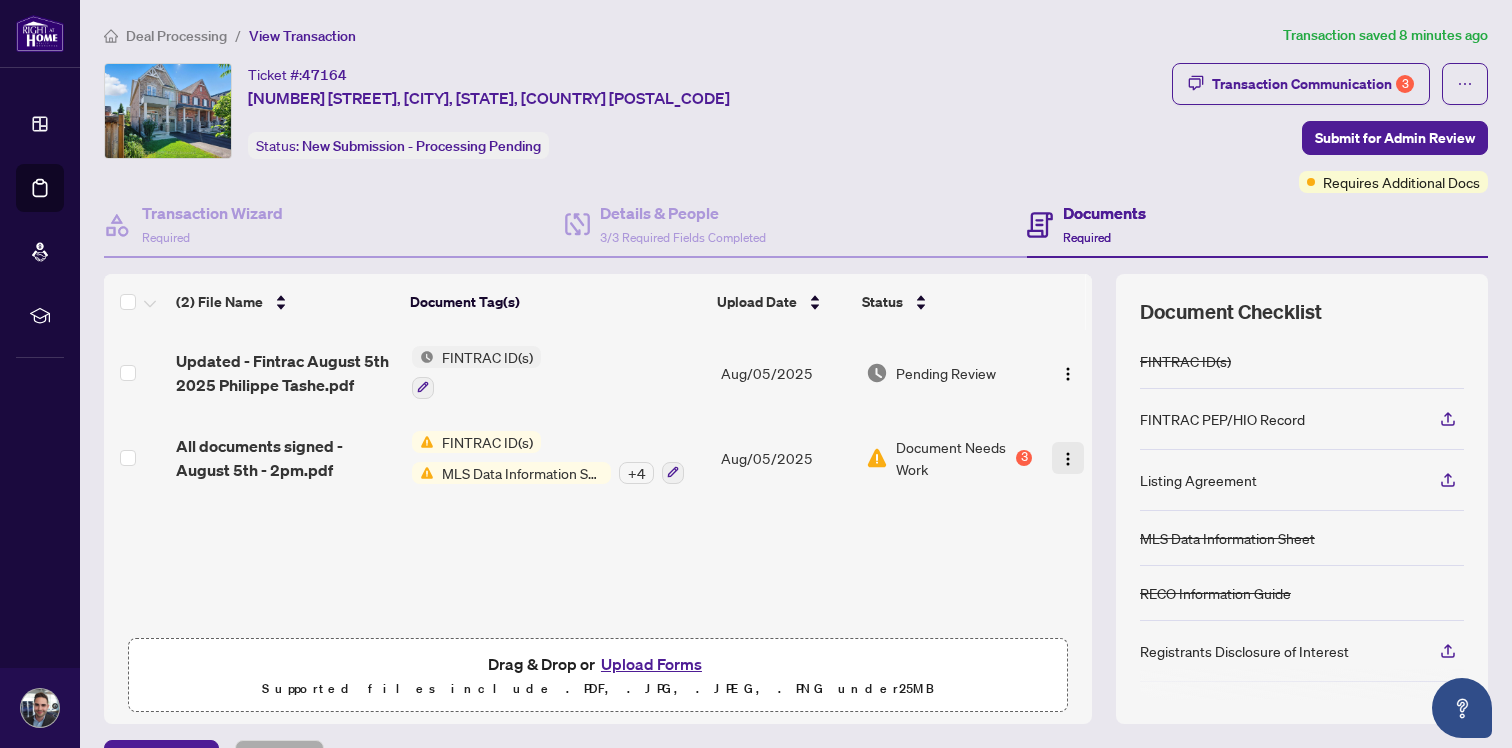 click at bounding box center [1068, 459] 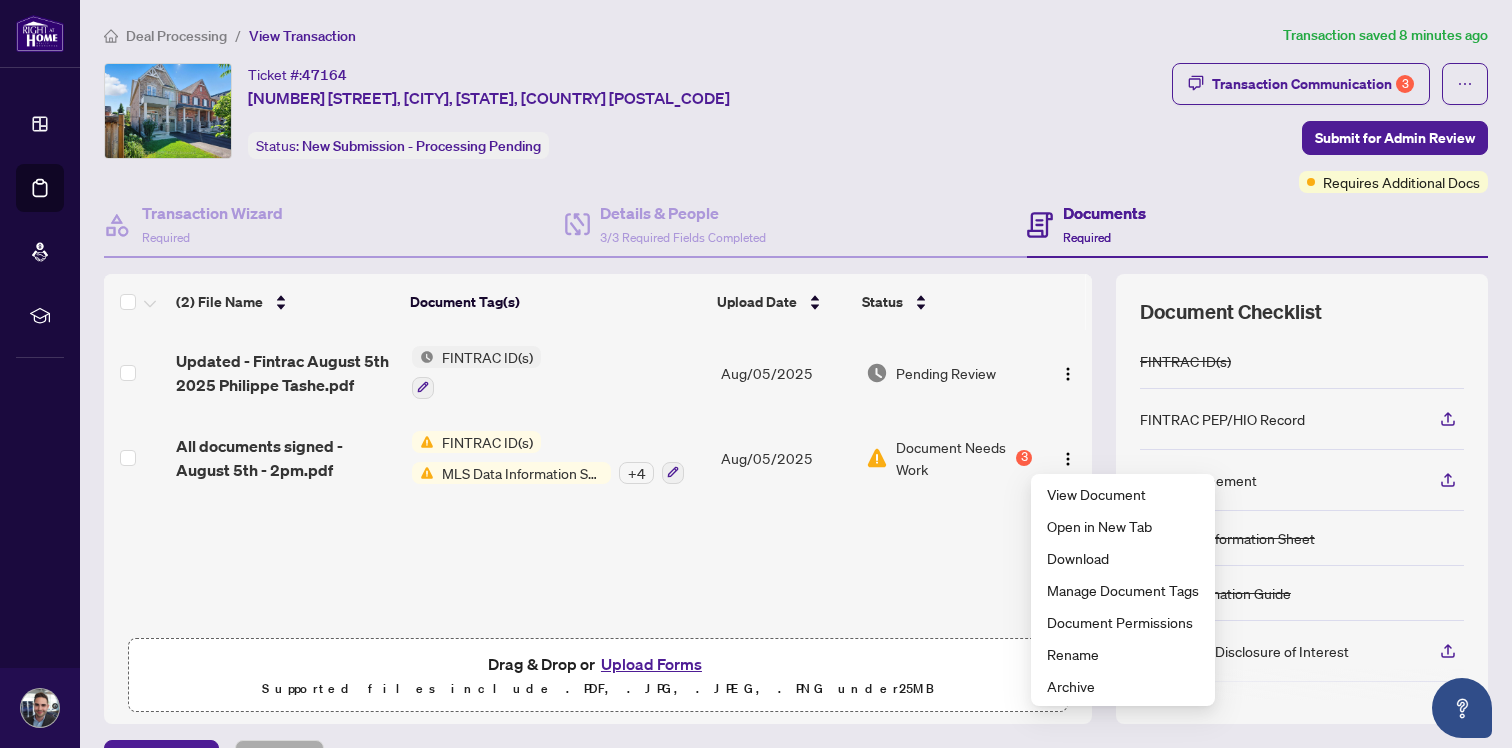 click on "(2) File Name Document Tag(s) Upload Date Status Updated - Fintrac August 5th 2025 [FIRST] [LAST].pdf FINTRAC ID(s) Aug/05/2025 Pending Review All documents signed - August 5th - 2pm.pdf FINTRAC ID(s) MLS Data Information Sheet + 4 Aug/05/2025 Document Needs Work 3 Drag & Drop or Upload Forms Supported files include .PDF, .JPG, .JPEG, .PNG under 25 MB" at bounding box center [598, 499] 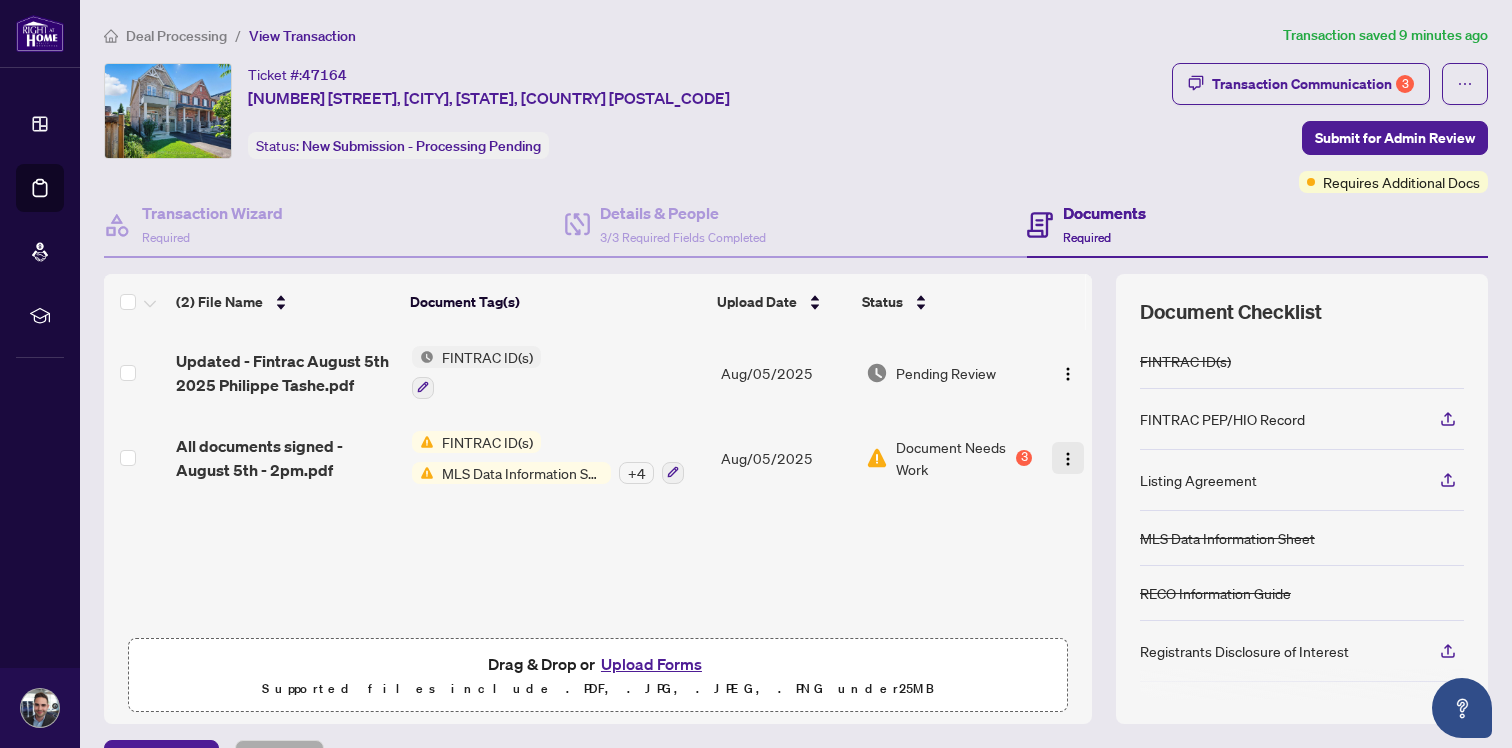 click at bounding box center [1068, 459] 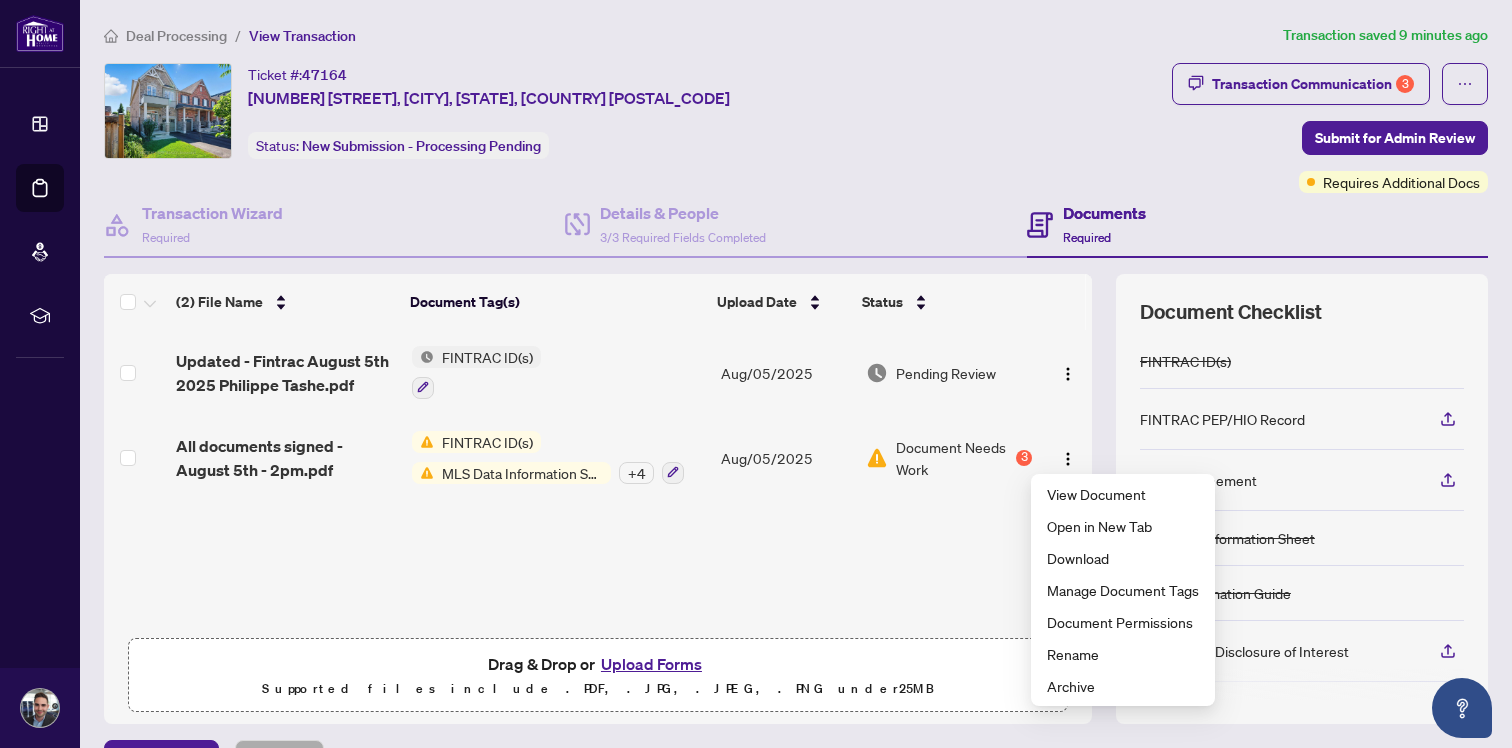drag, startPoint x: 998, startPoint y: 563, endPoint x: 988, endPoint y: 552, distance: 14.866069 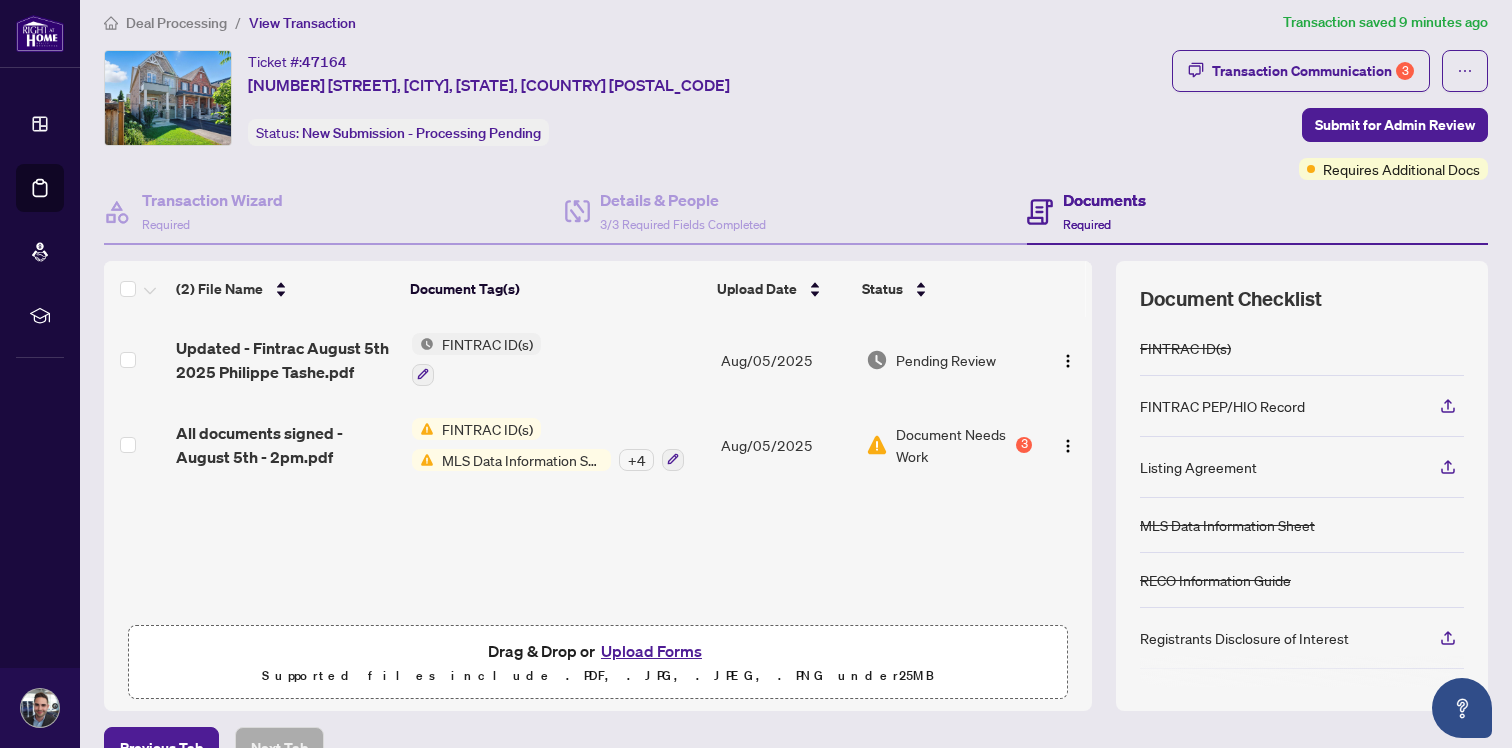 scroll, scrollTop: 0, scrollLeft: 0, axis: both 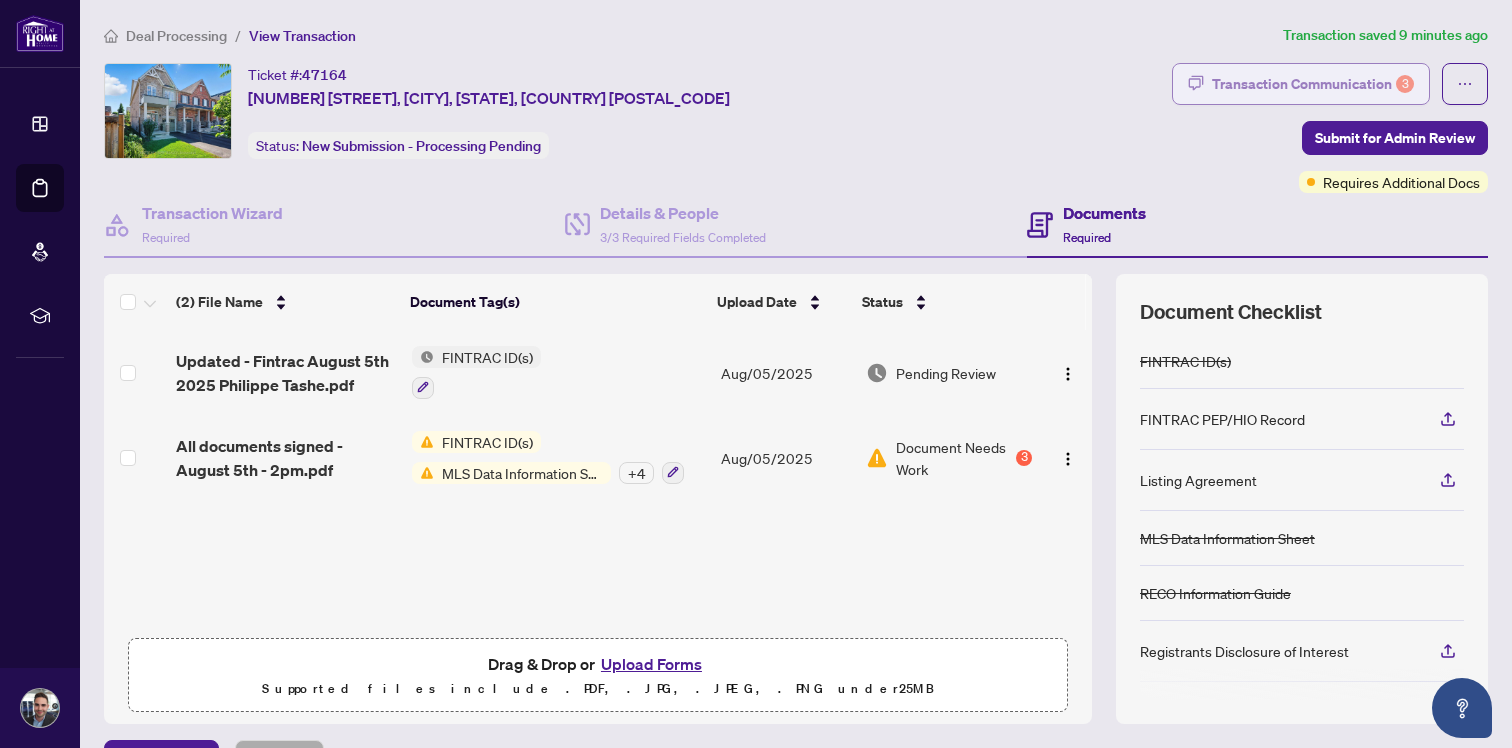 click on "Transaction Communication 3" at bounding box center [1313, 84] 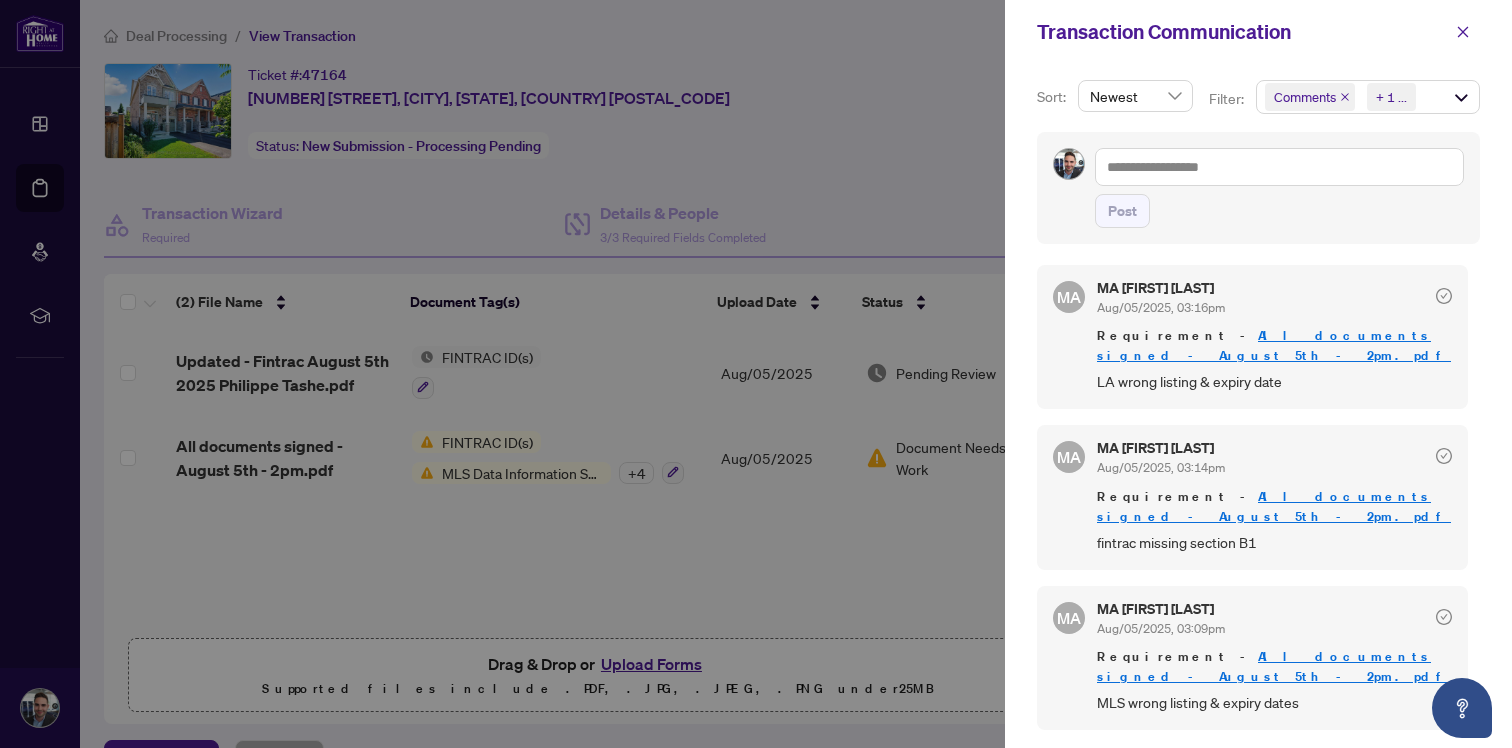 scroll, scrollTop: 4, scrollLeft: 0, axis: vertical 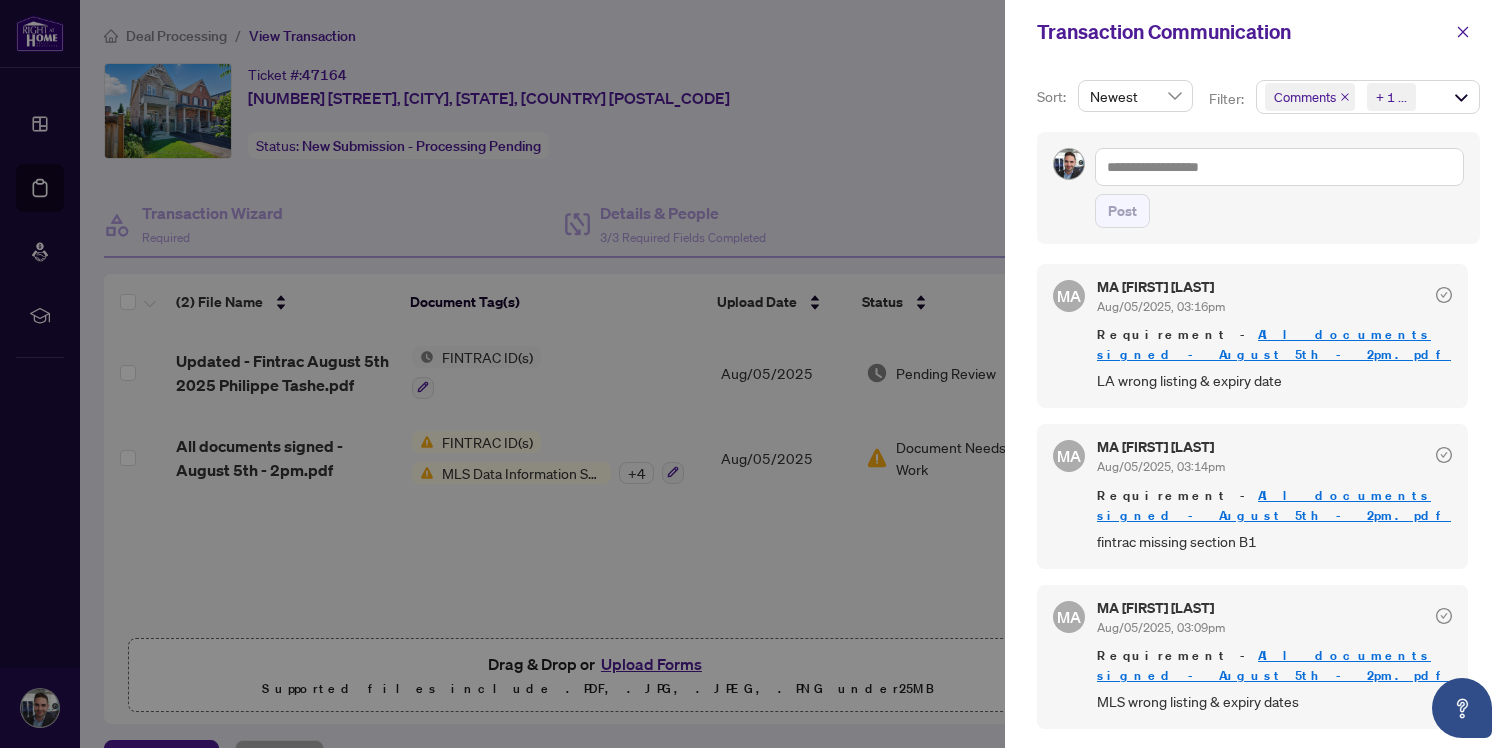 click at bounding box center (756, 374) 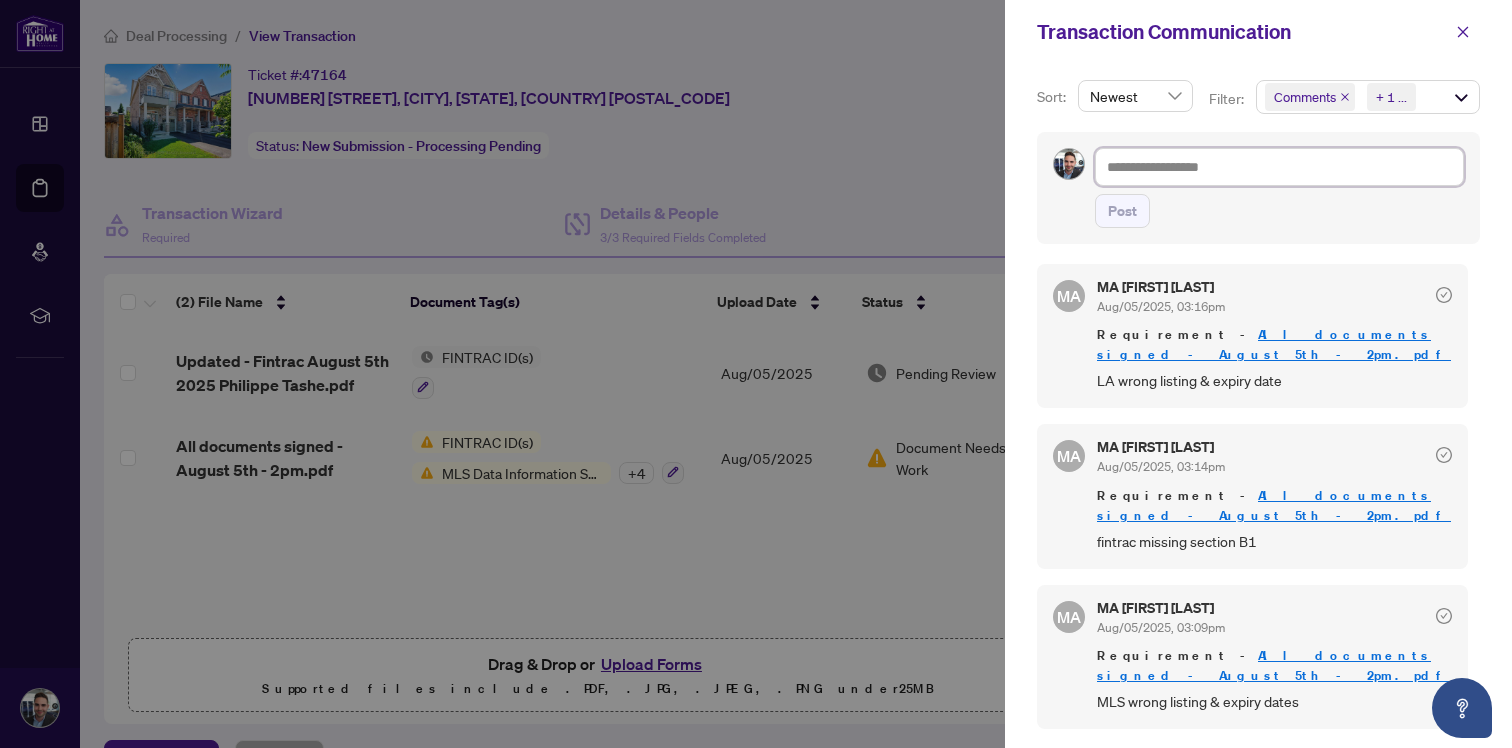 click at bounding box center (1279, 167) 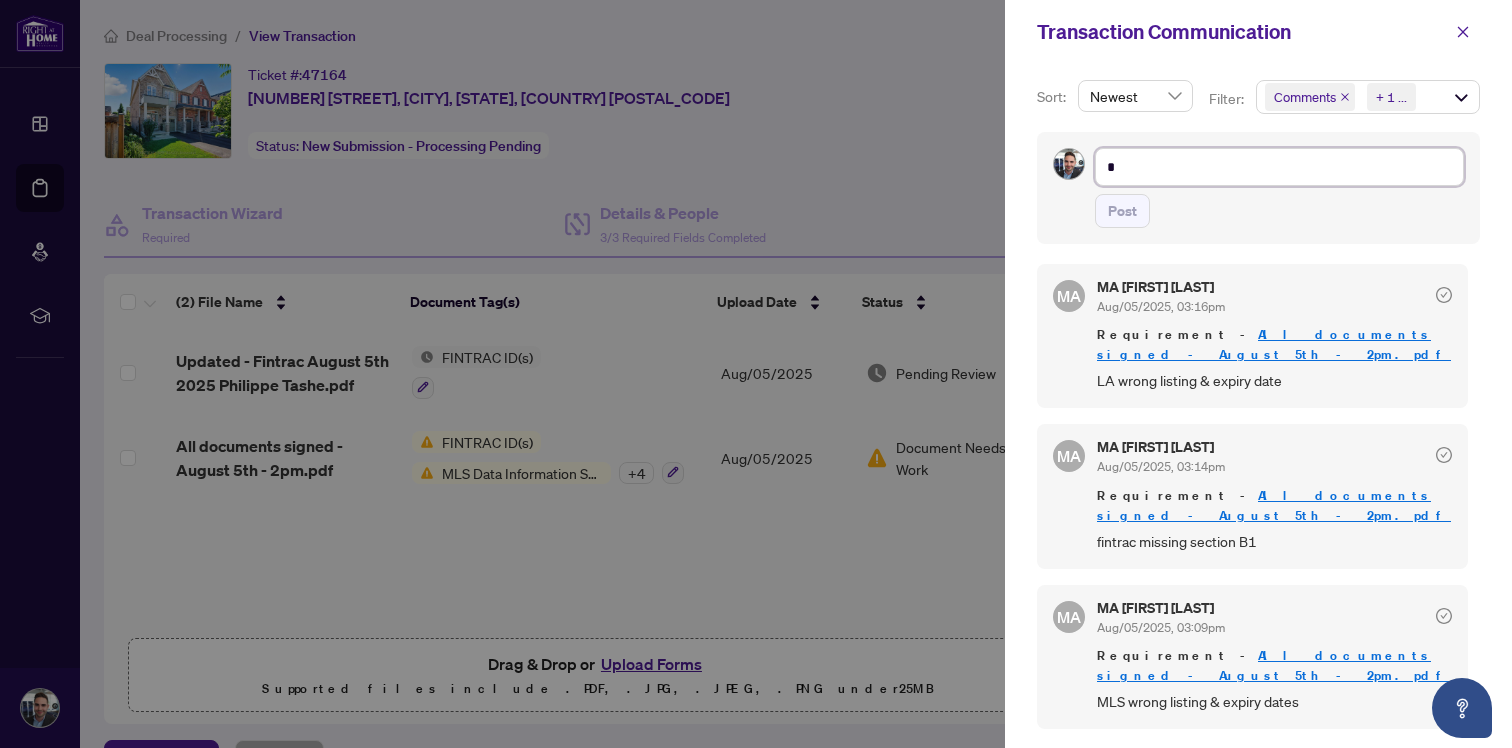type on "*" 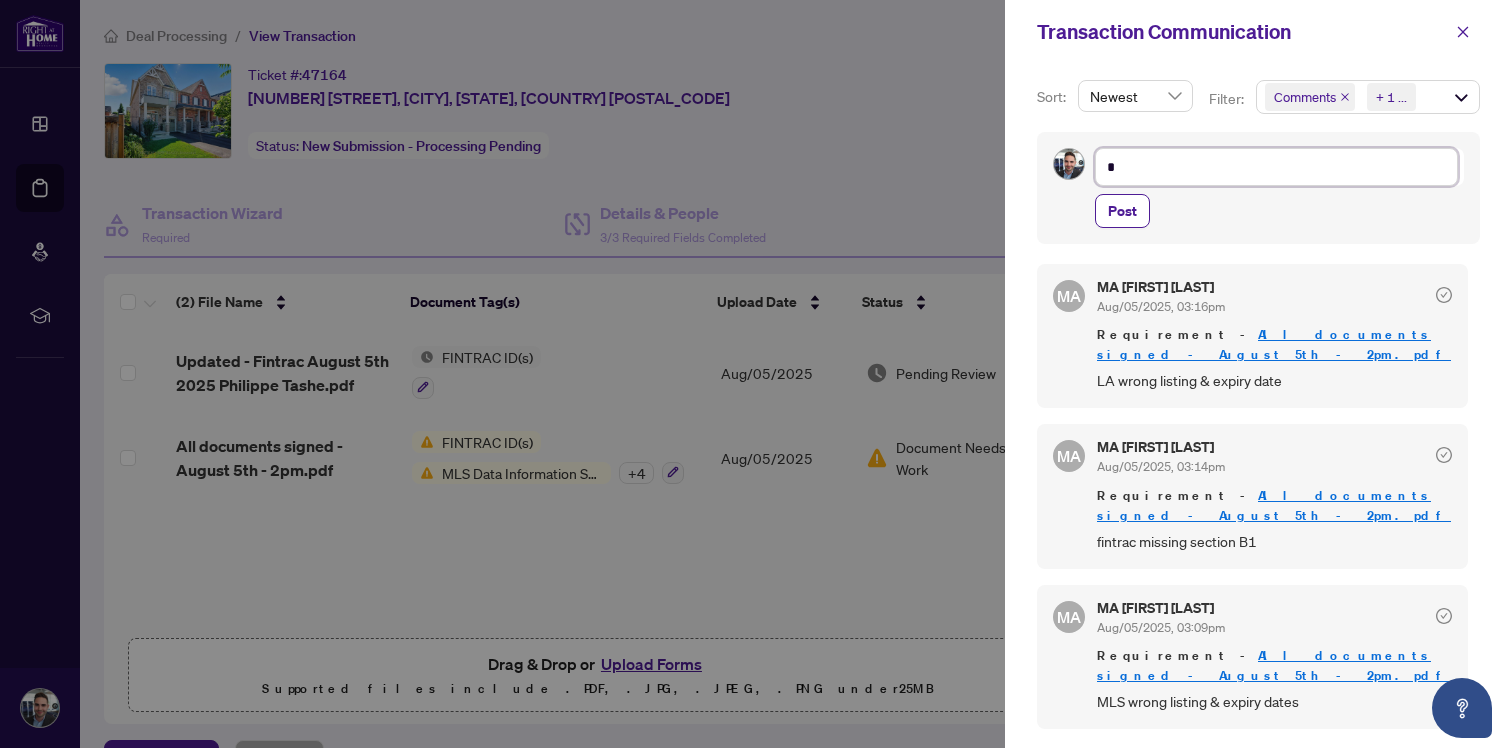 type on "**" 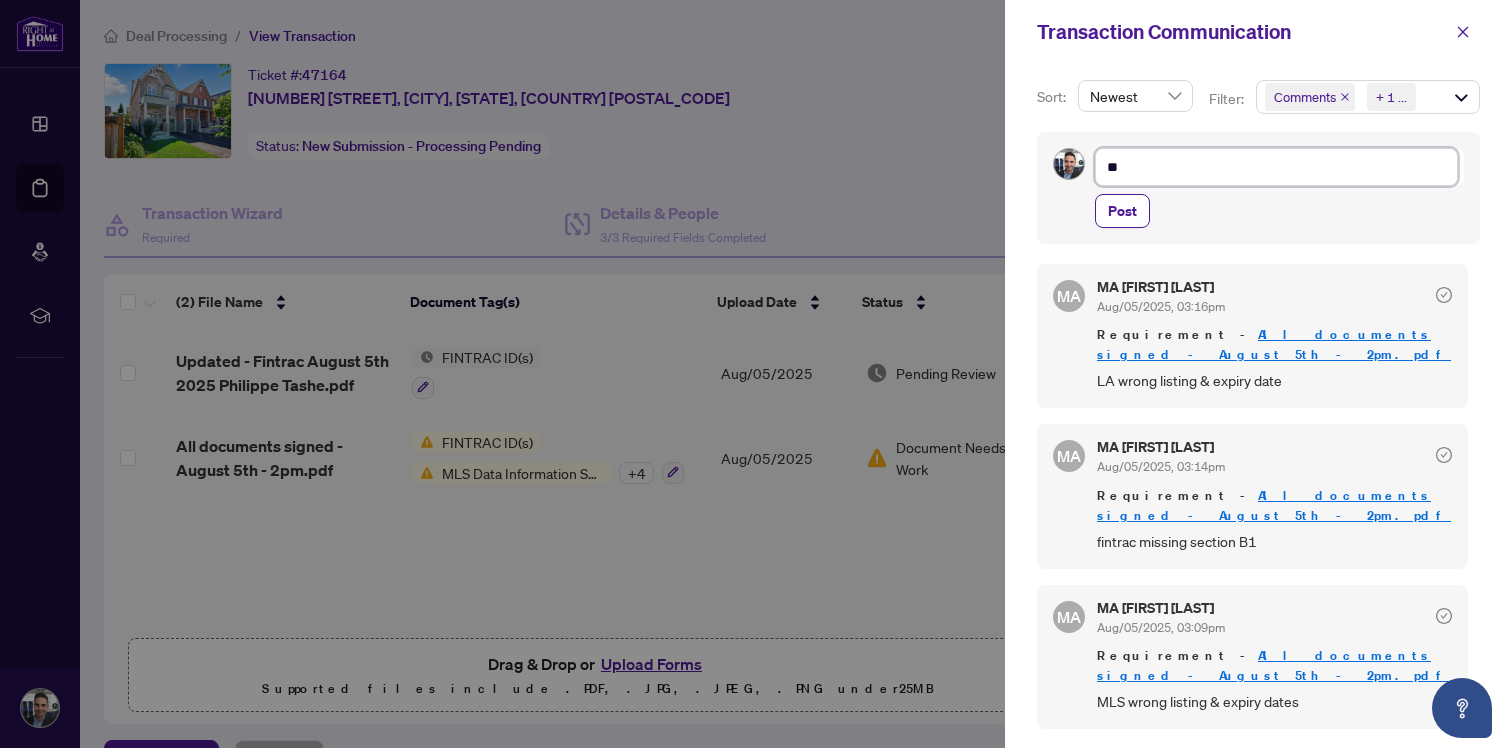 type on "***" 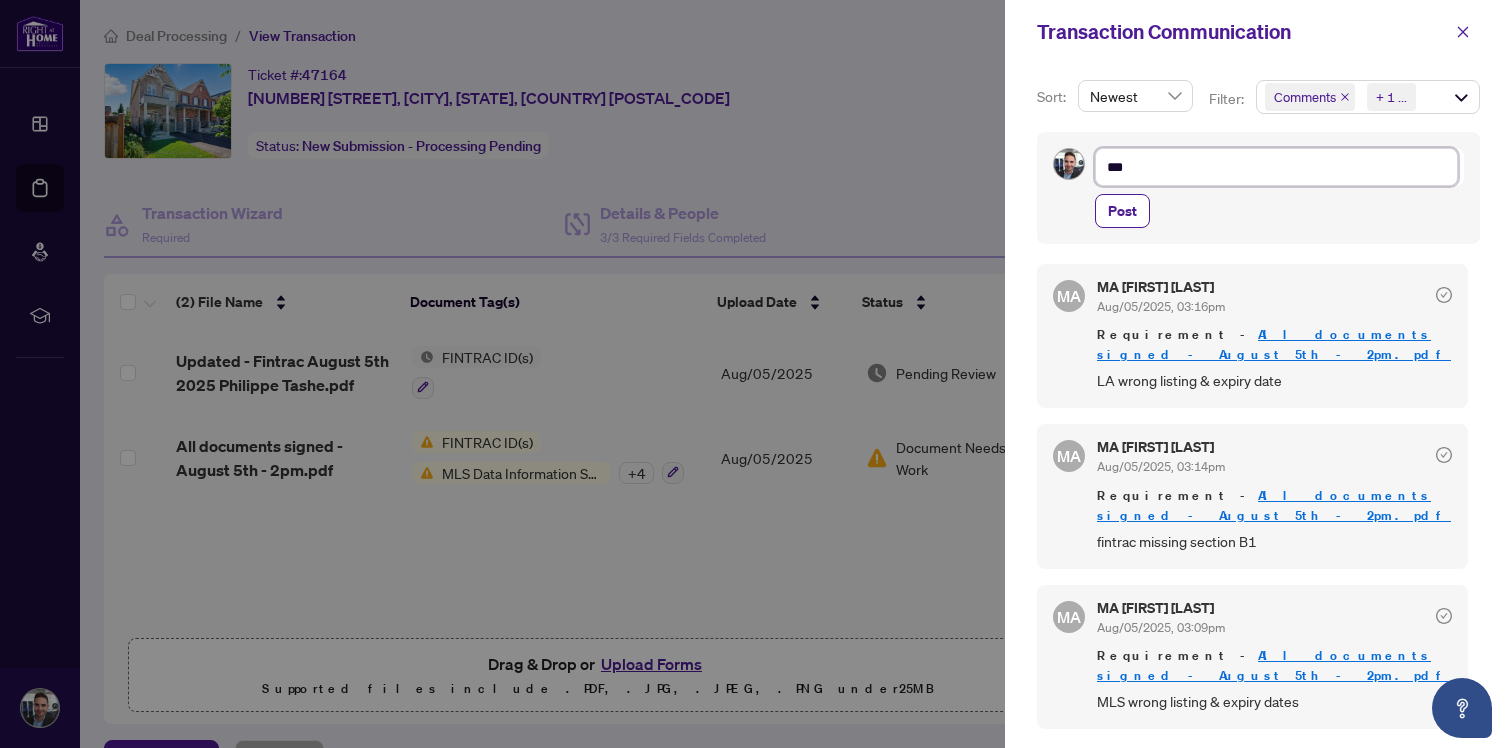 type on "***" 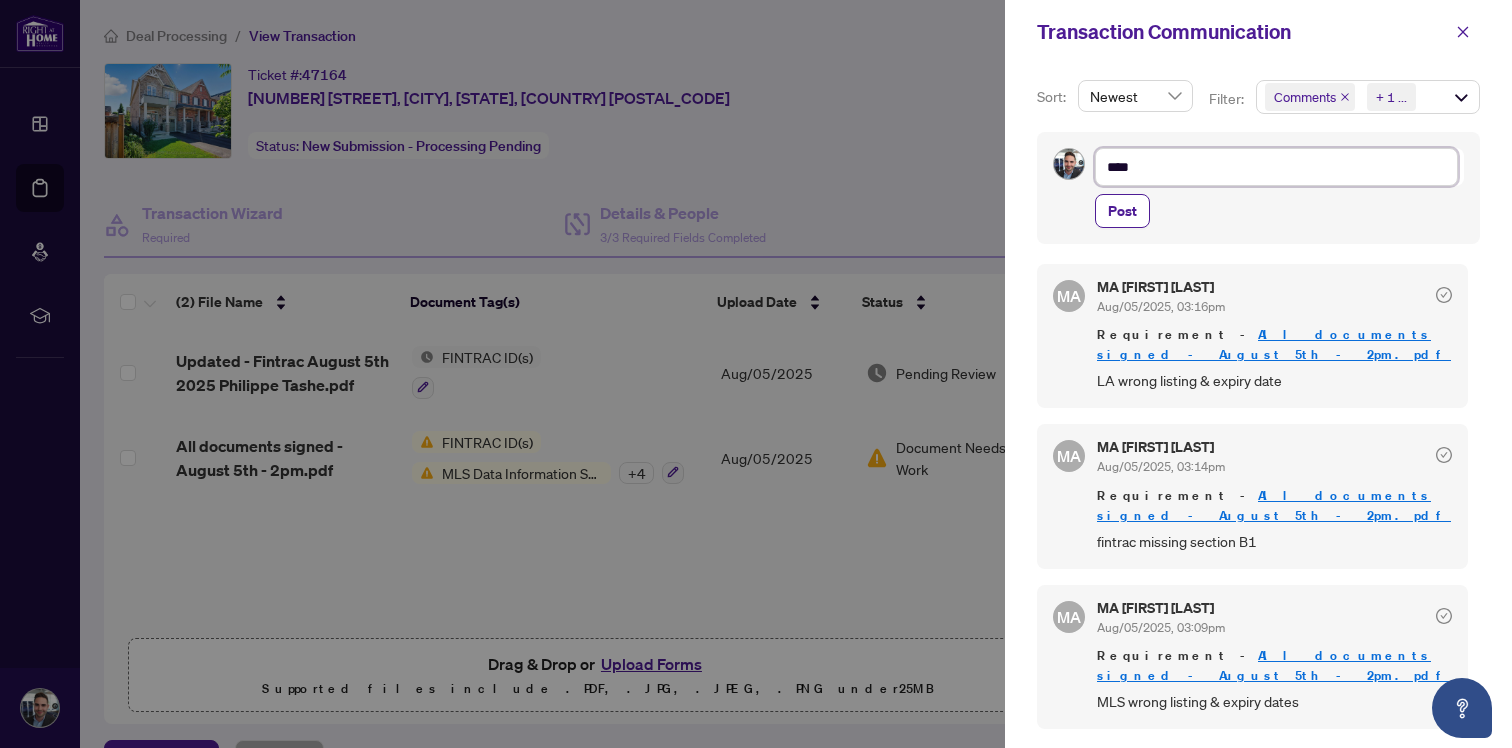 type on "***" 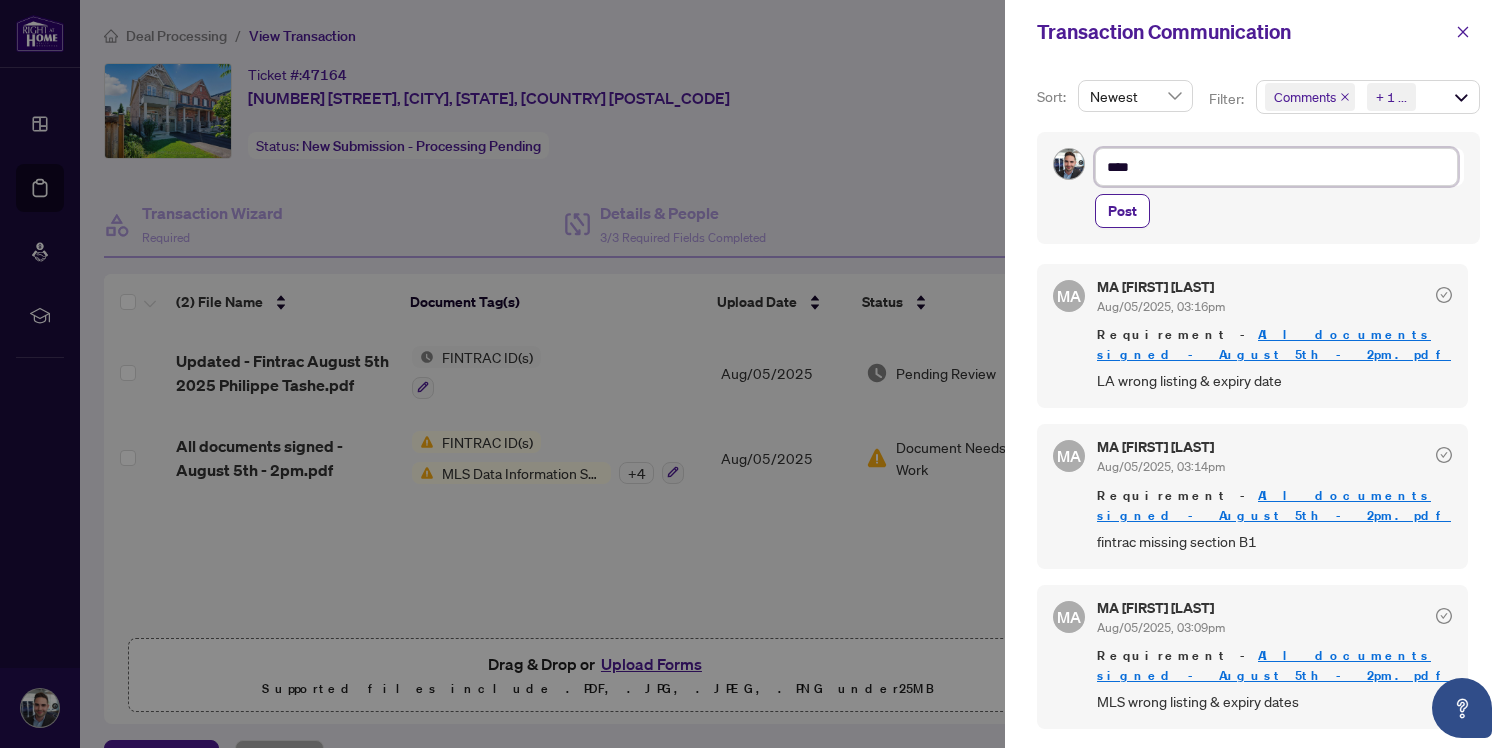 type on "*****" 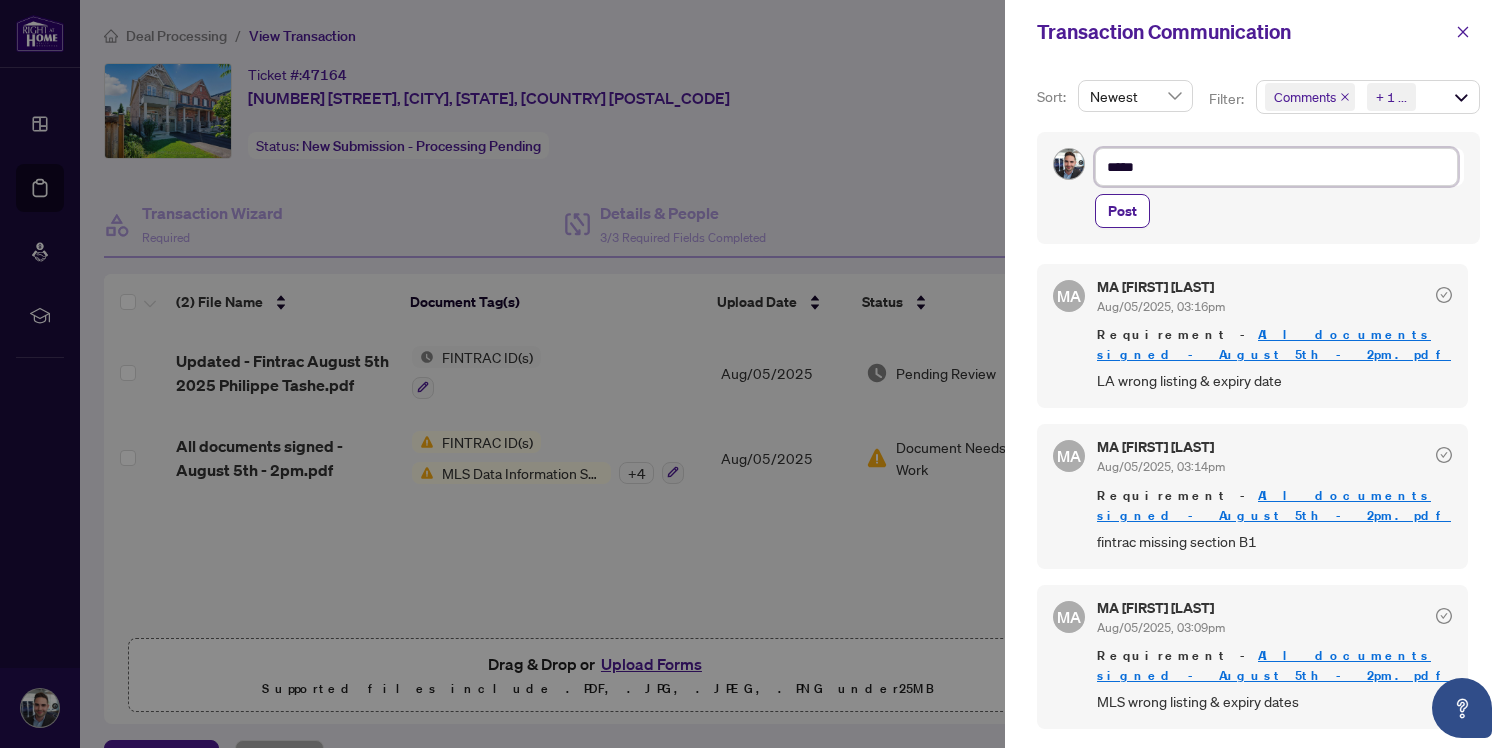 type on "*****" 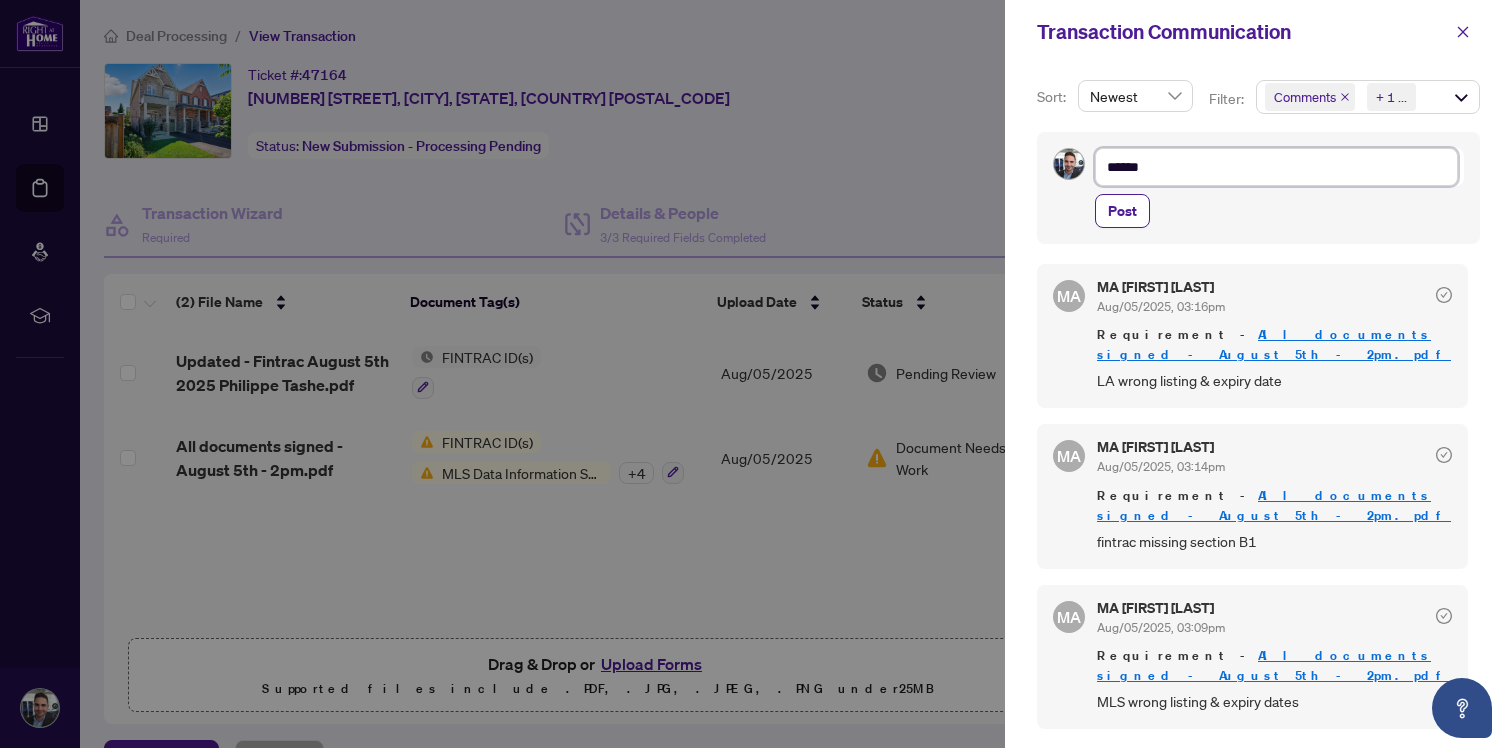 type on "*******" 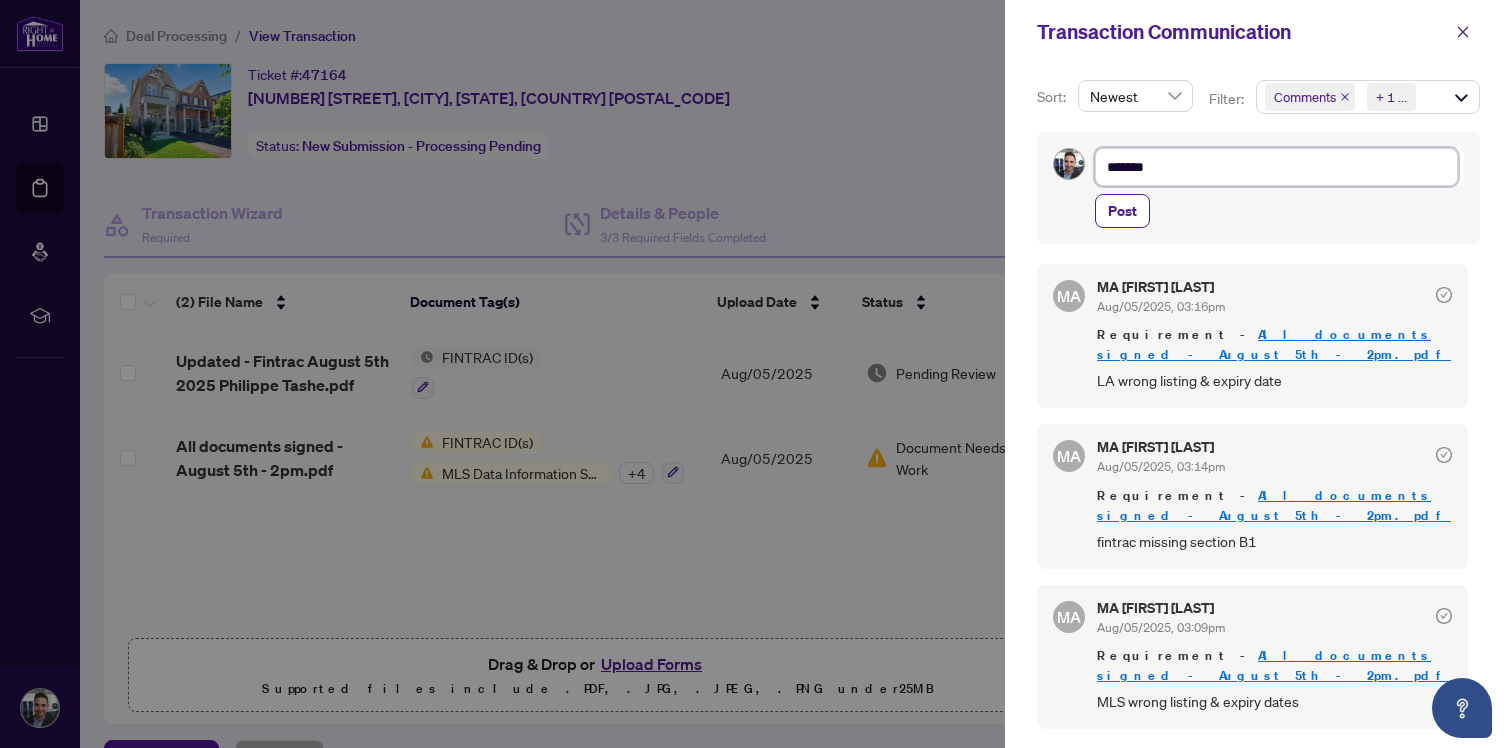 type on "********" 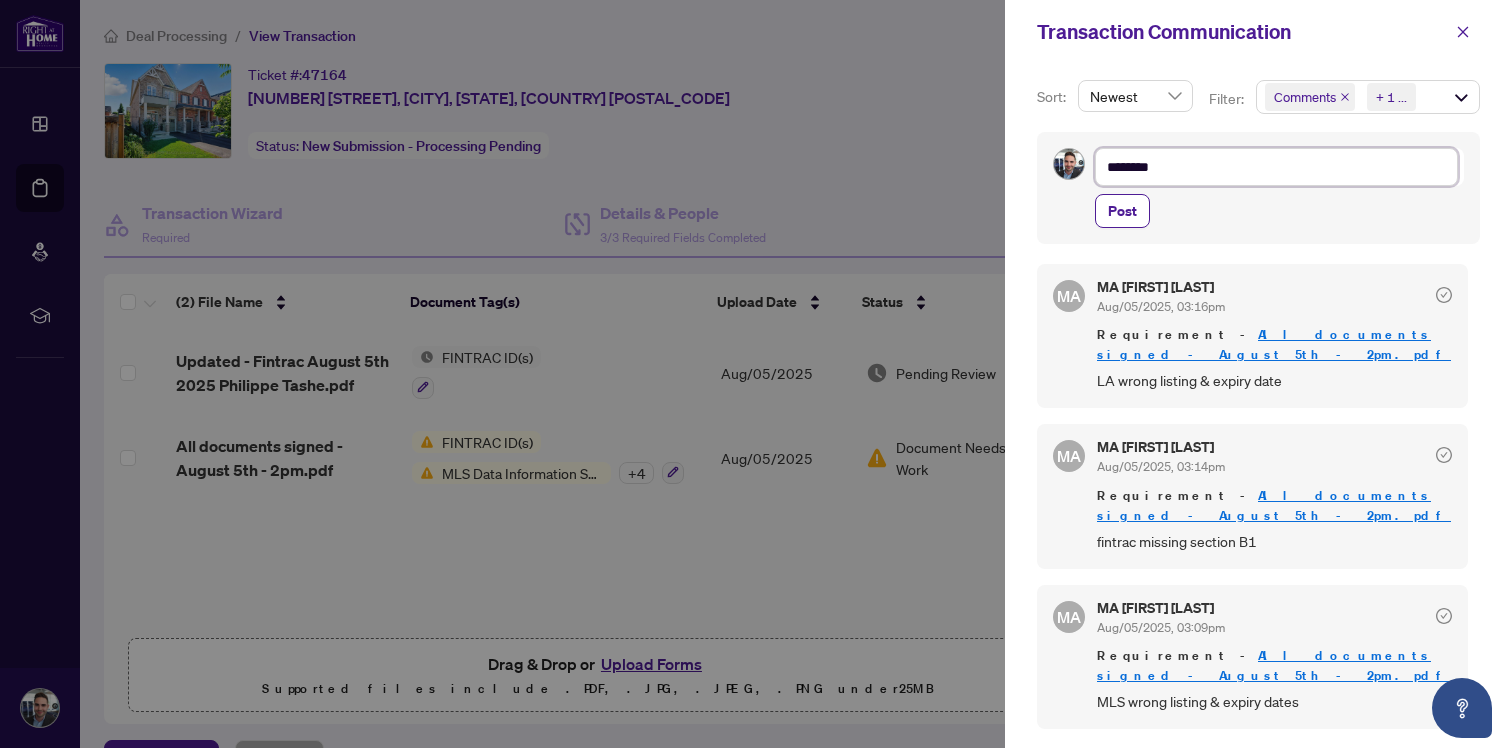 type on "*********" 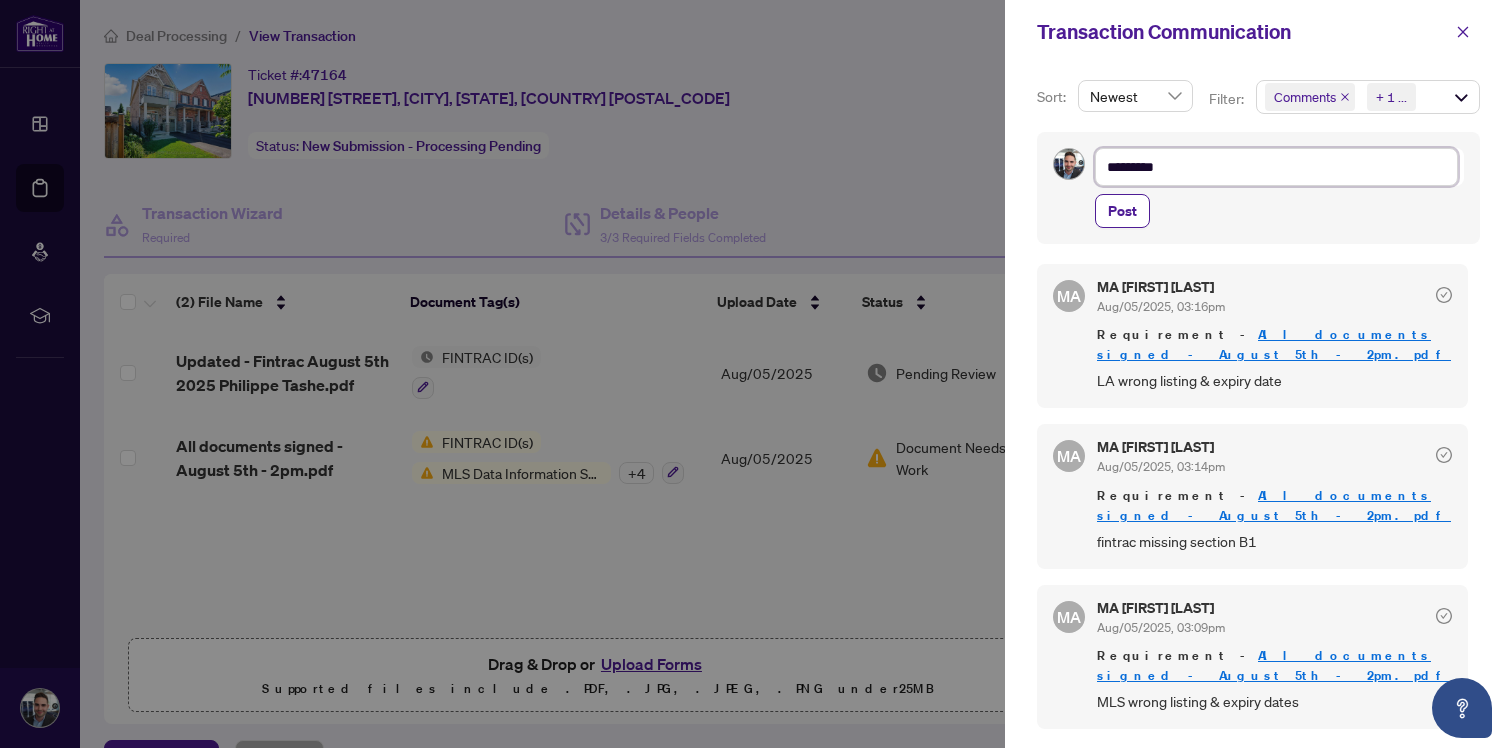type on "*********" 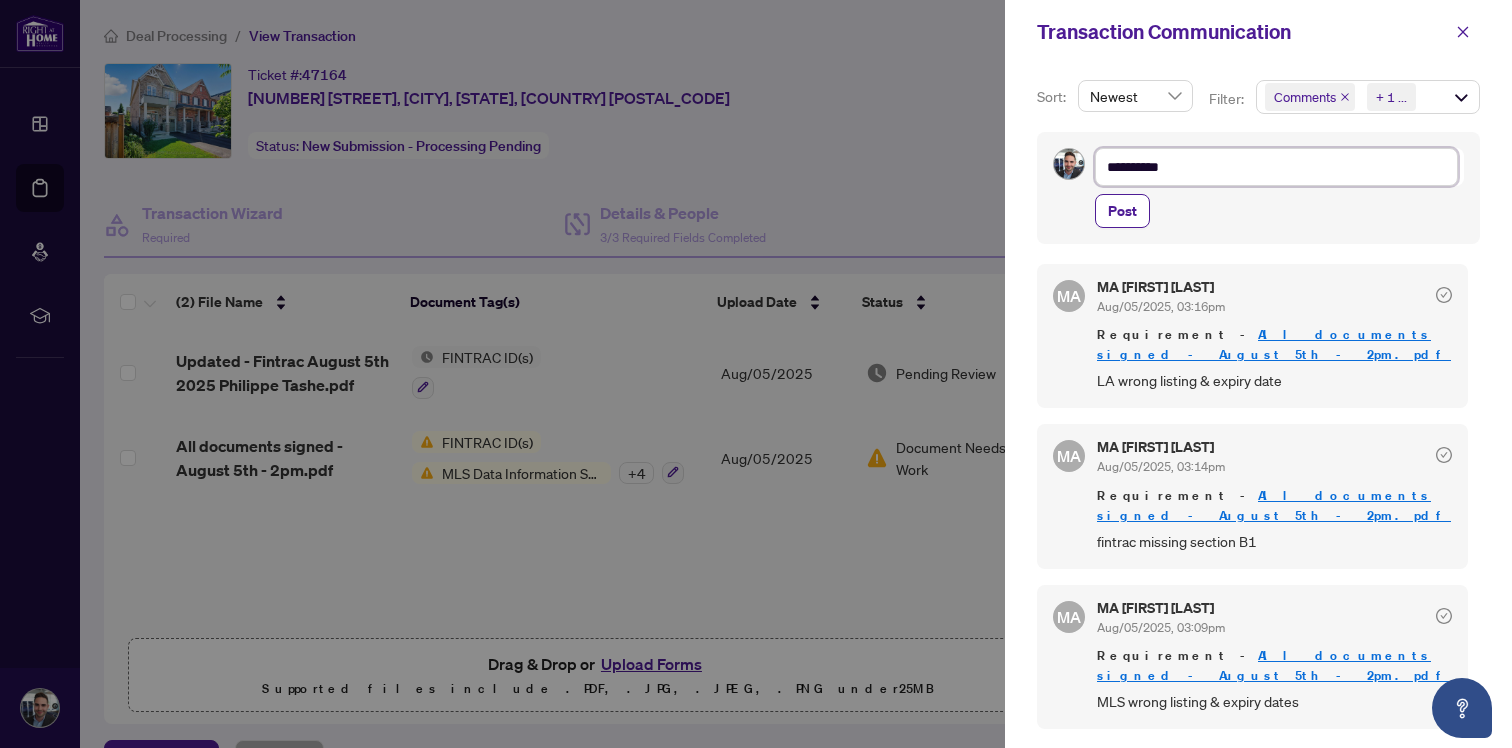 type on "**********" 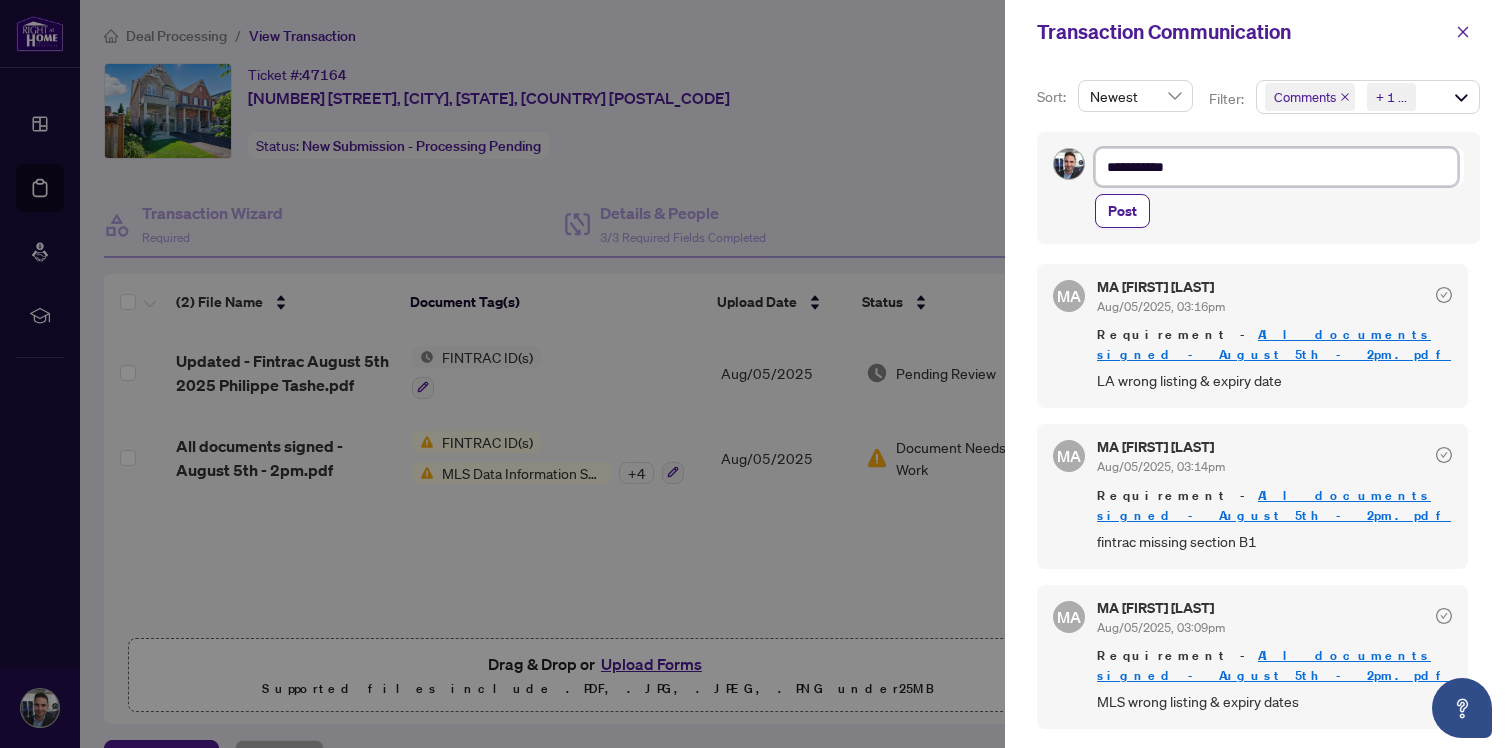 type on "**********" 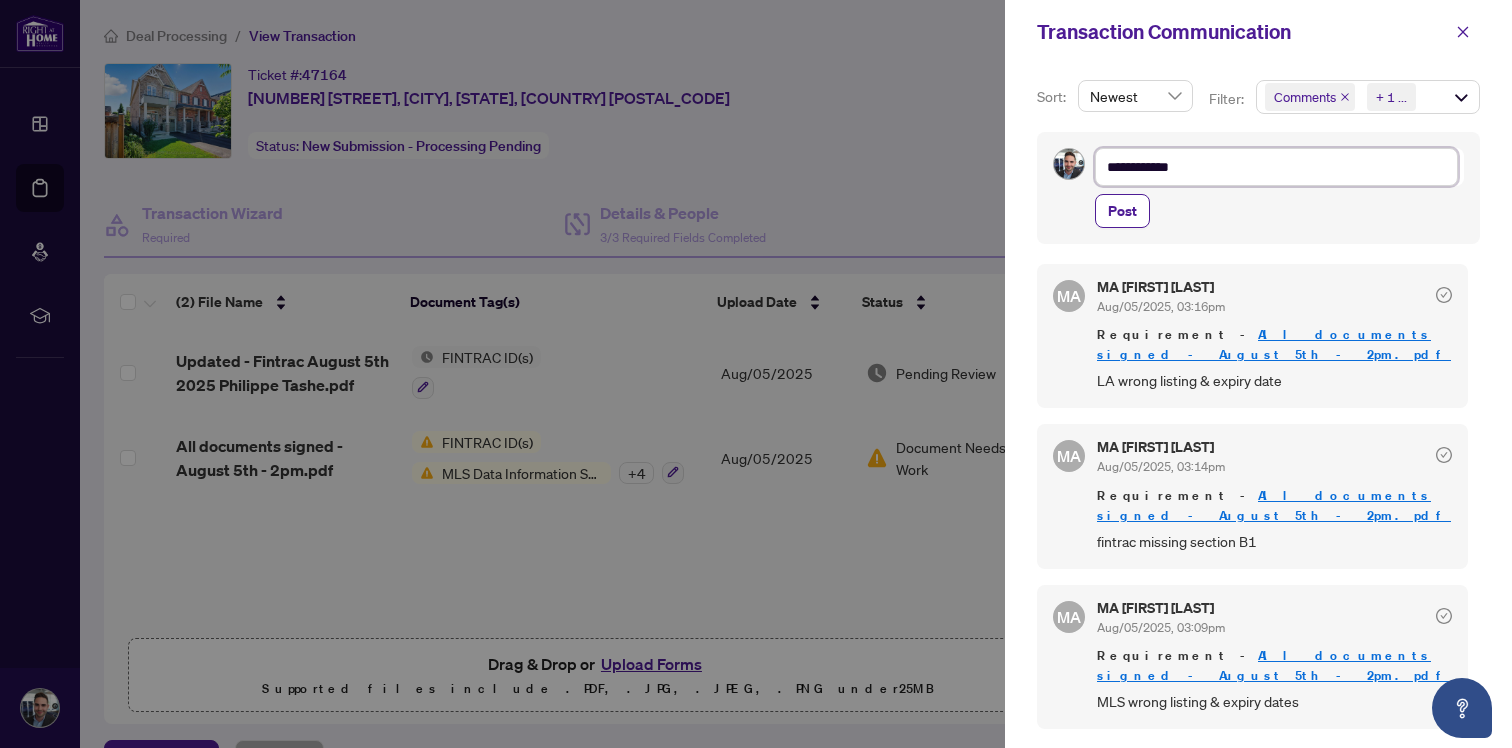 type on "**********" 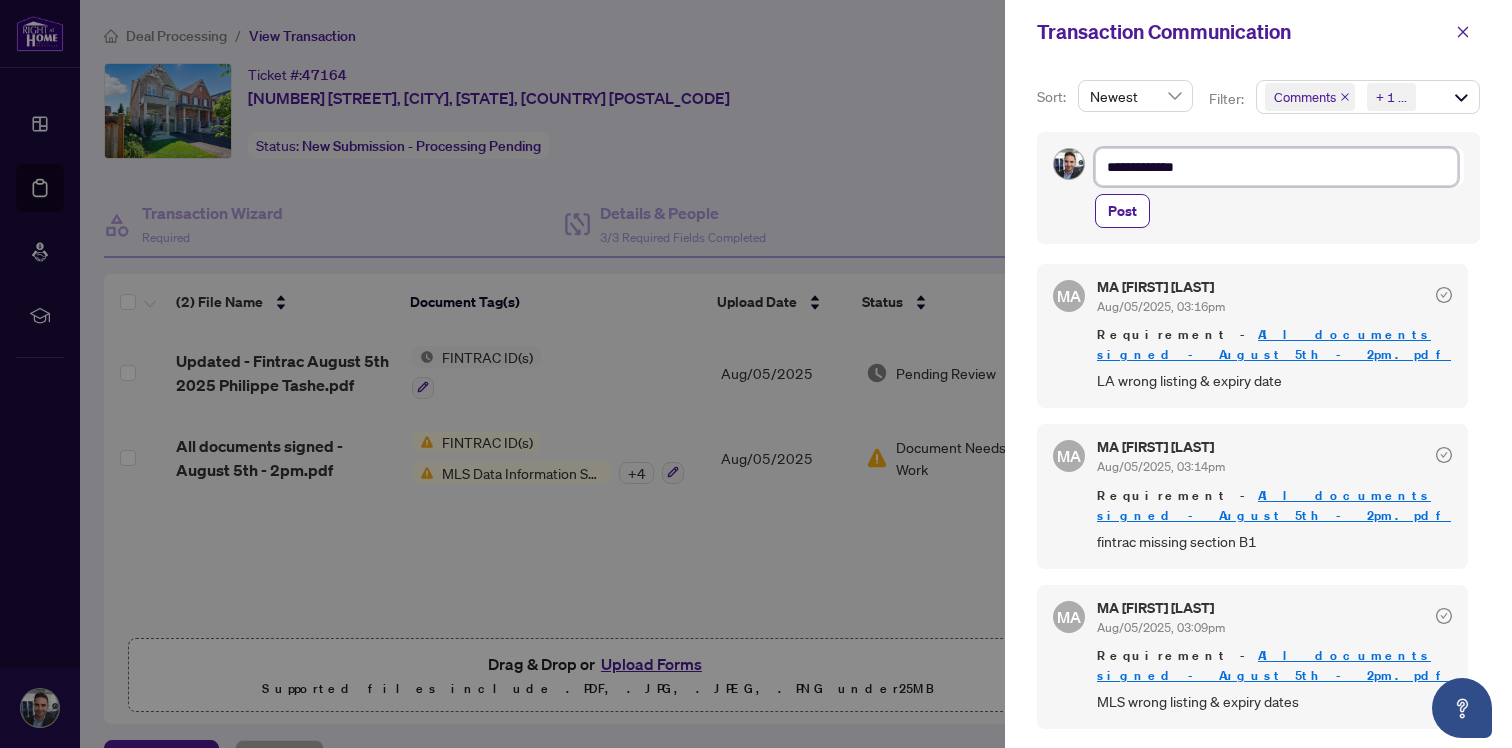 type on "**********" 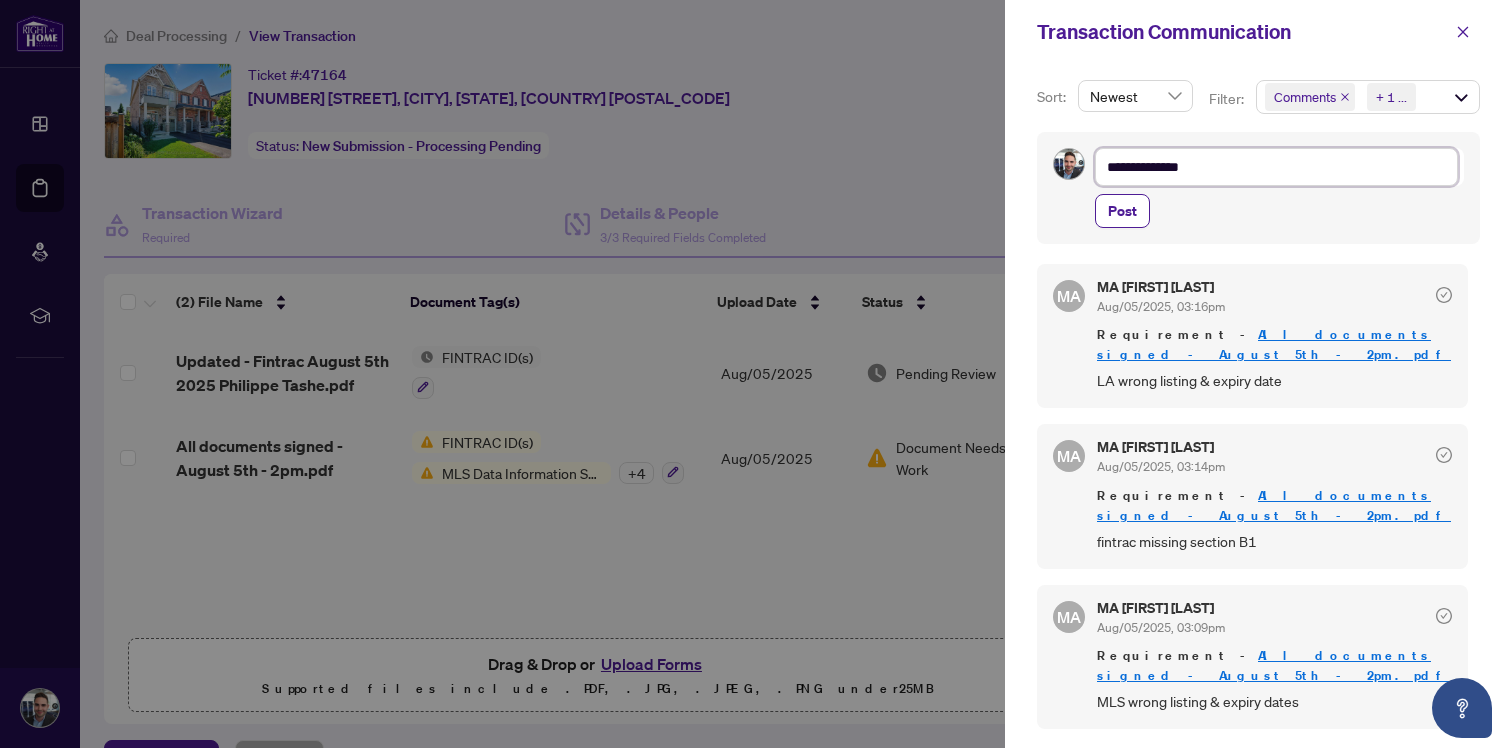 type on "**********" 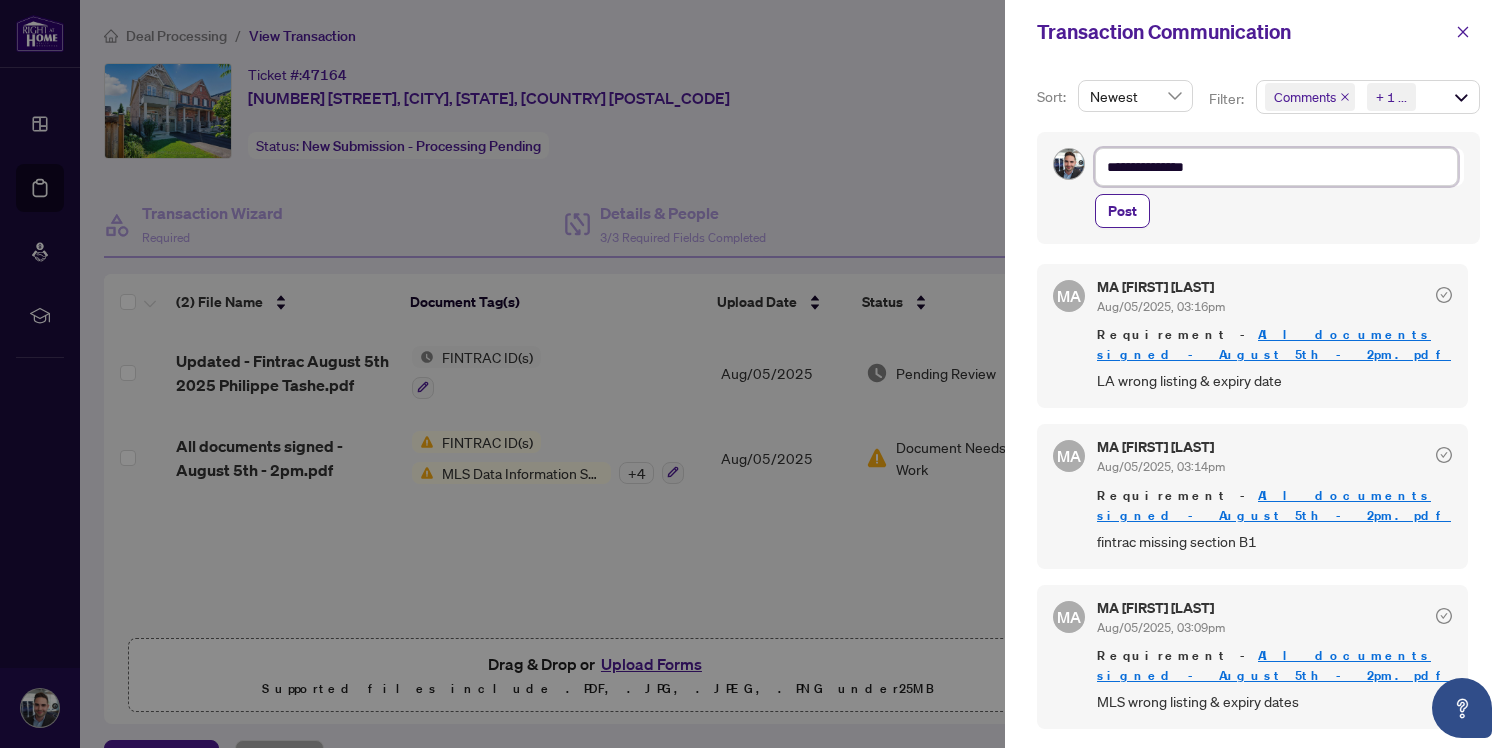 type on "**********" 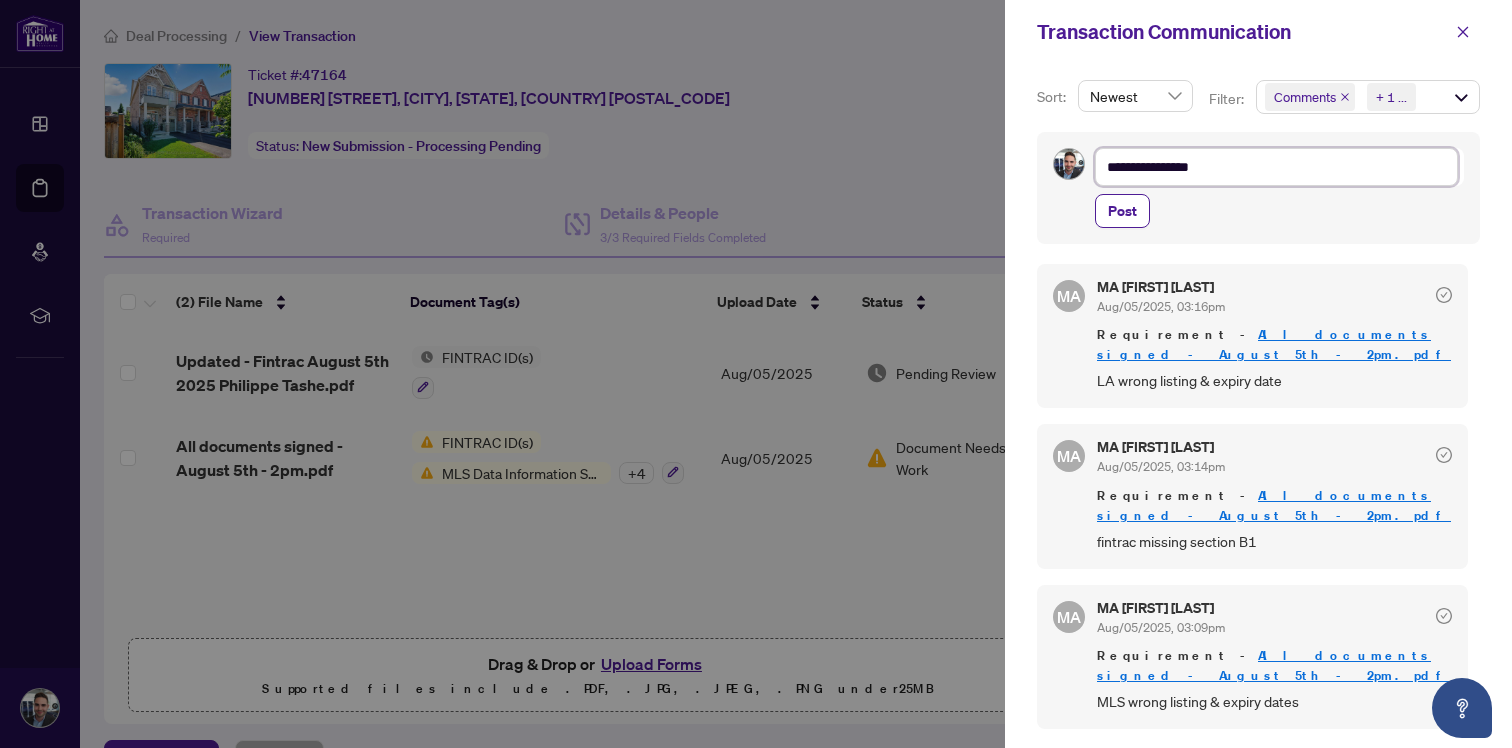 type on "**********" 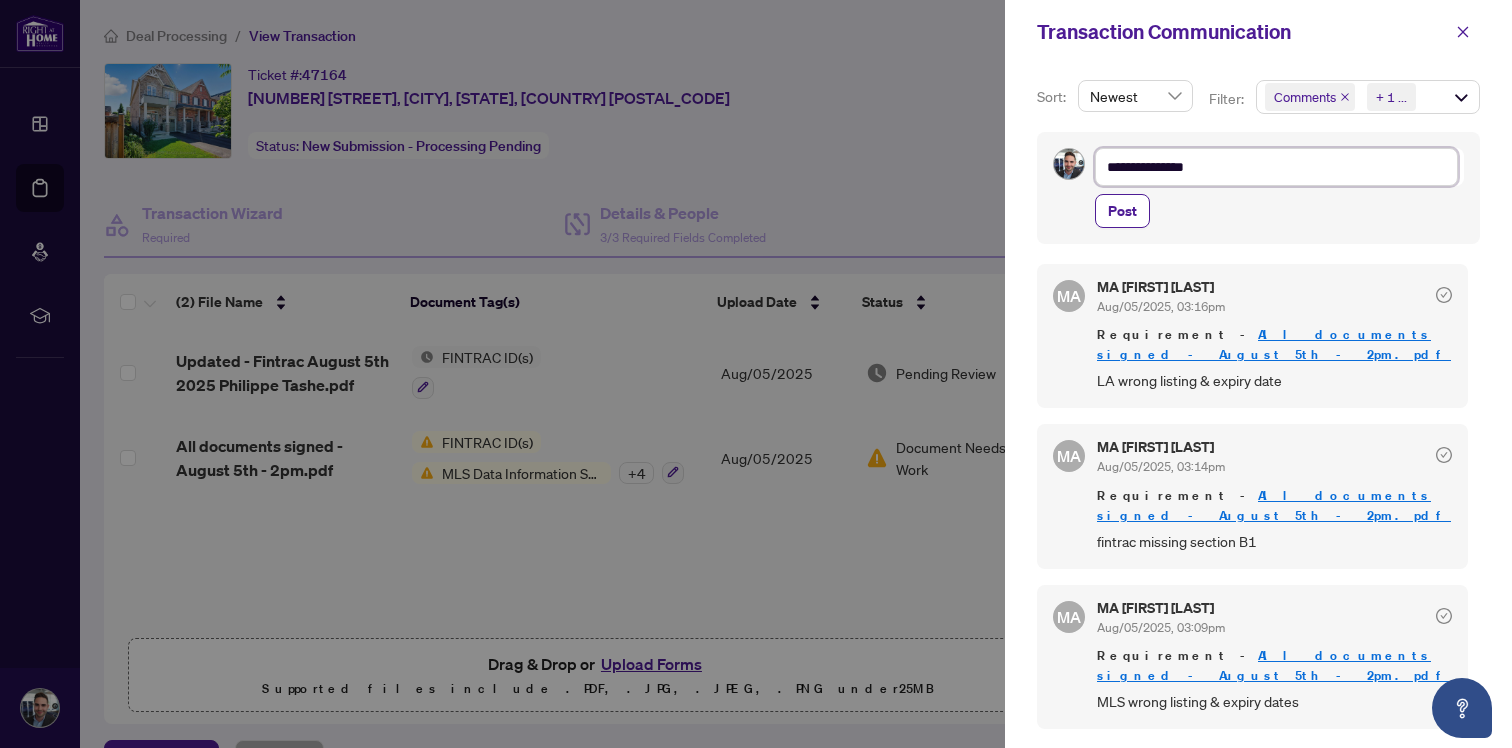 type on "**********" 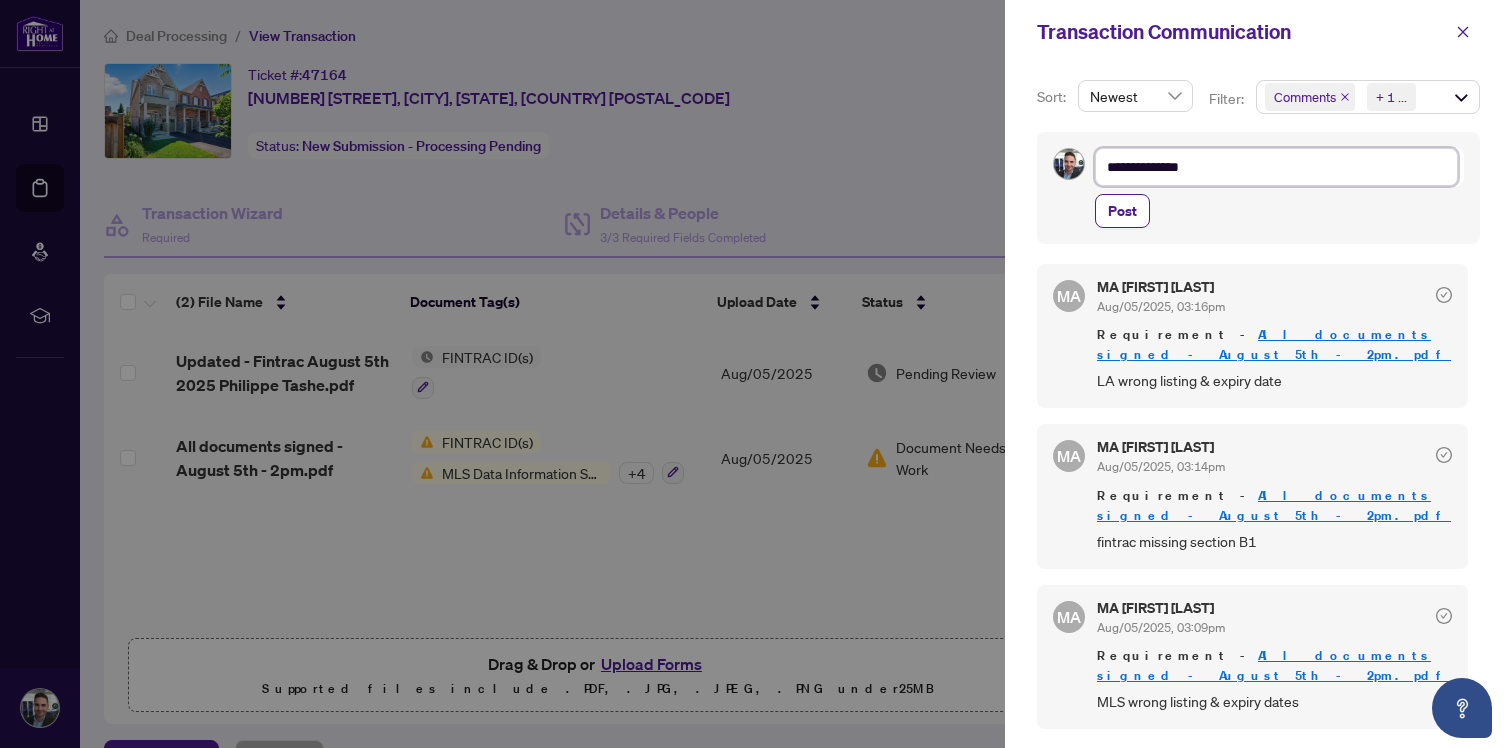 type on "**********" 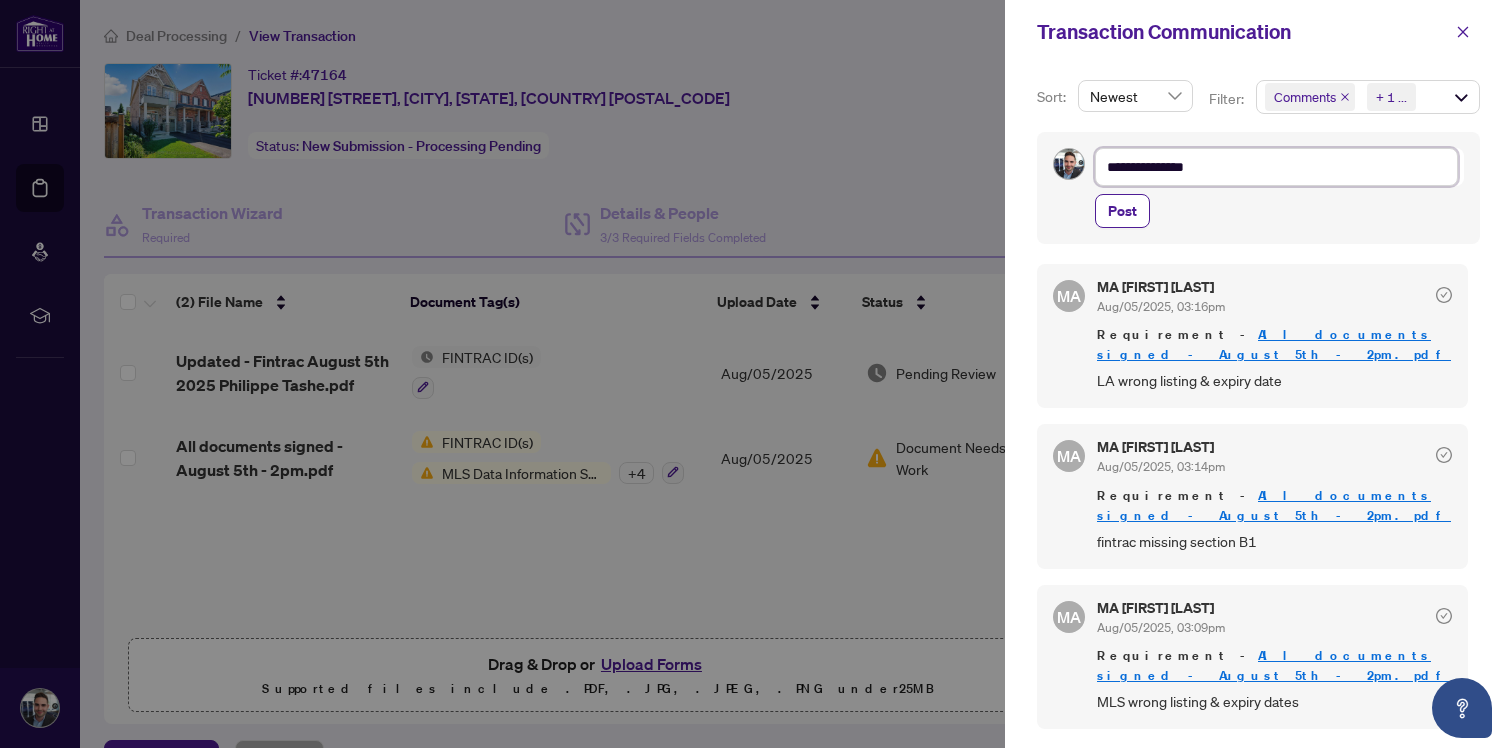 type on "**********" 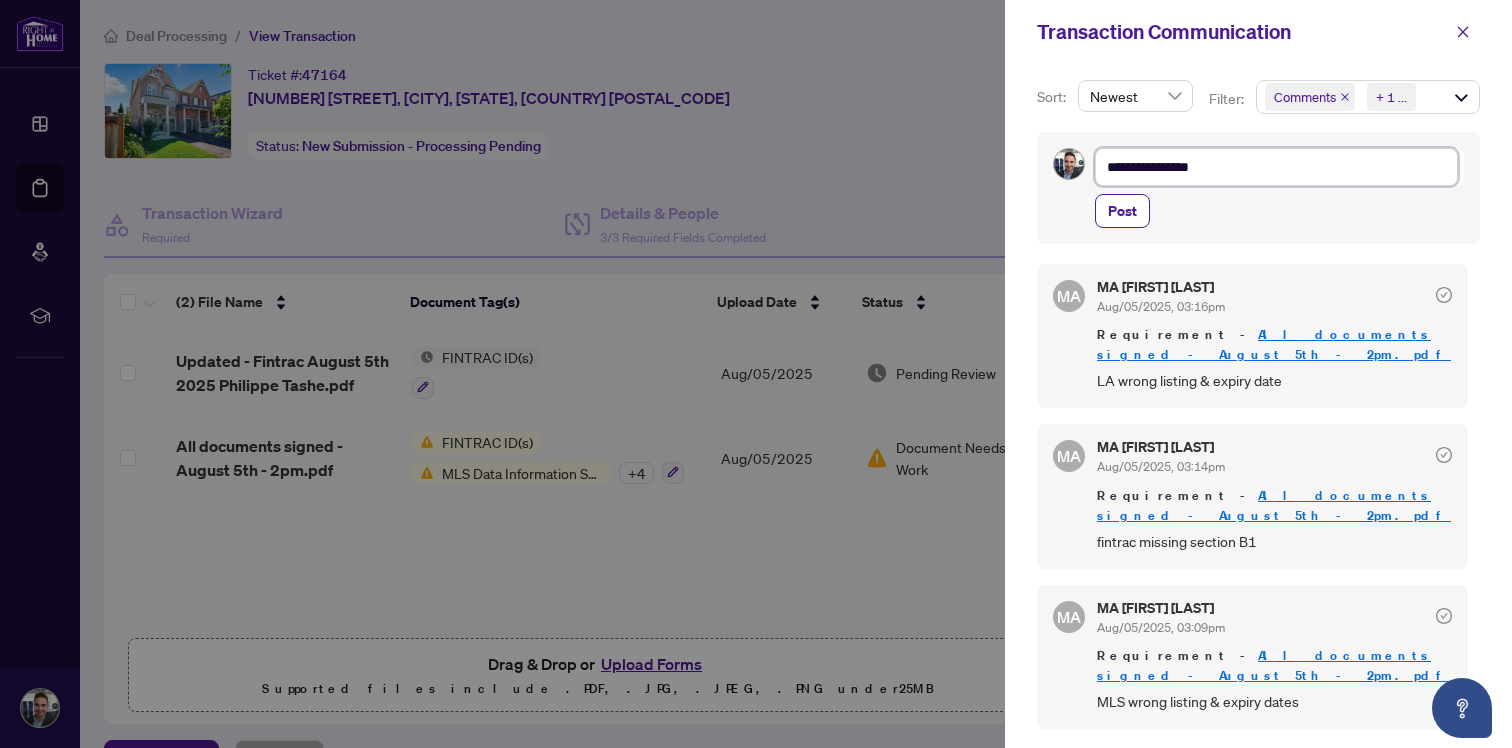 type on "**********" 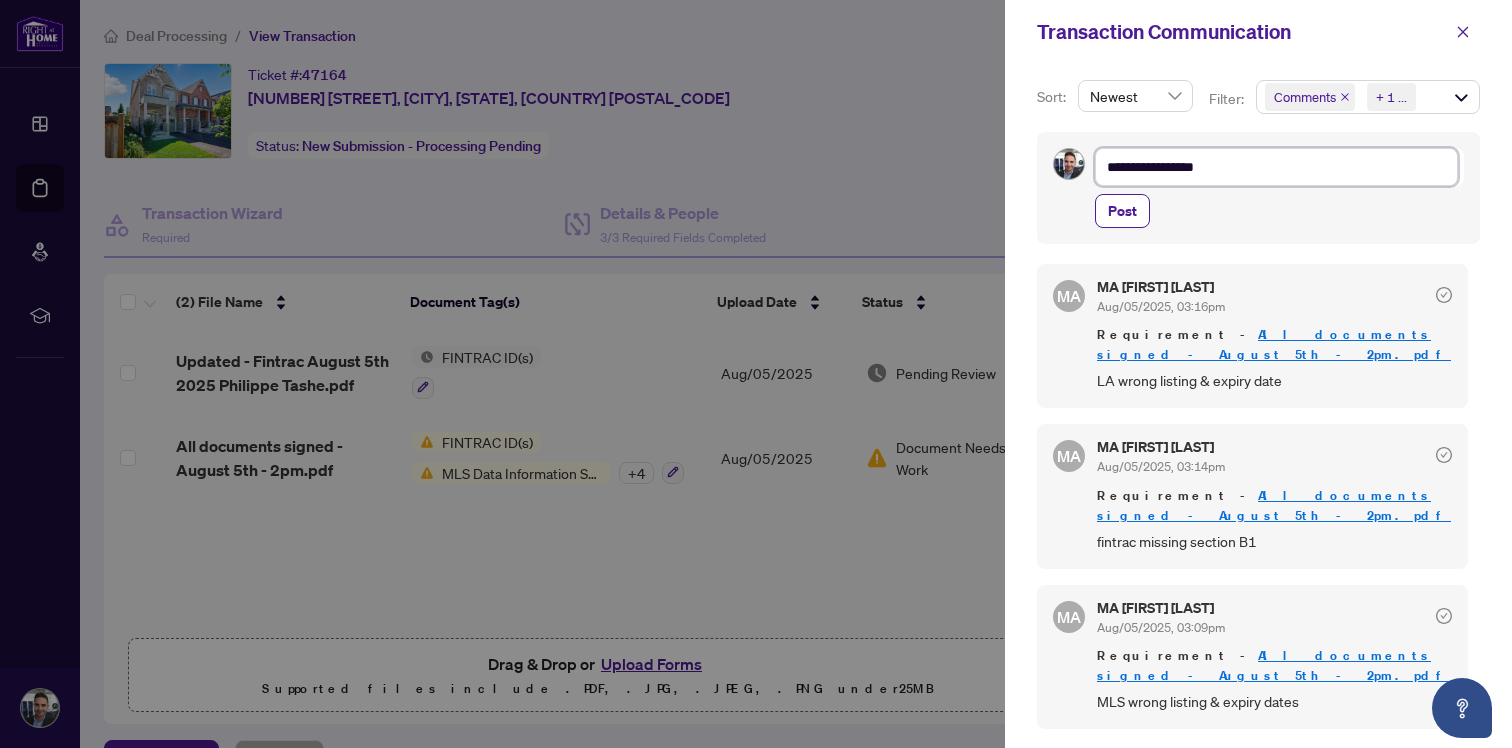 type on "**********" 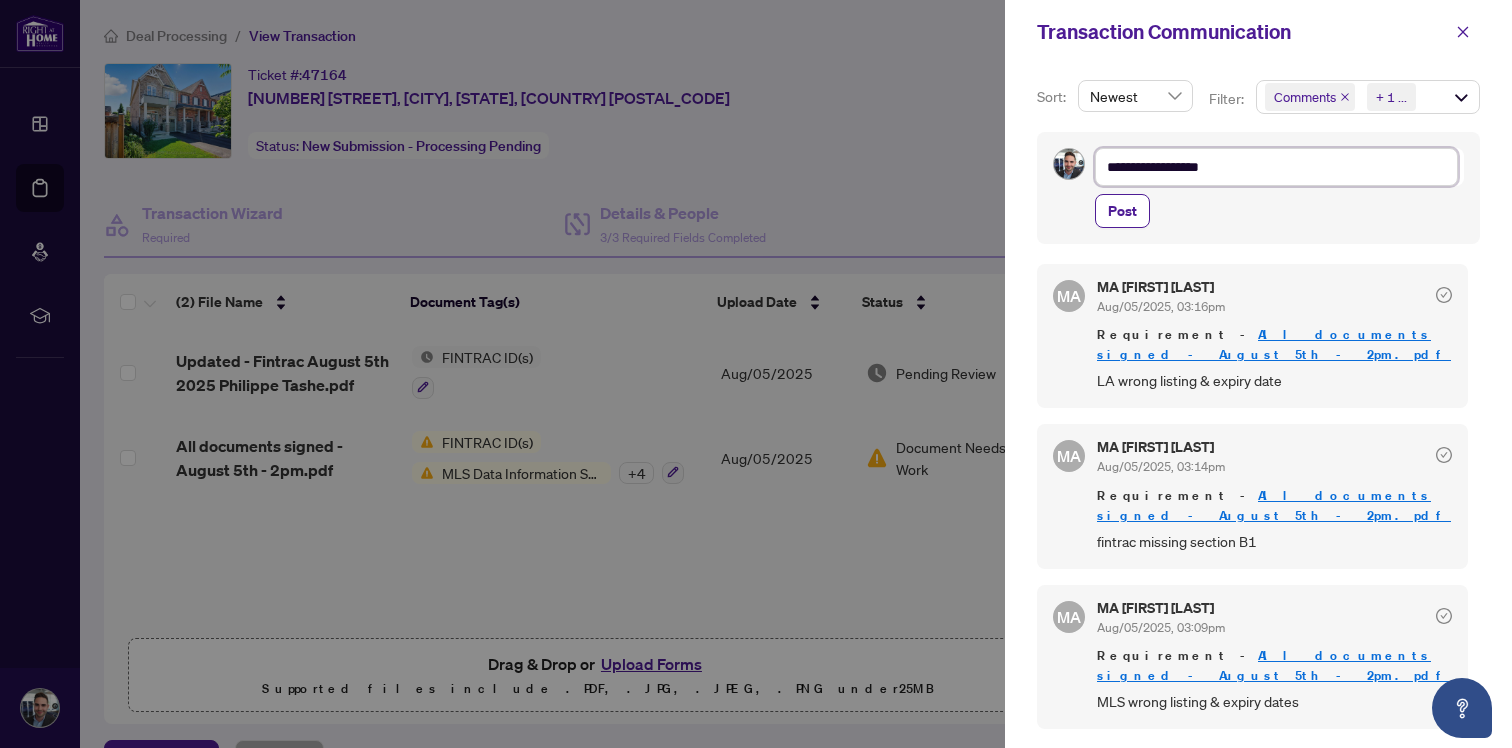 type on "**********" 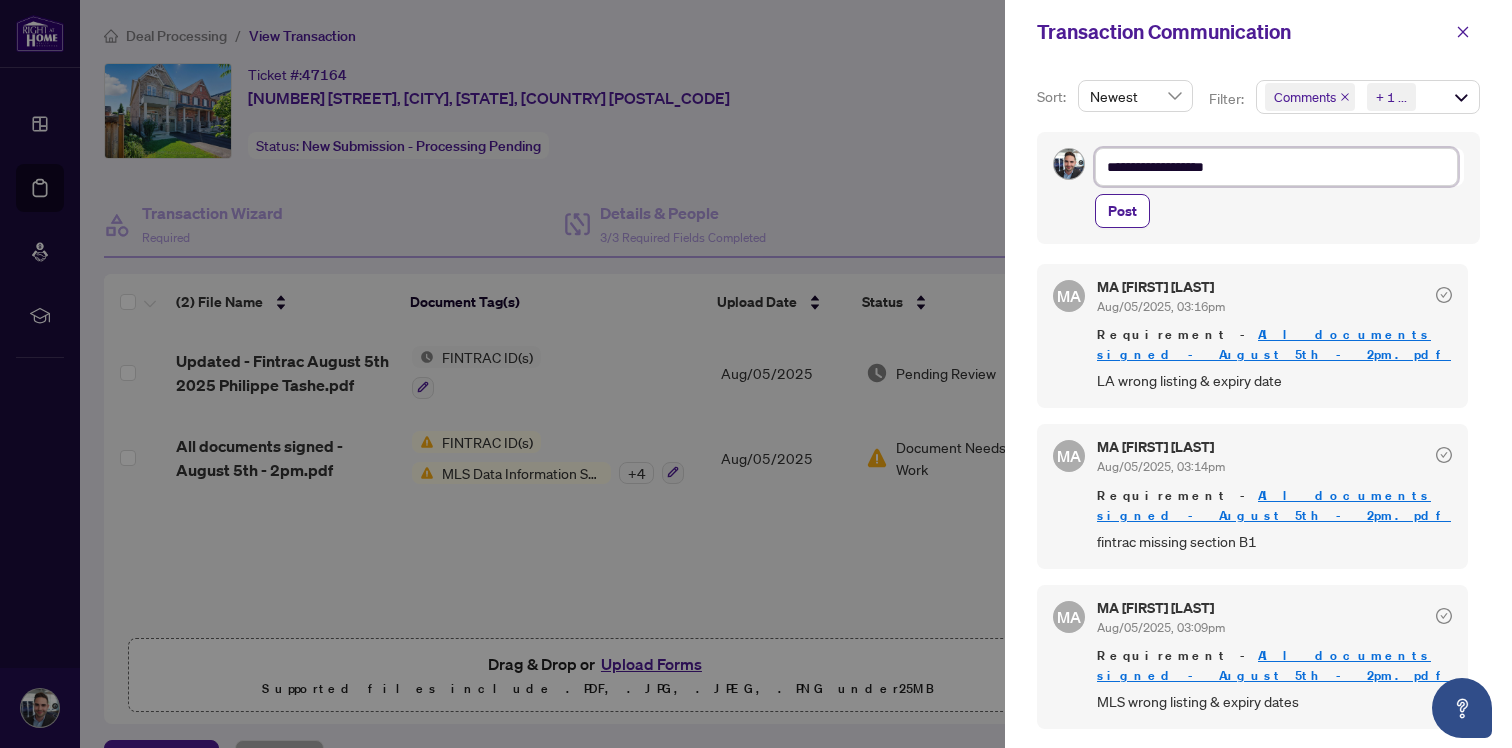 type on "**********" 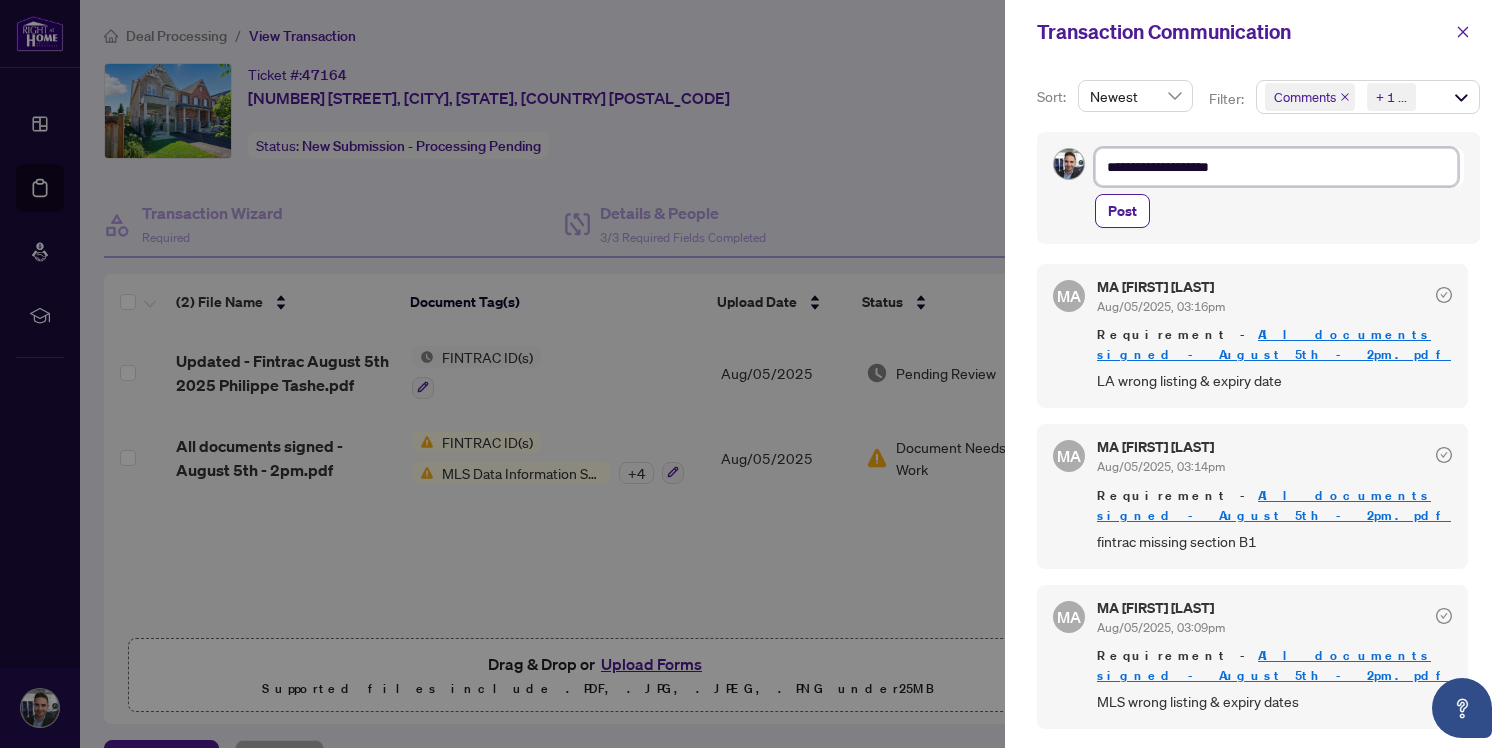 type on "**********" 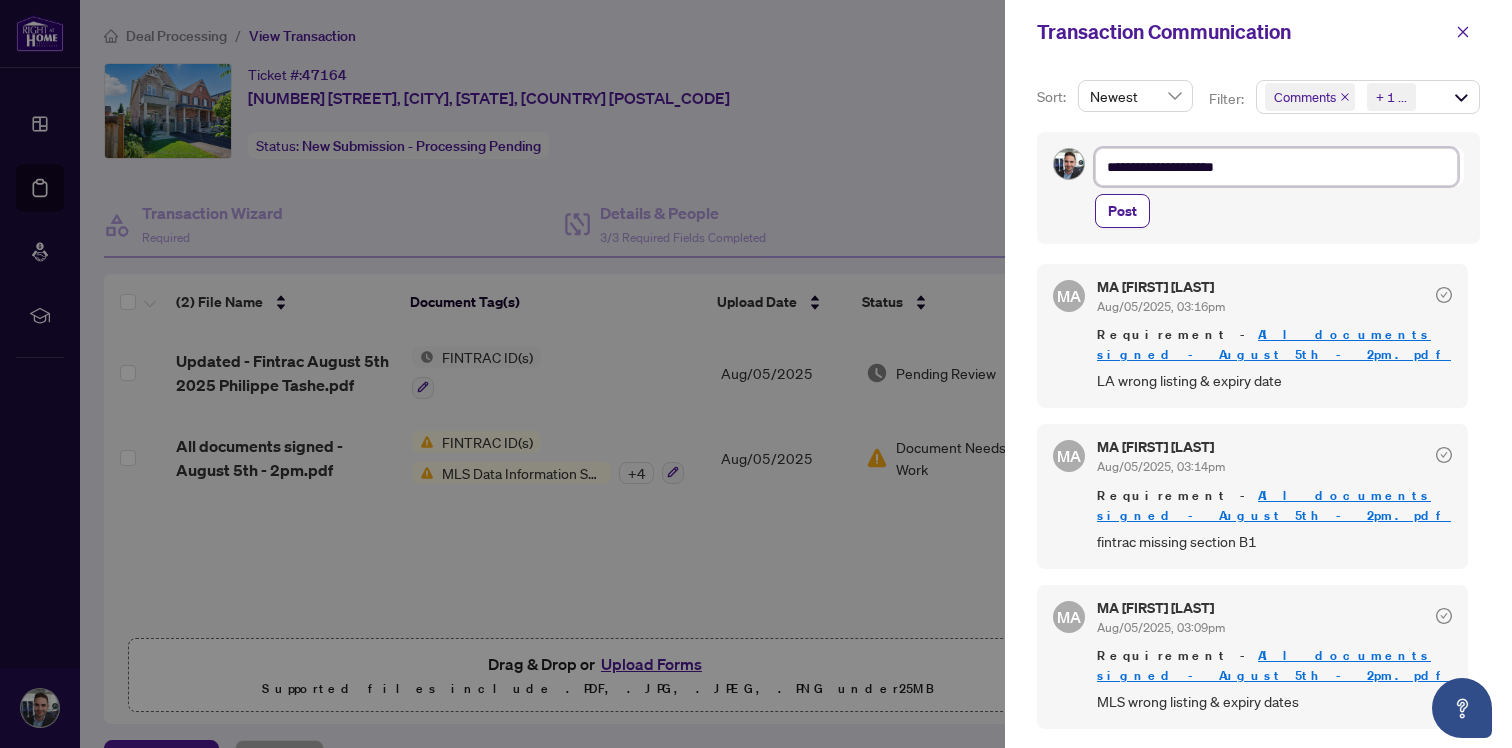 type on "**********" 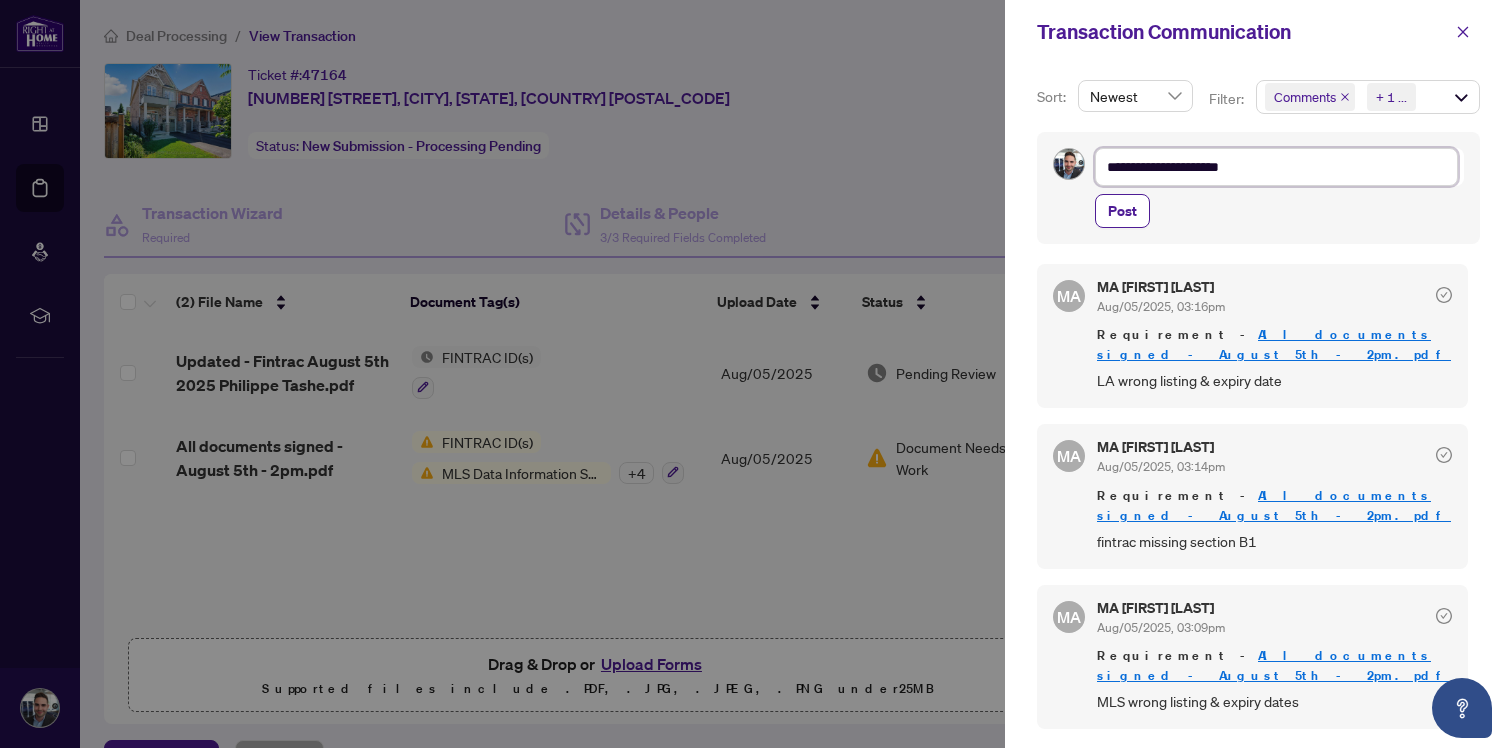 type on "**********" 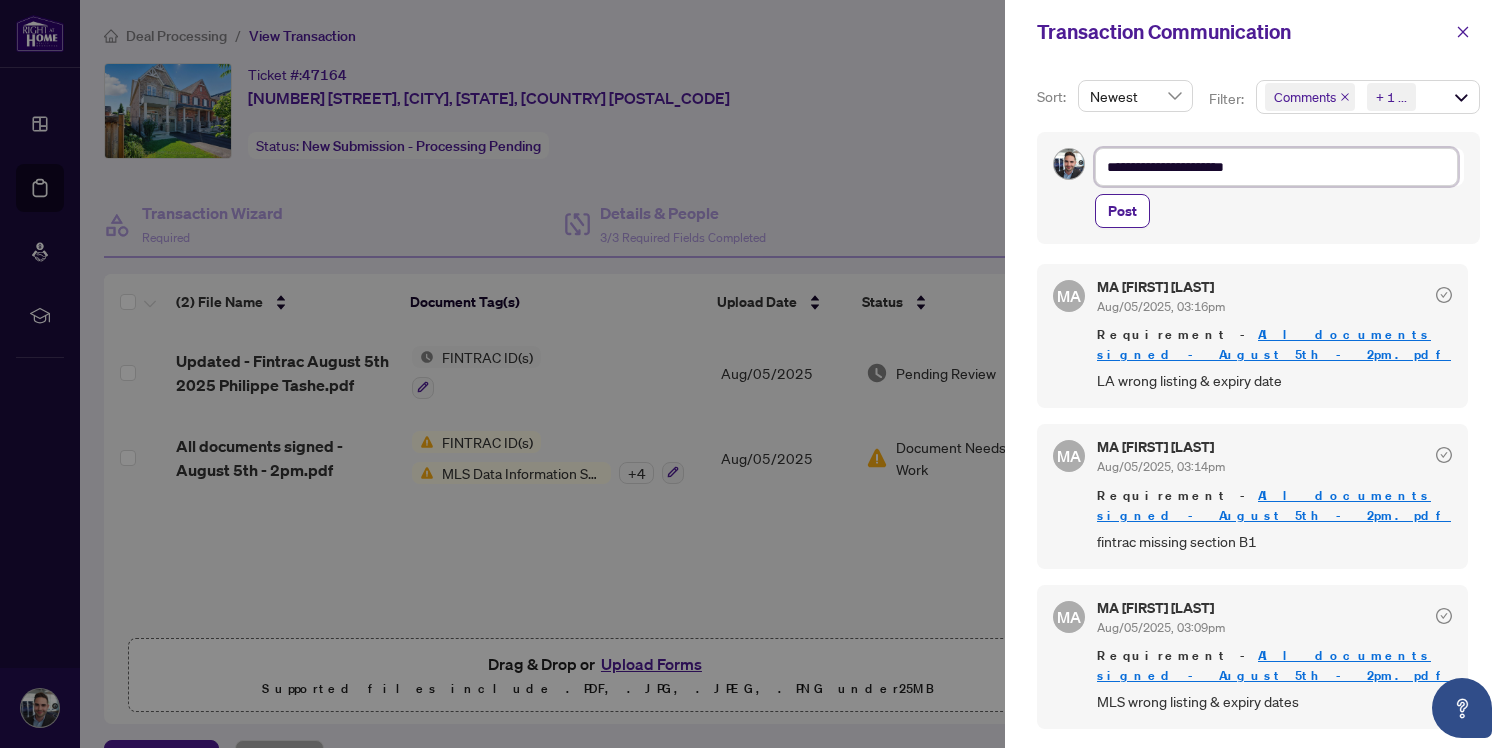 type on "**********" 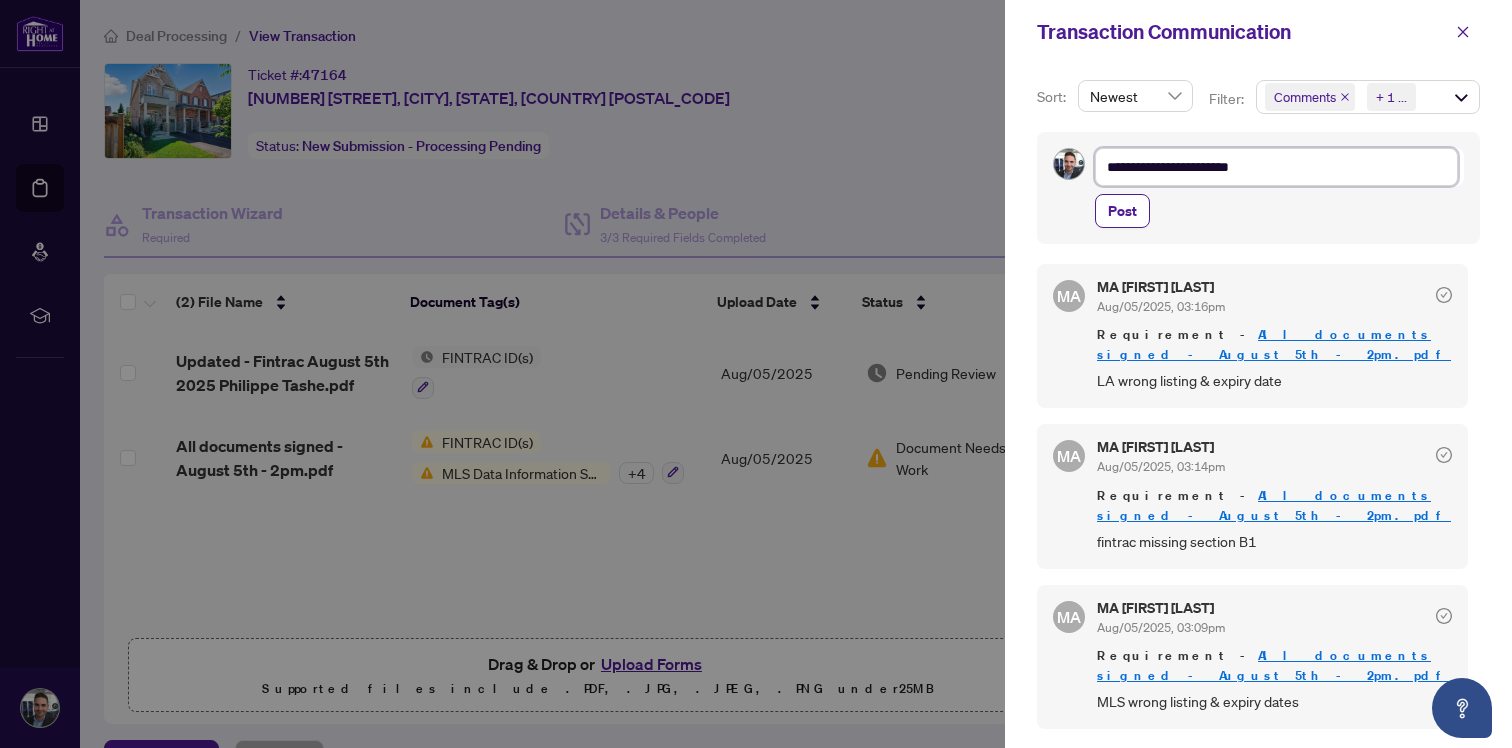 type on "**********" 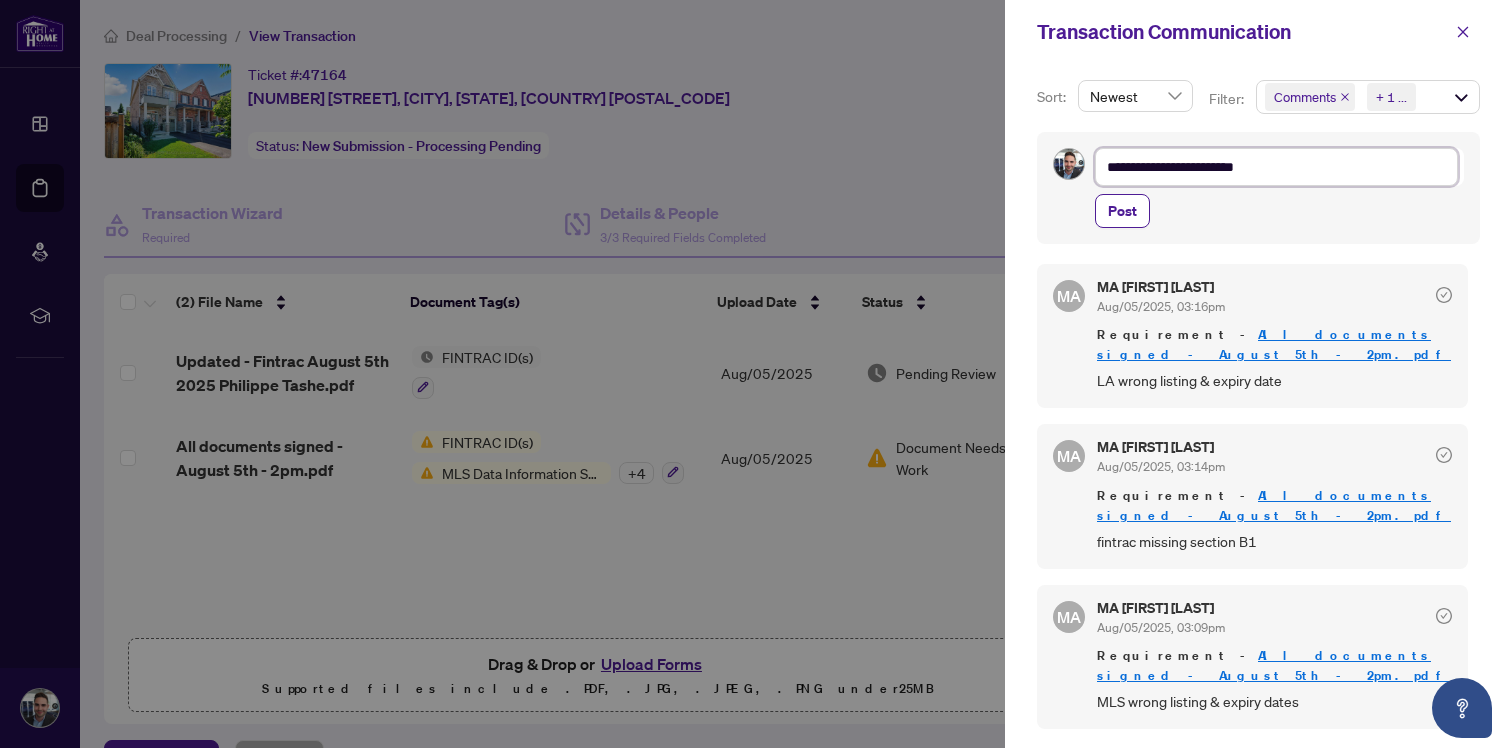 type on "**********" 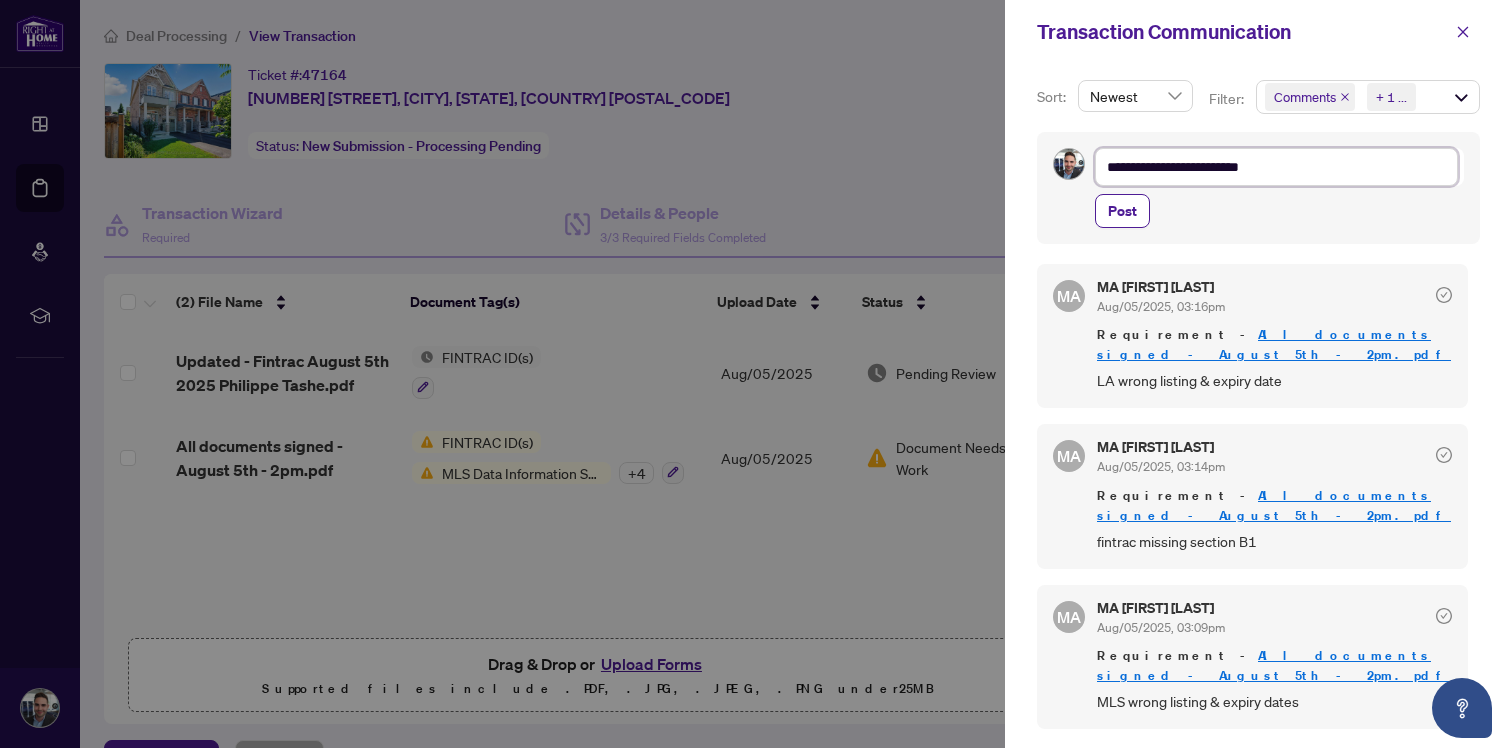 type on "**********" 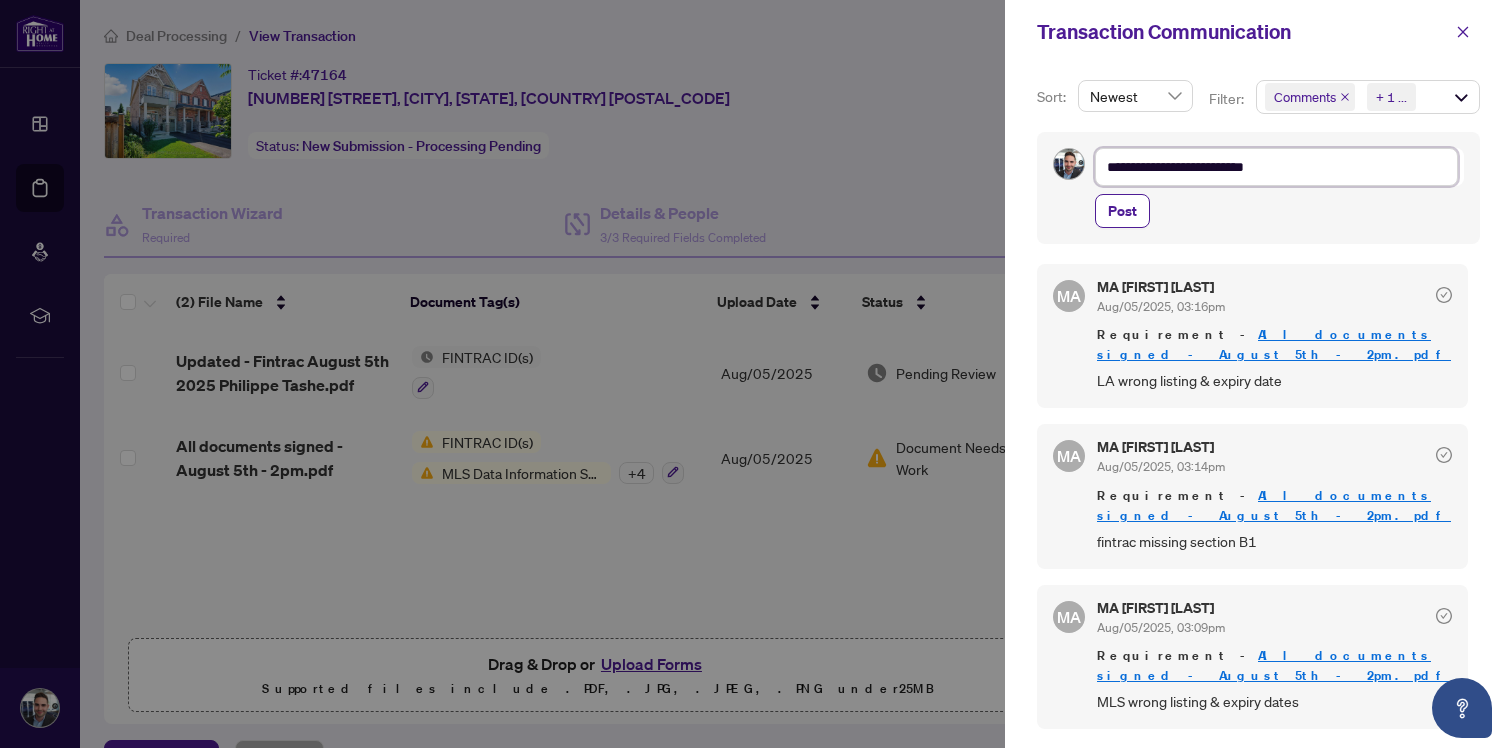 type on "**********" 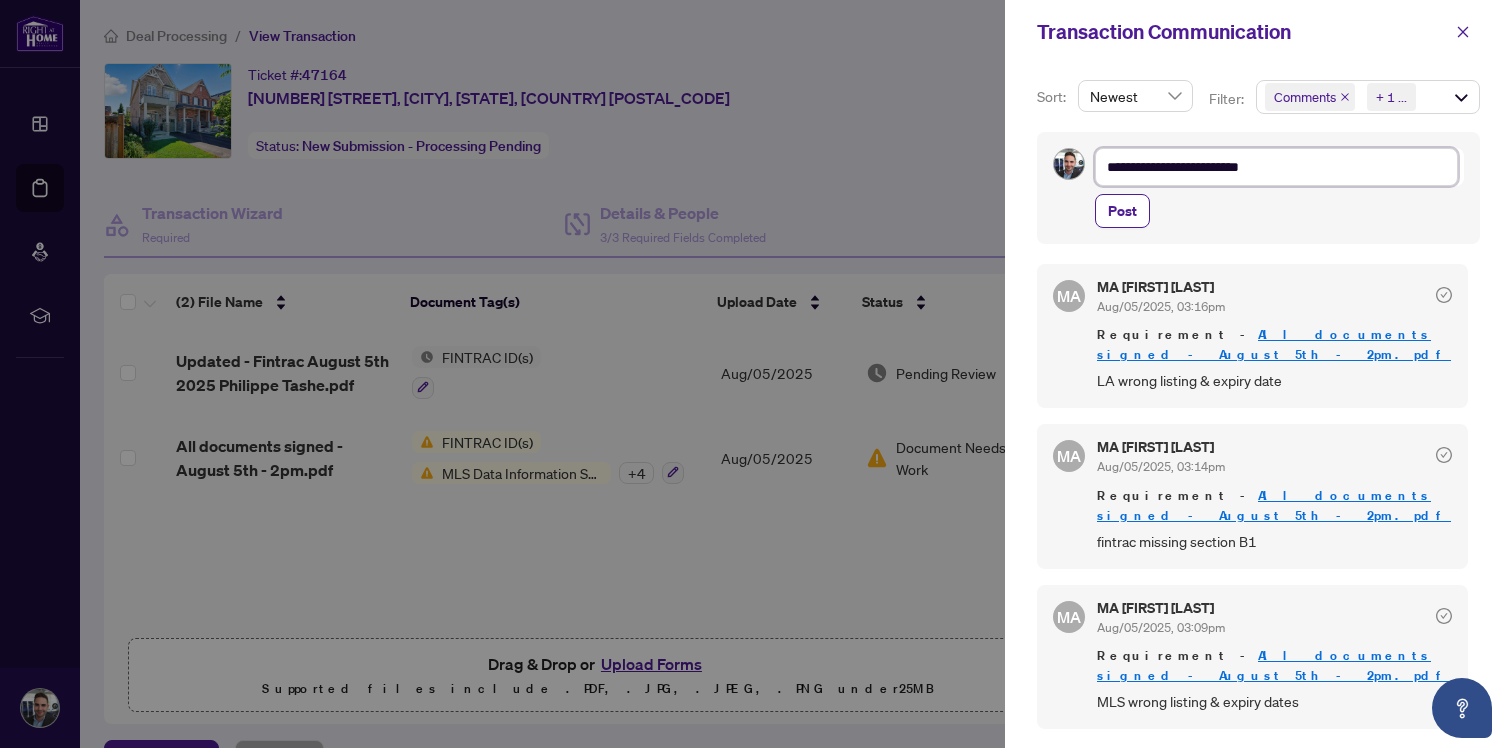type on "**********" 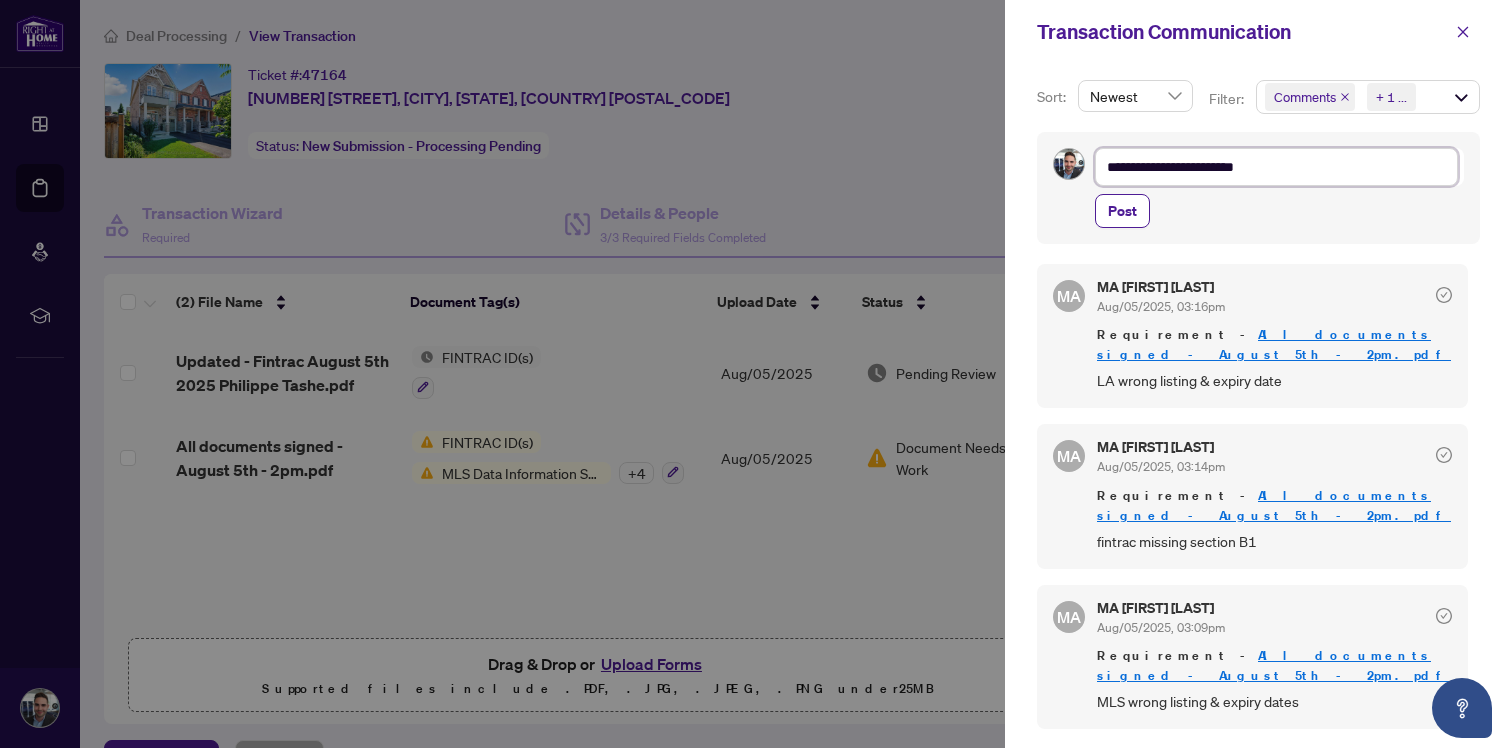 type on "**********" 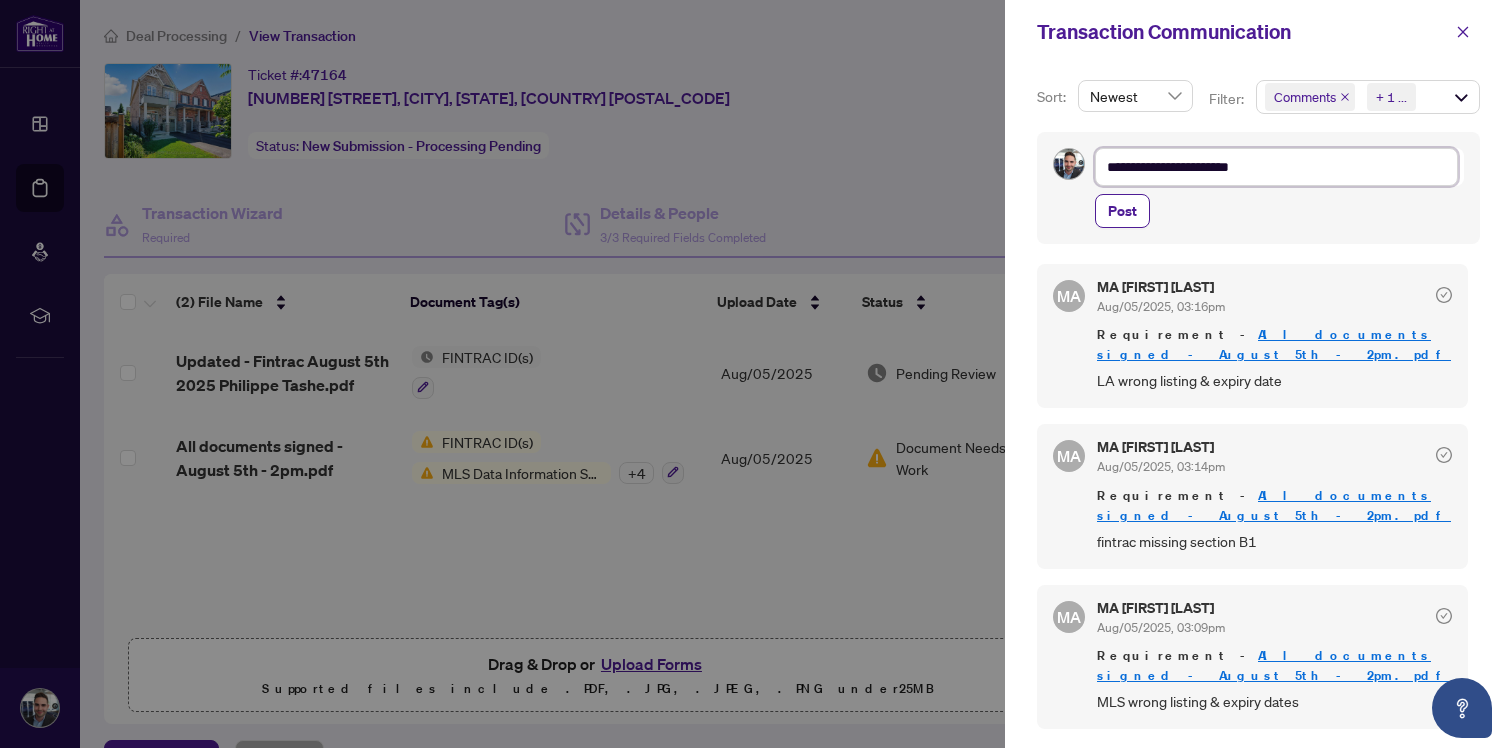 type on "**********" 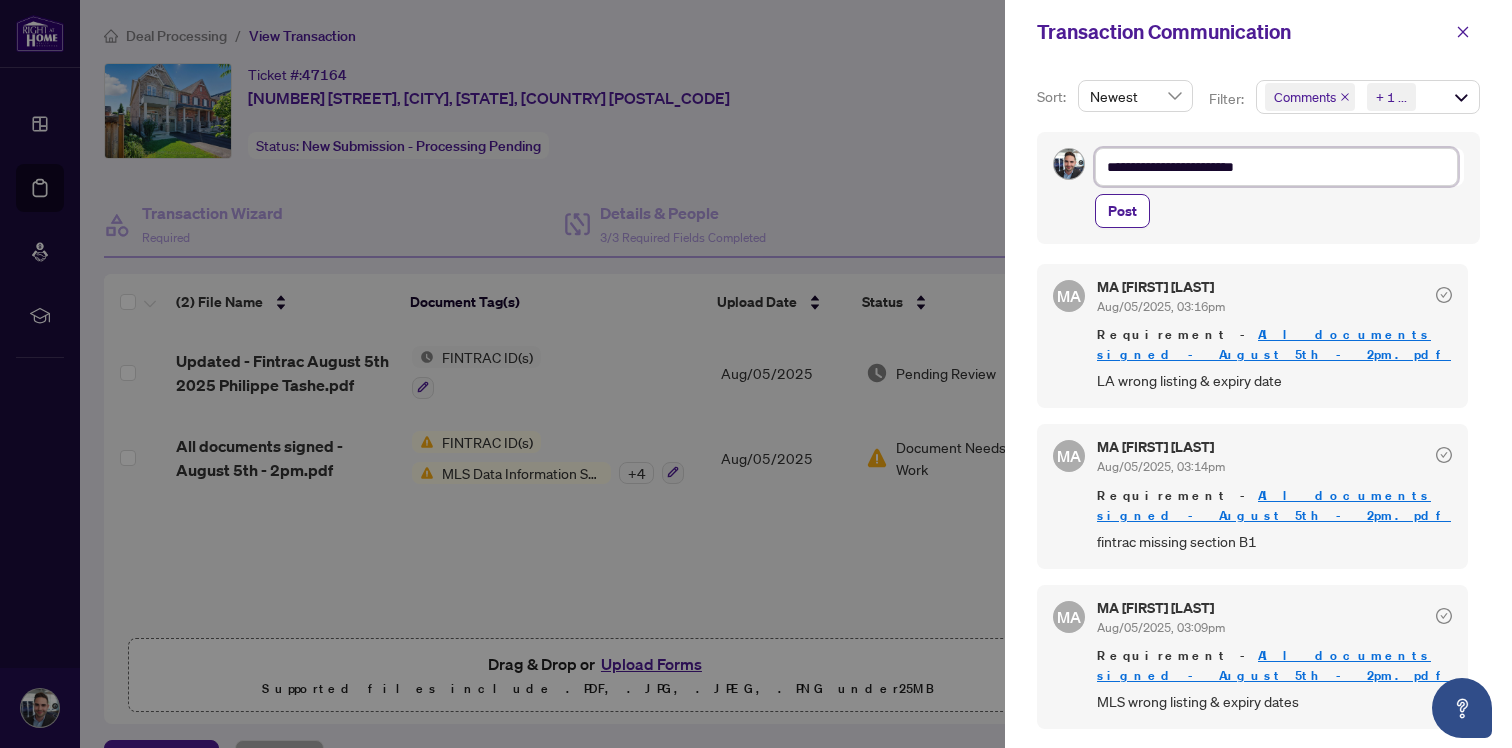 type on "**********" 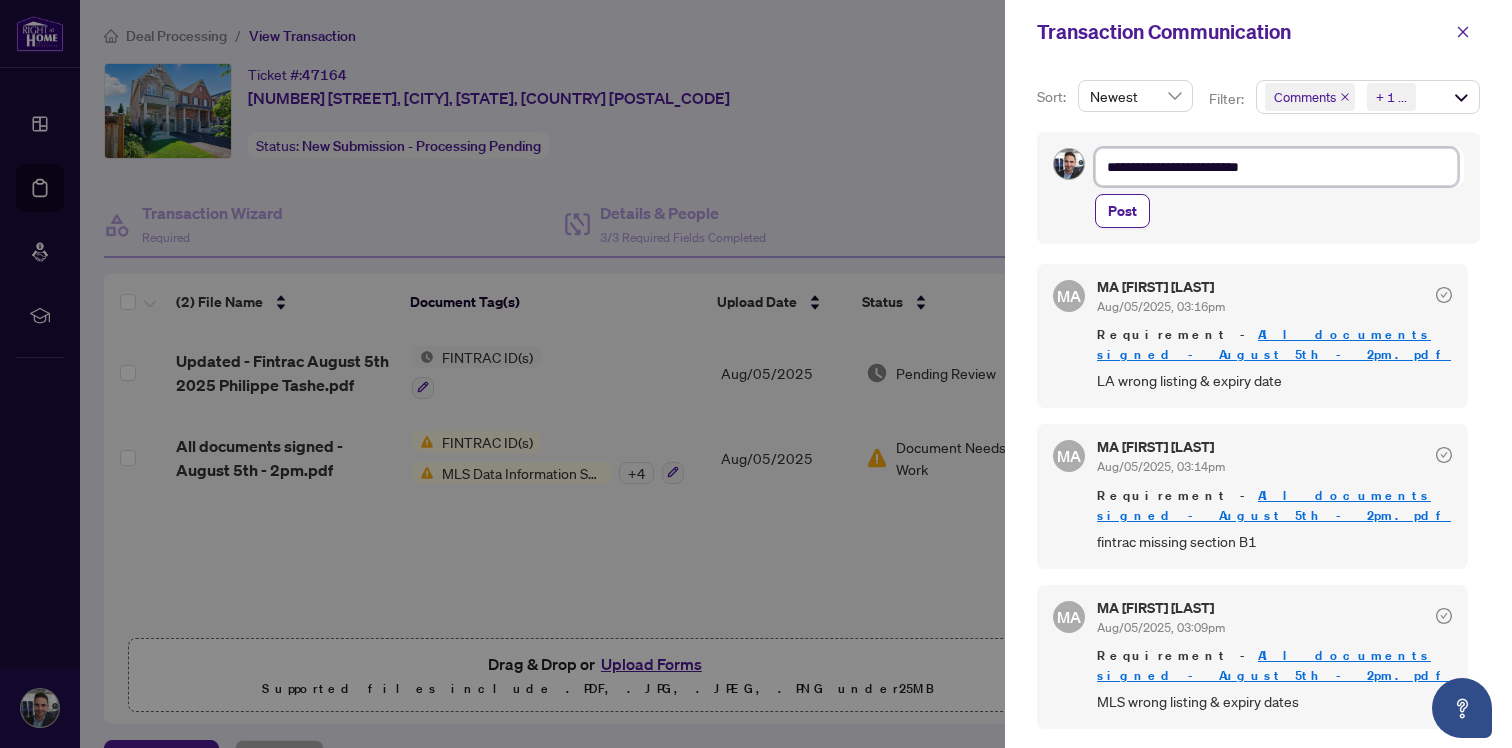 type on "**********" 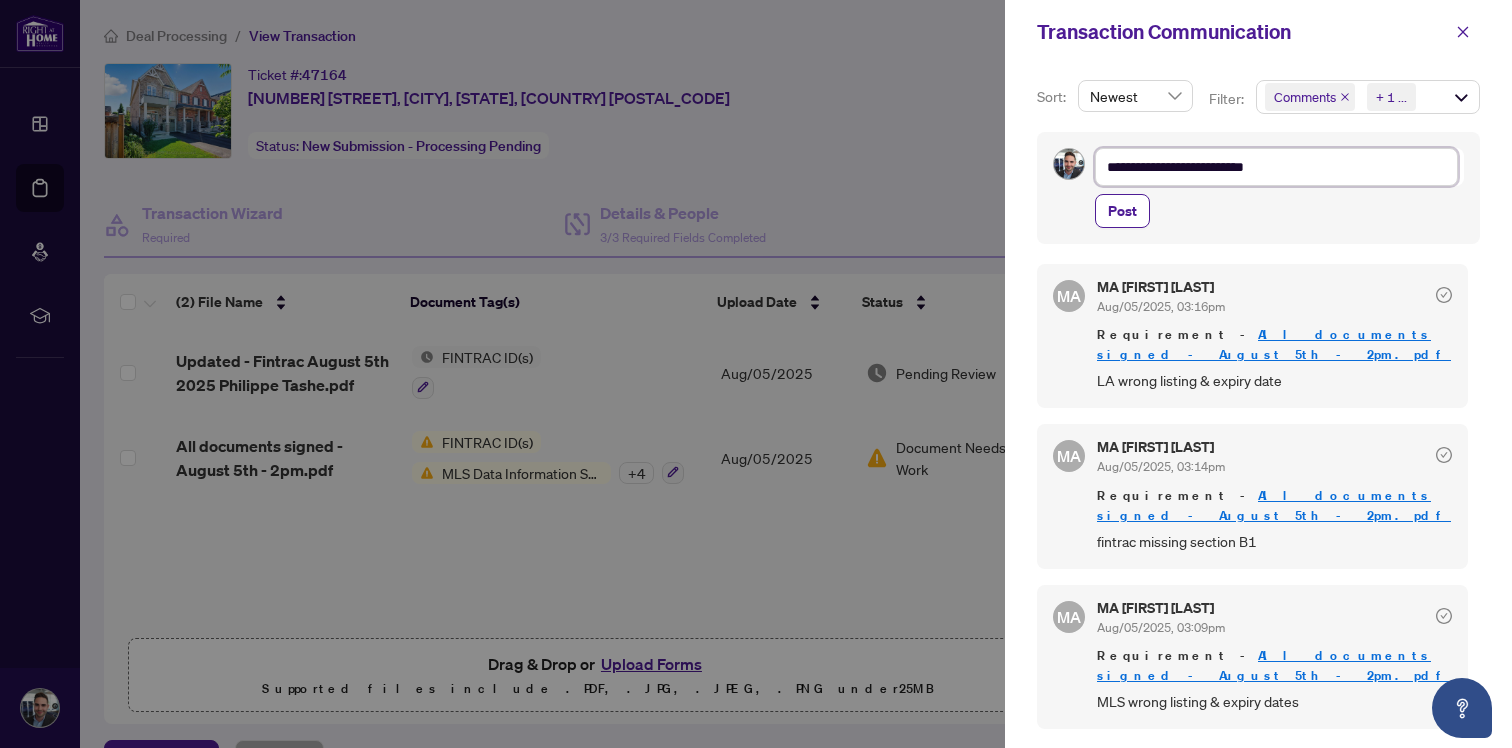 type on "**********" 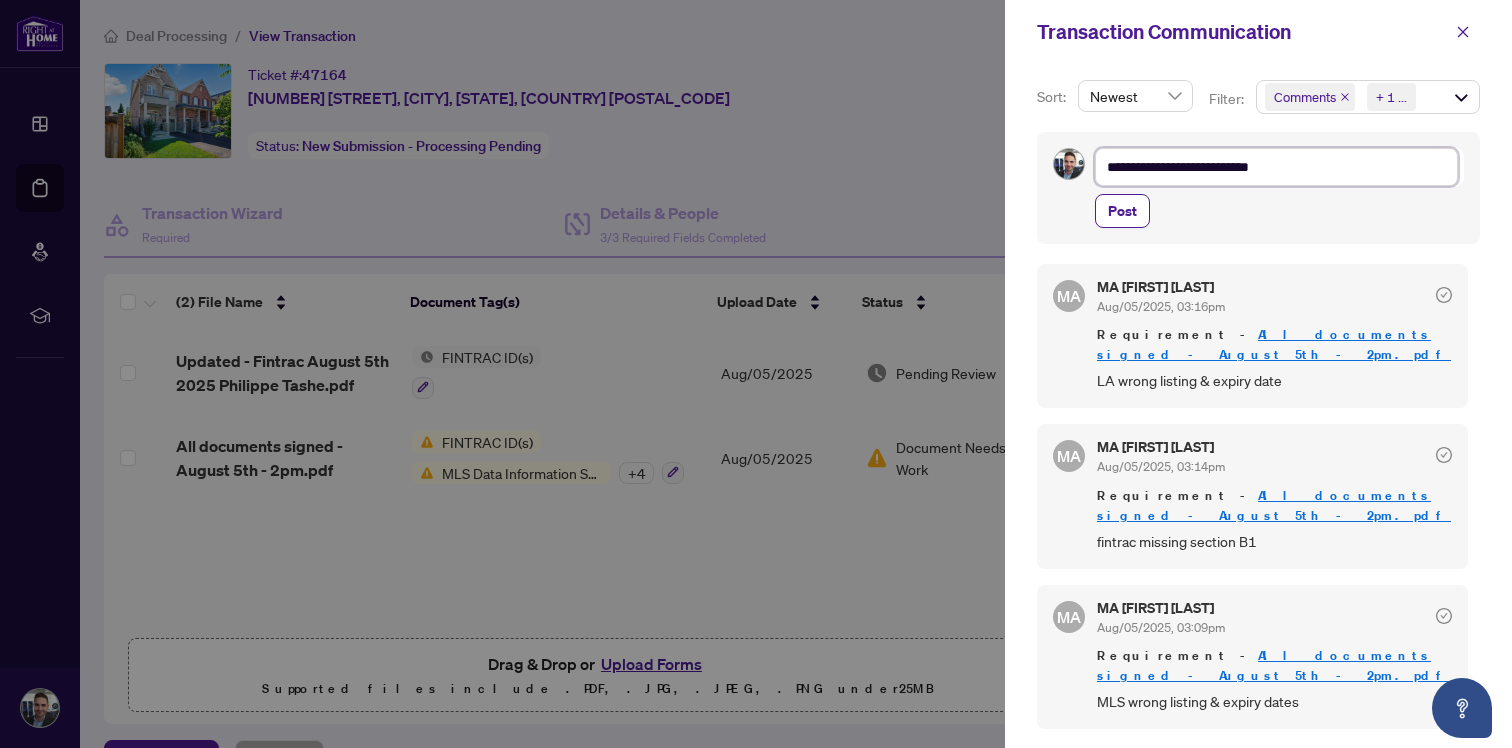 type on "**********" 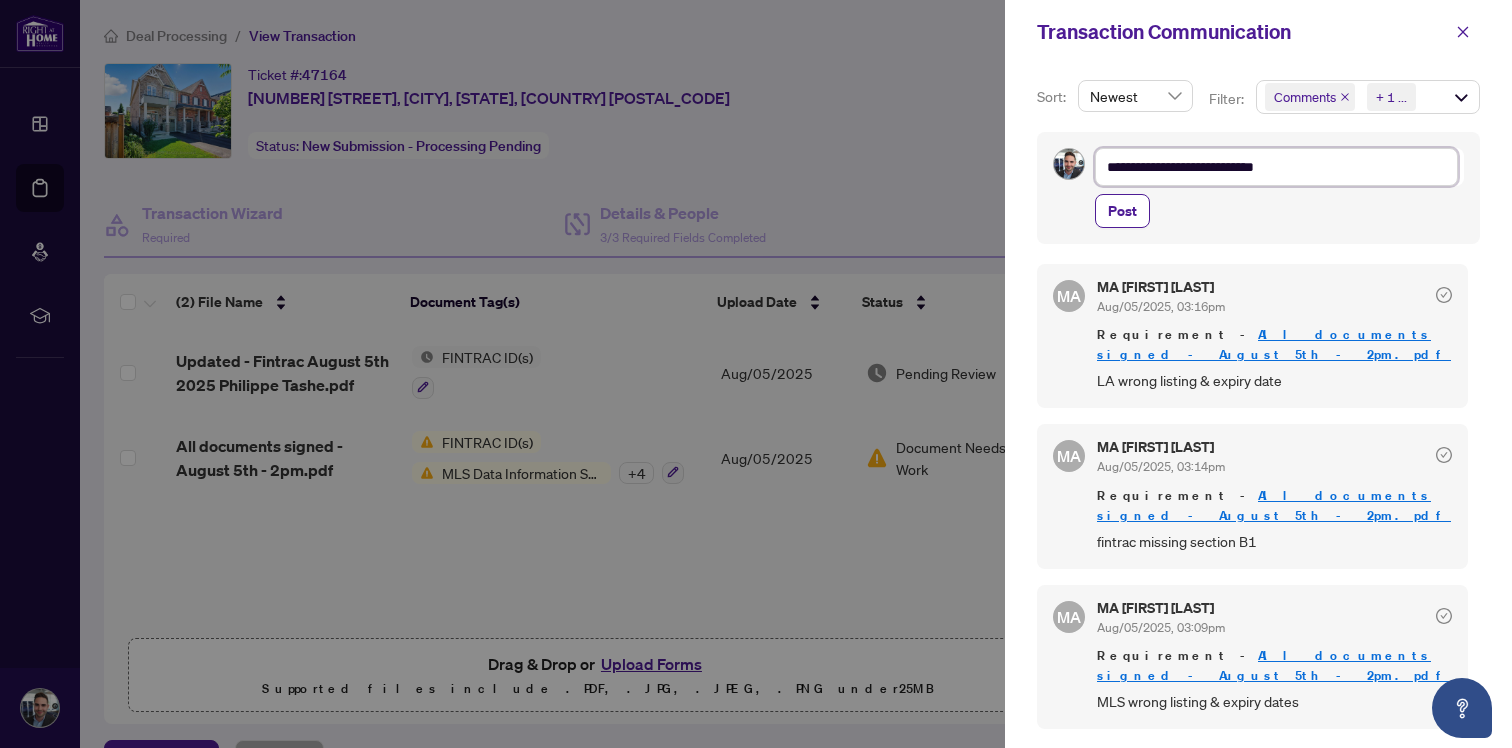 type on "**********" 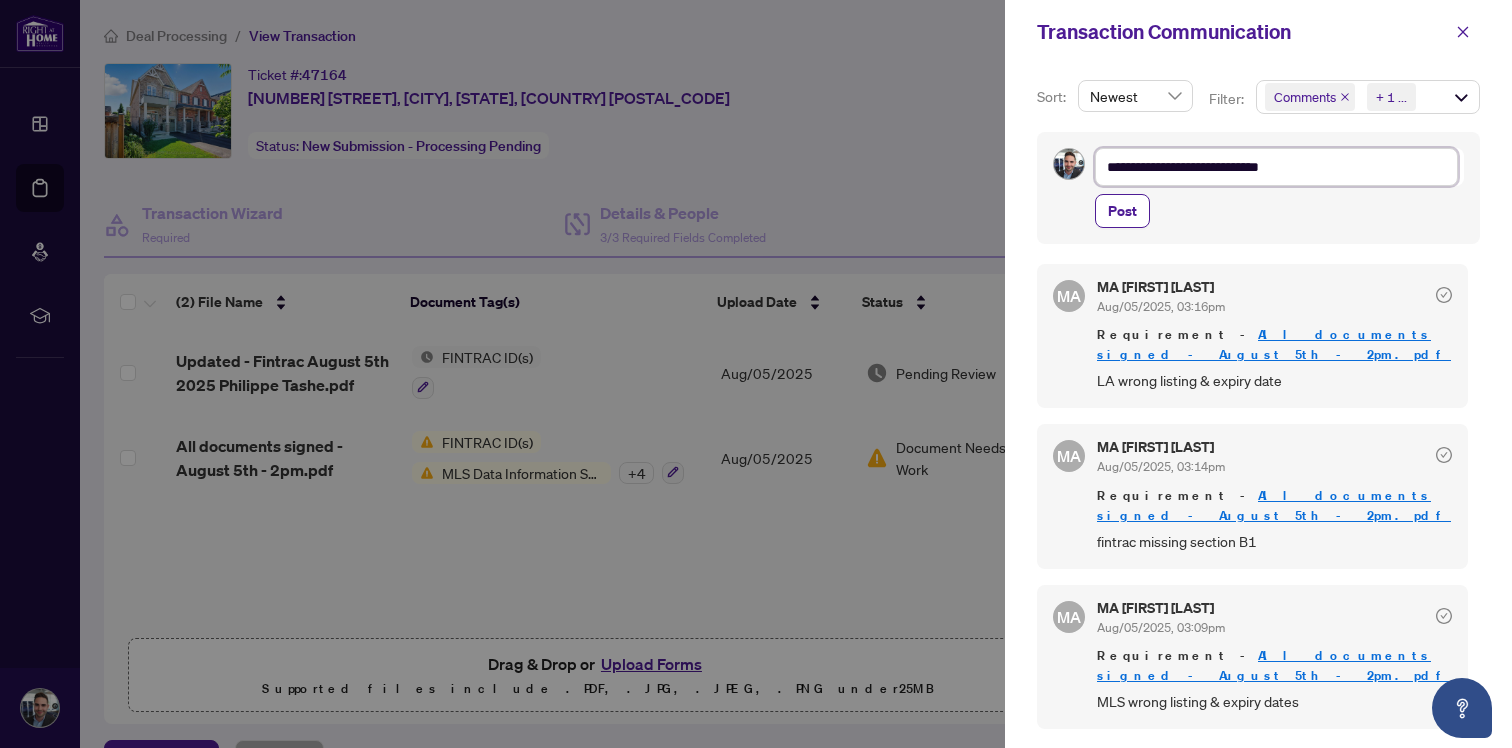 type on "**********" 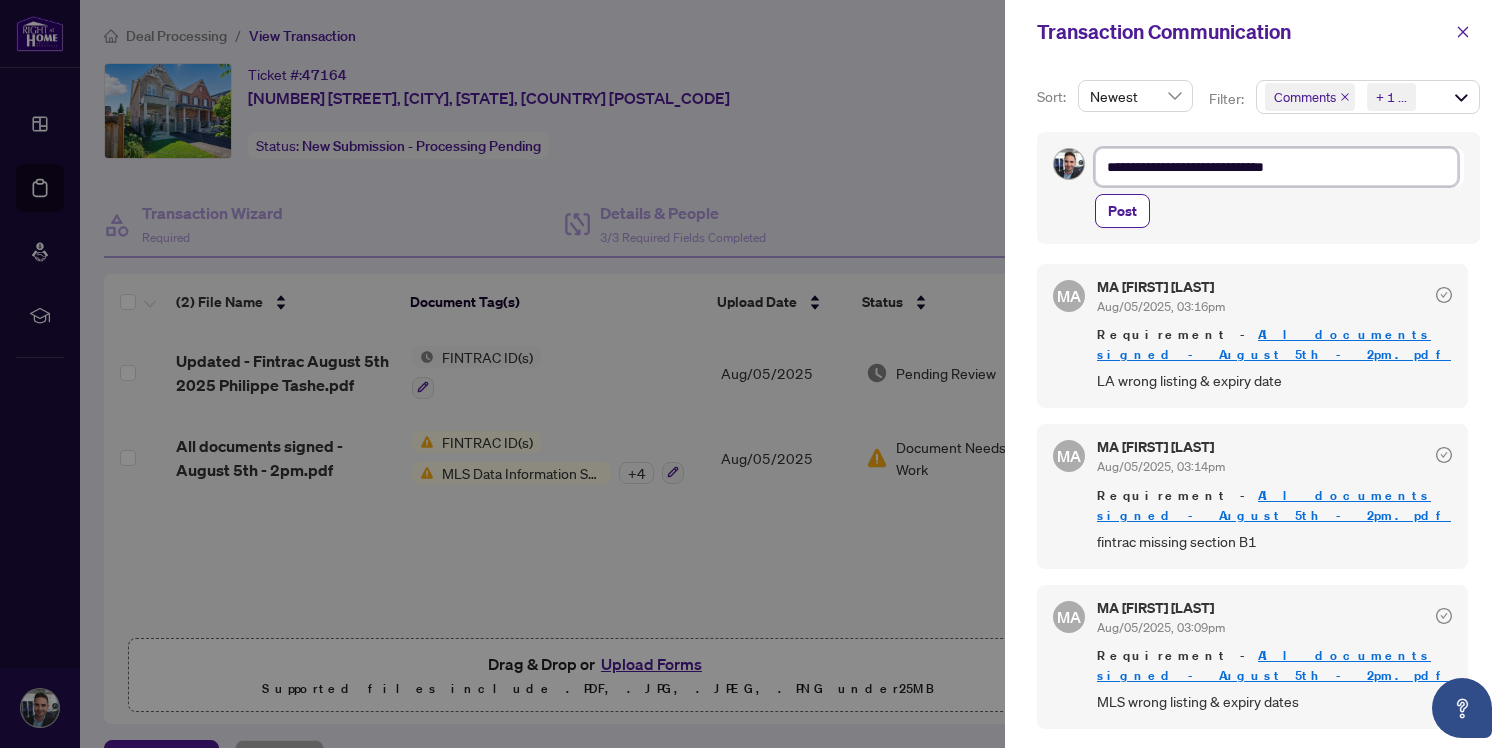 type on "**********" 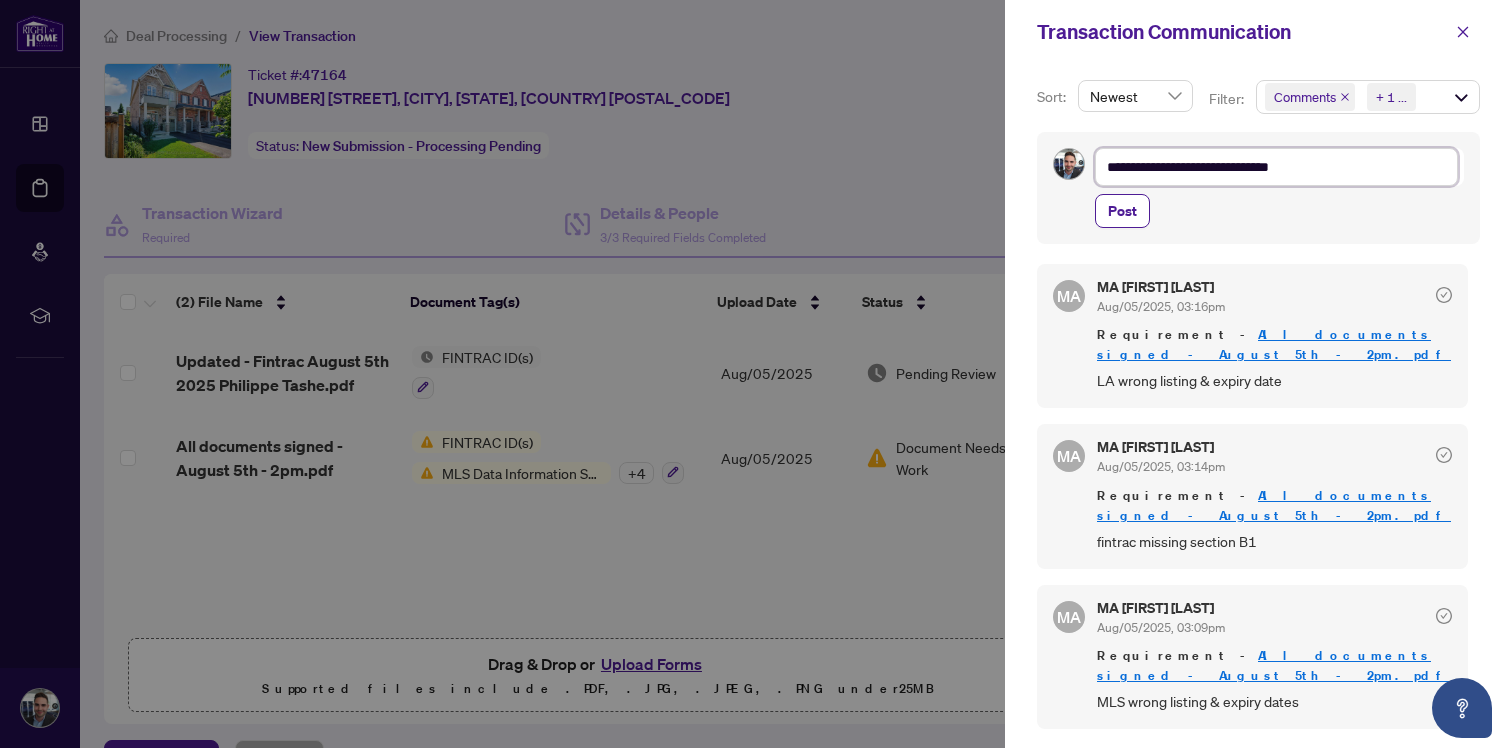 type on "**********" 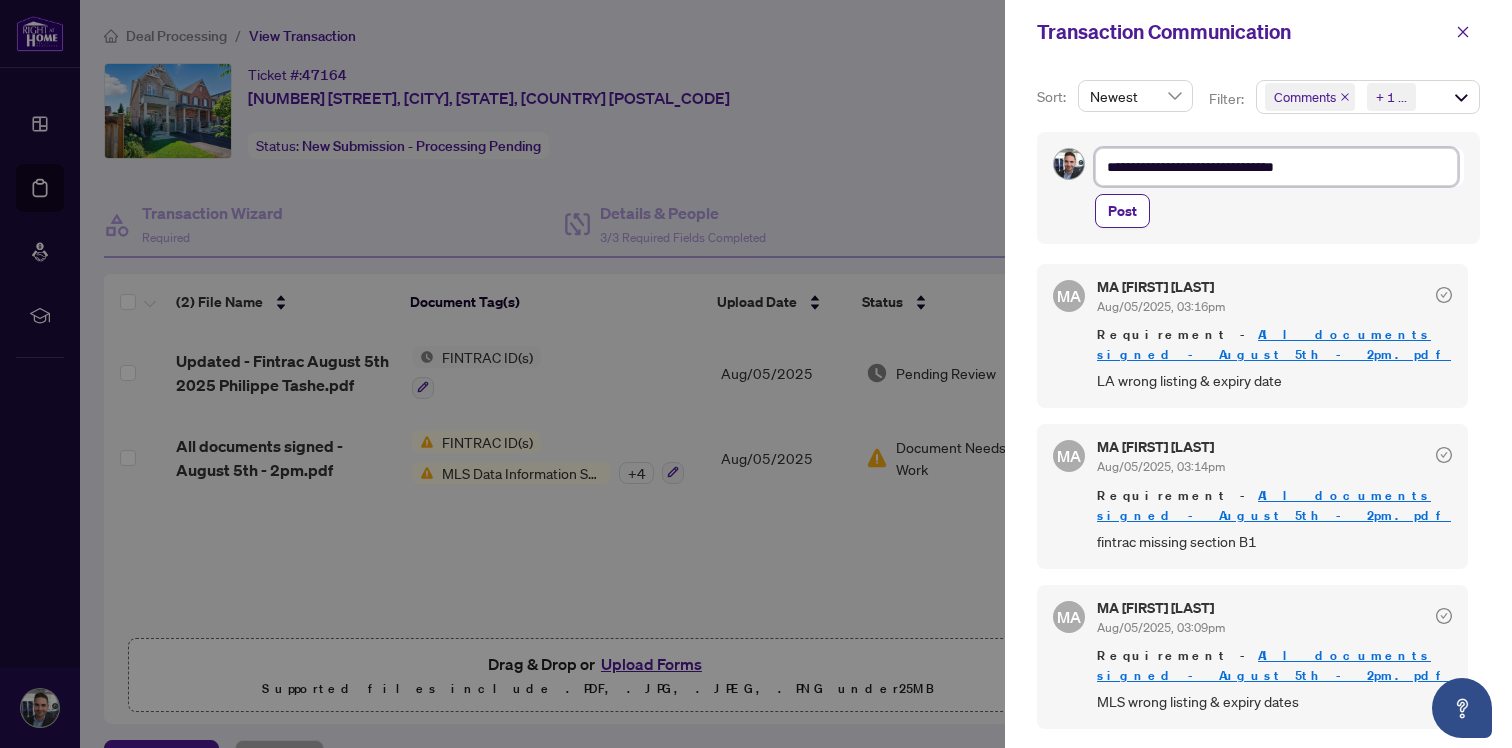 type on "**********" 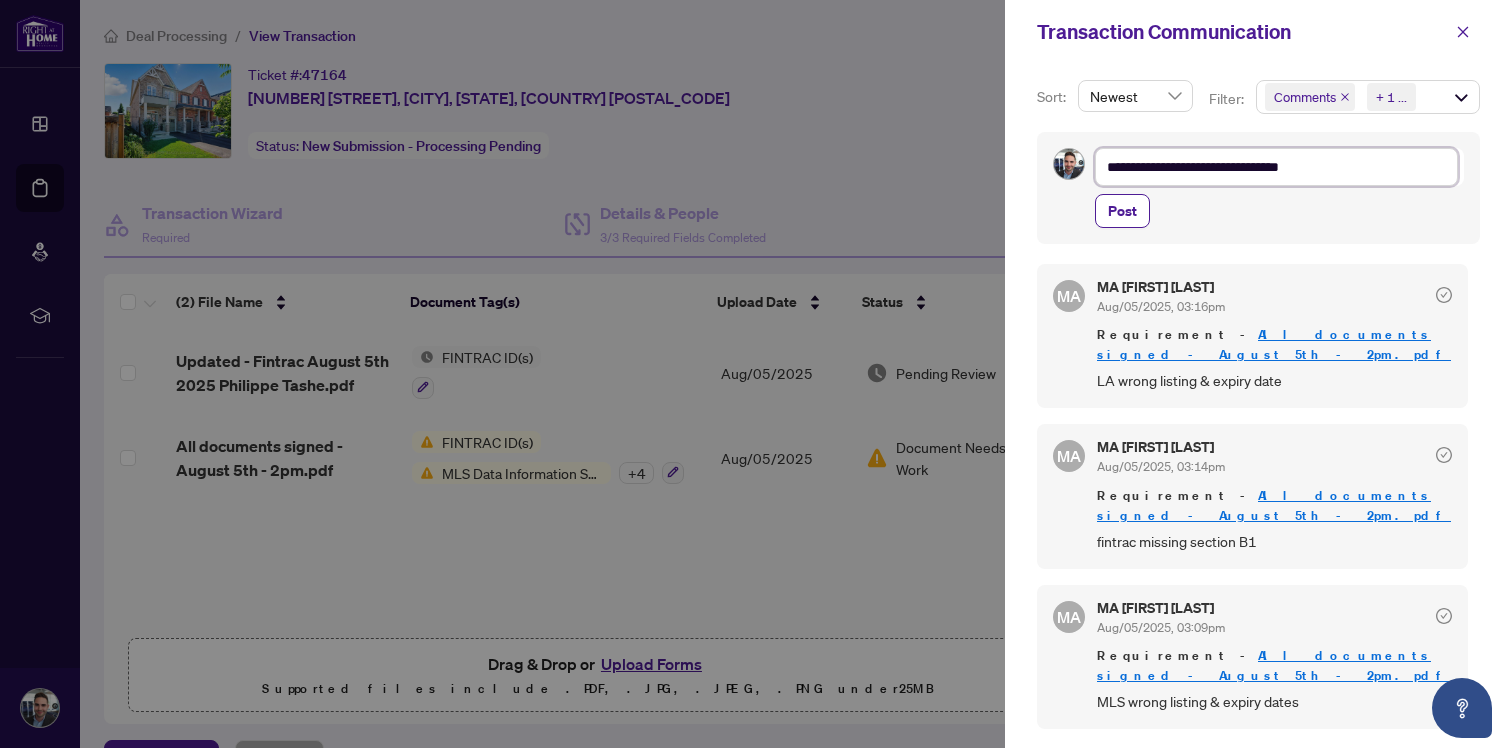 type on "**********" 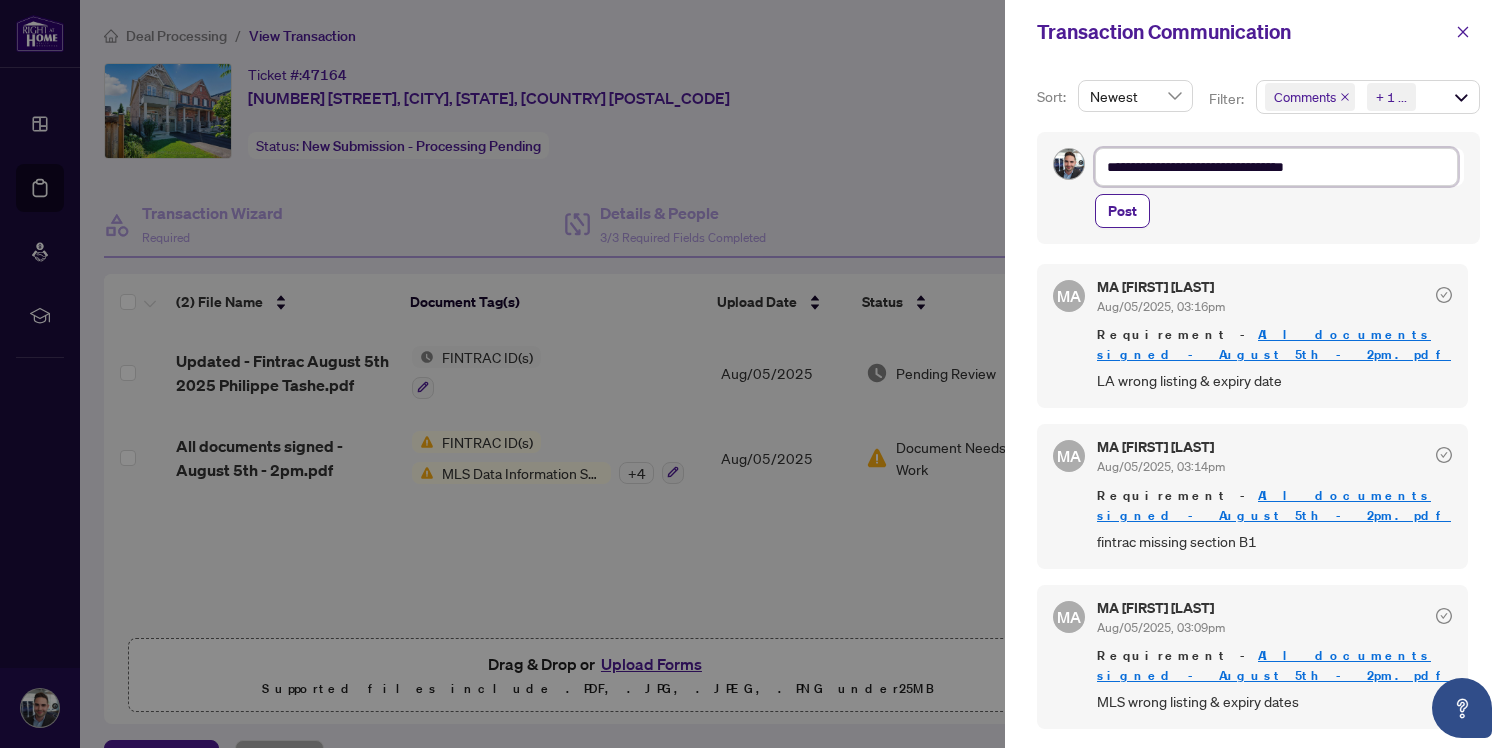 type on "**********" 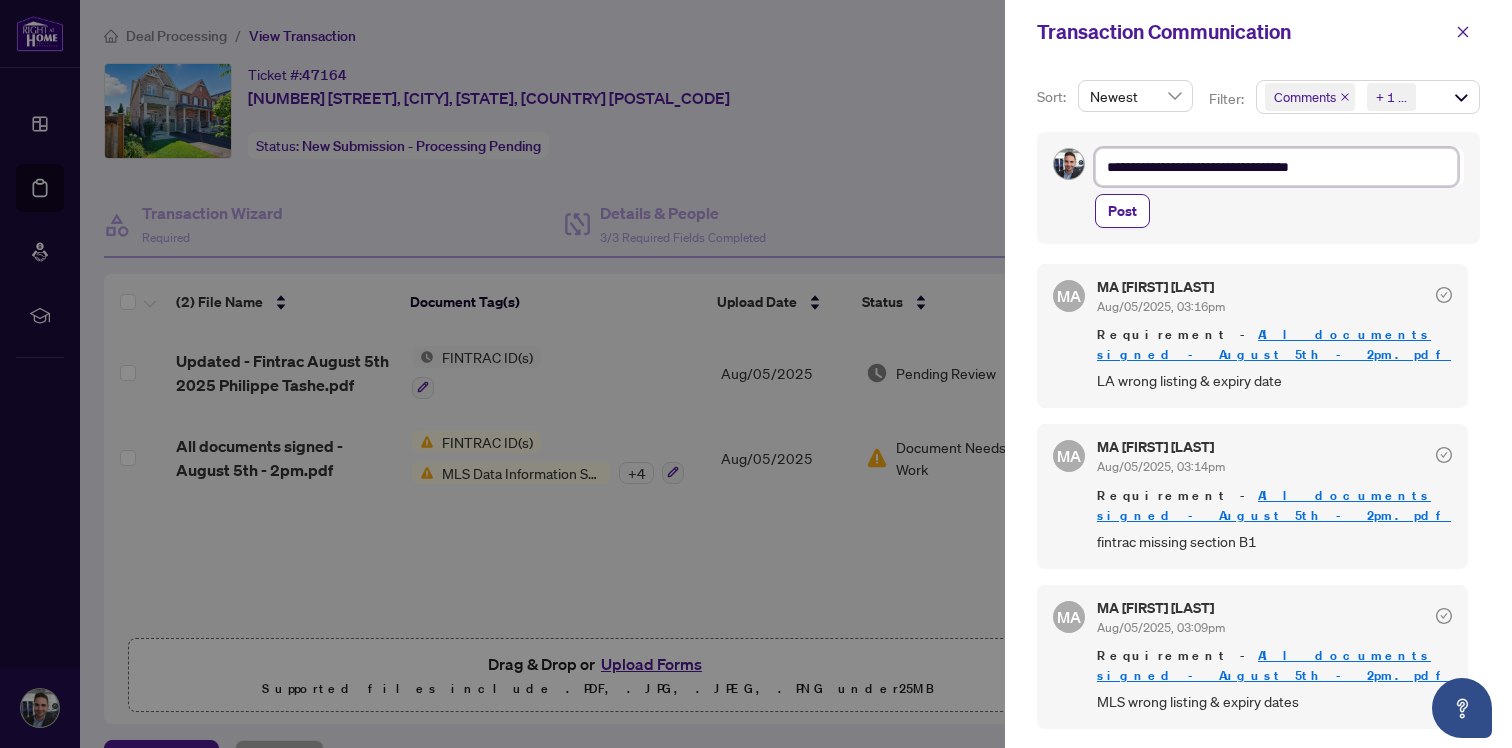 type on "**********" 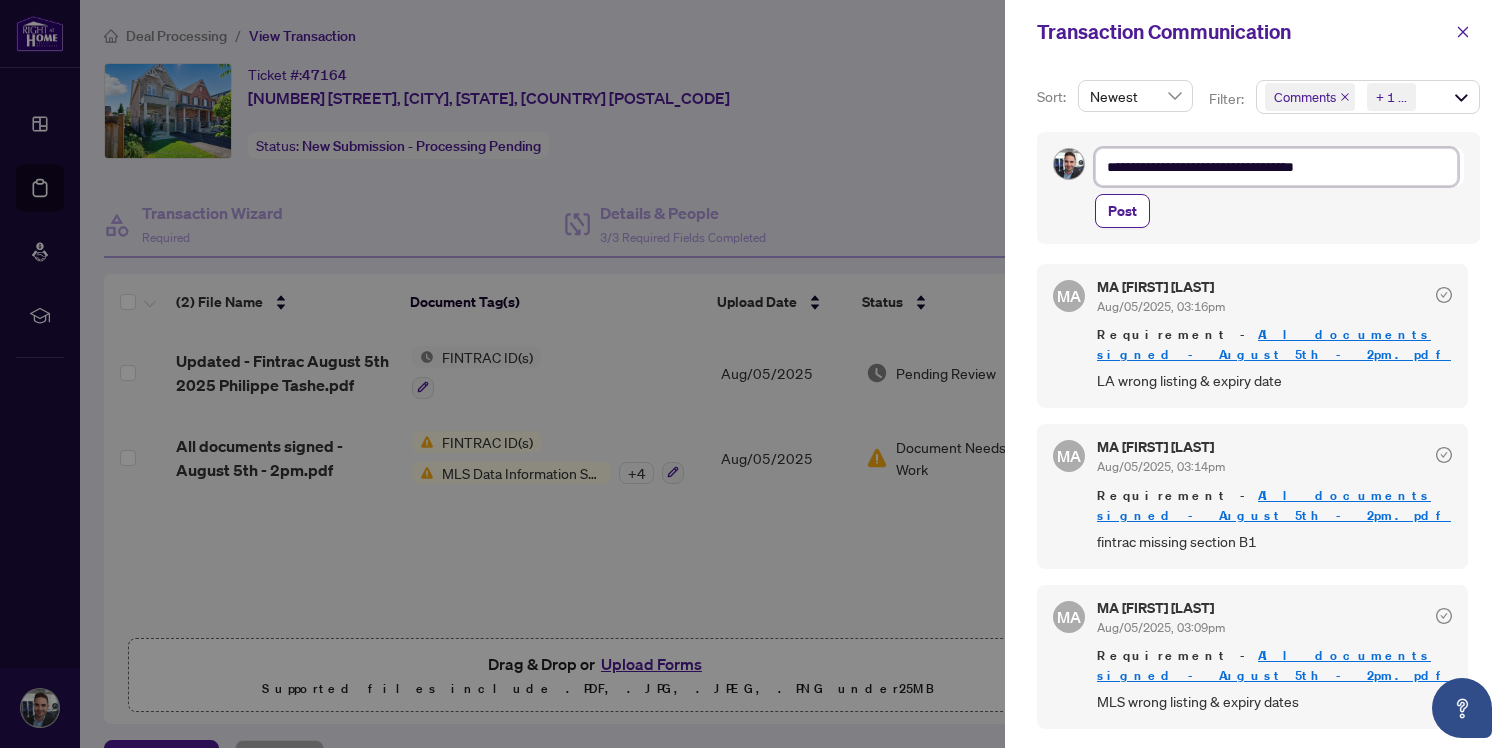 type on "**********" 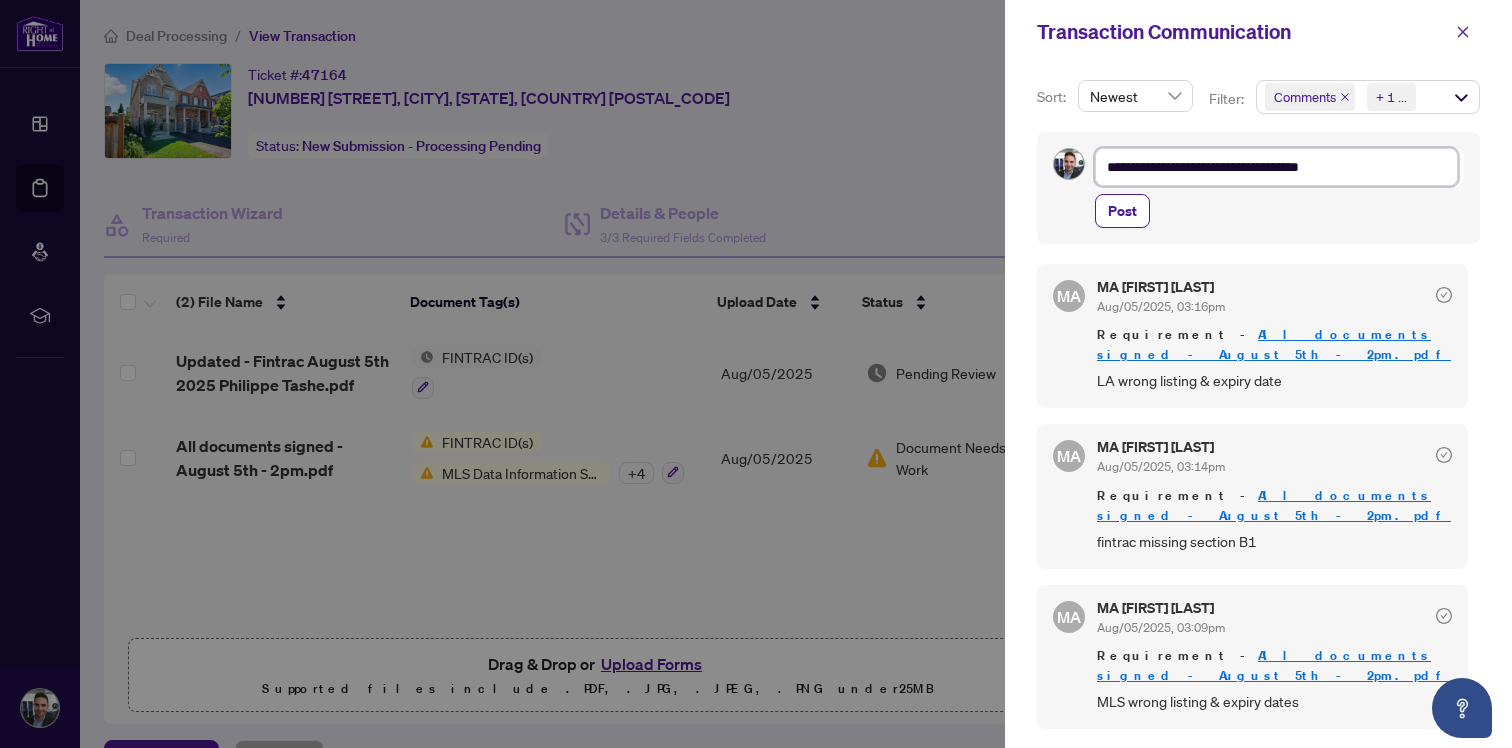type on "**********" 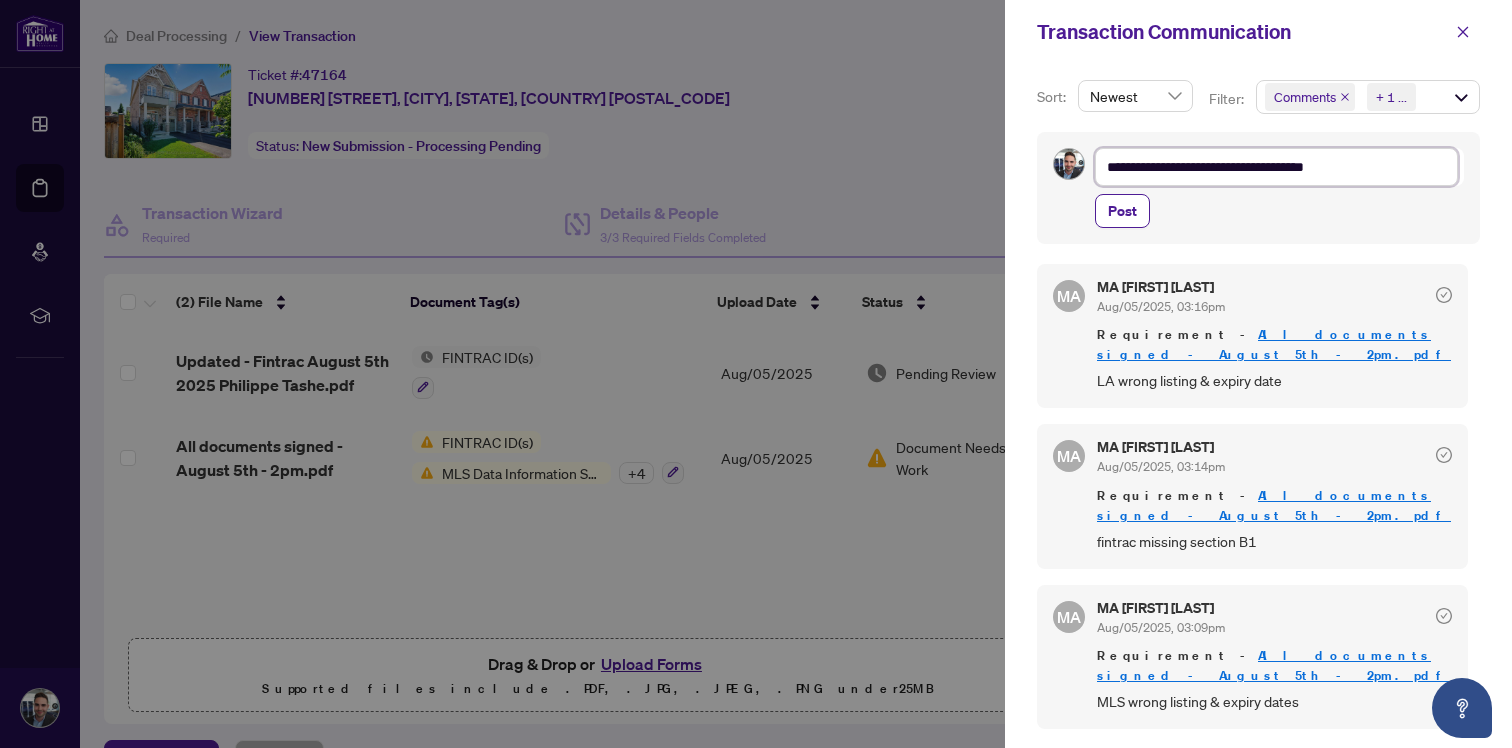 type on "**********" 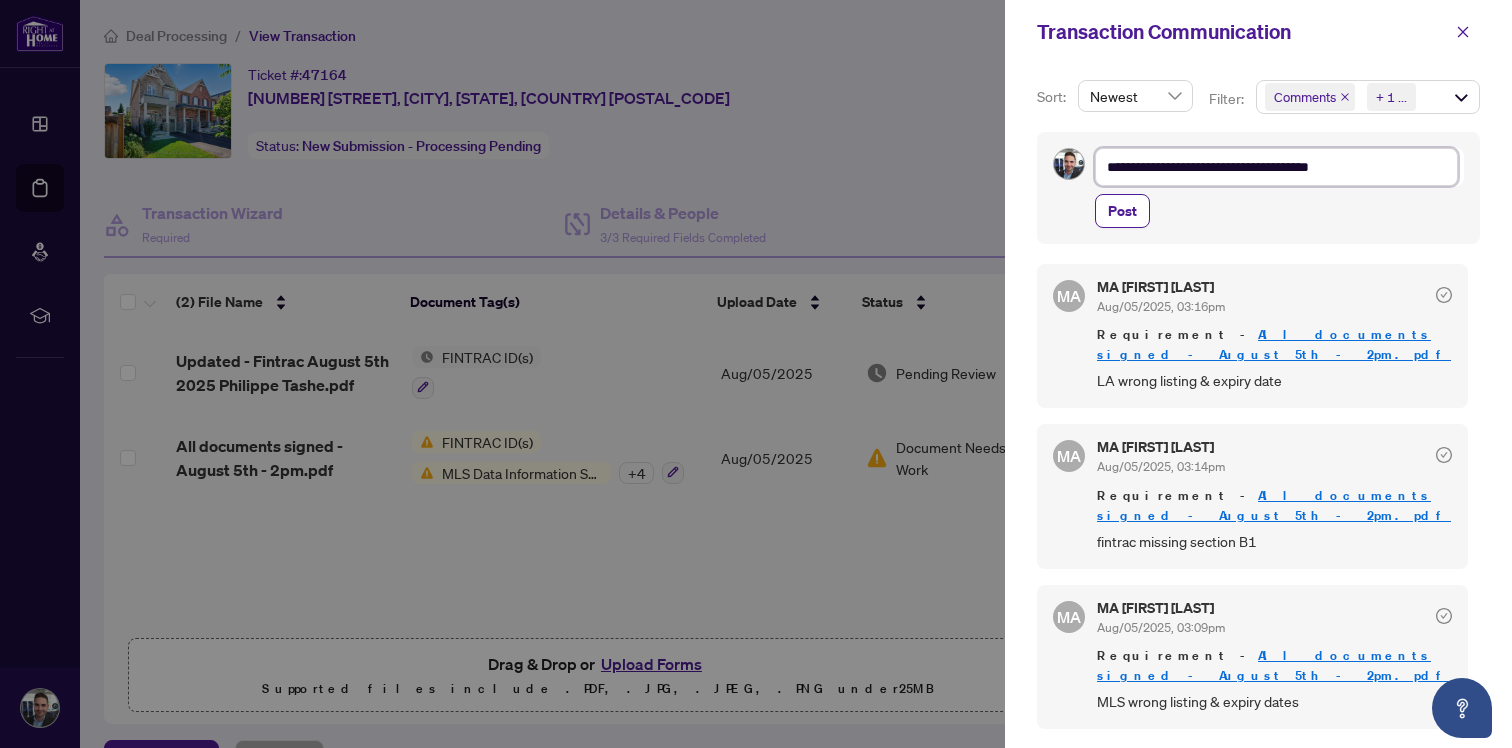 type on "**********" 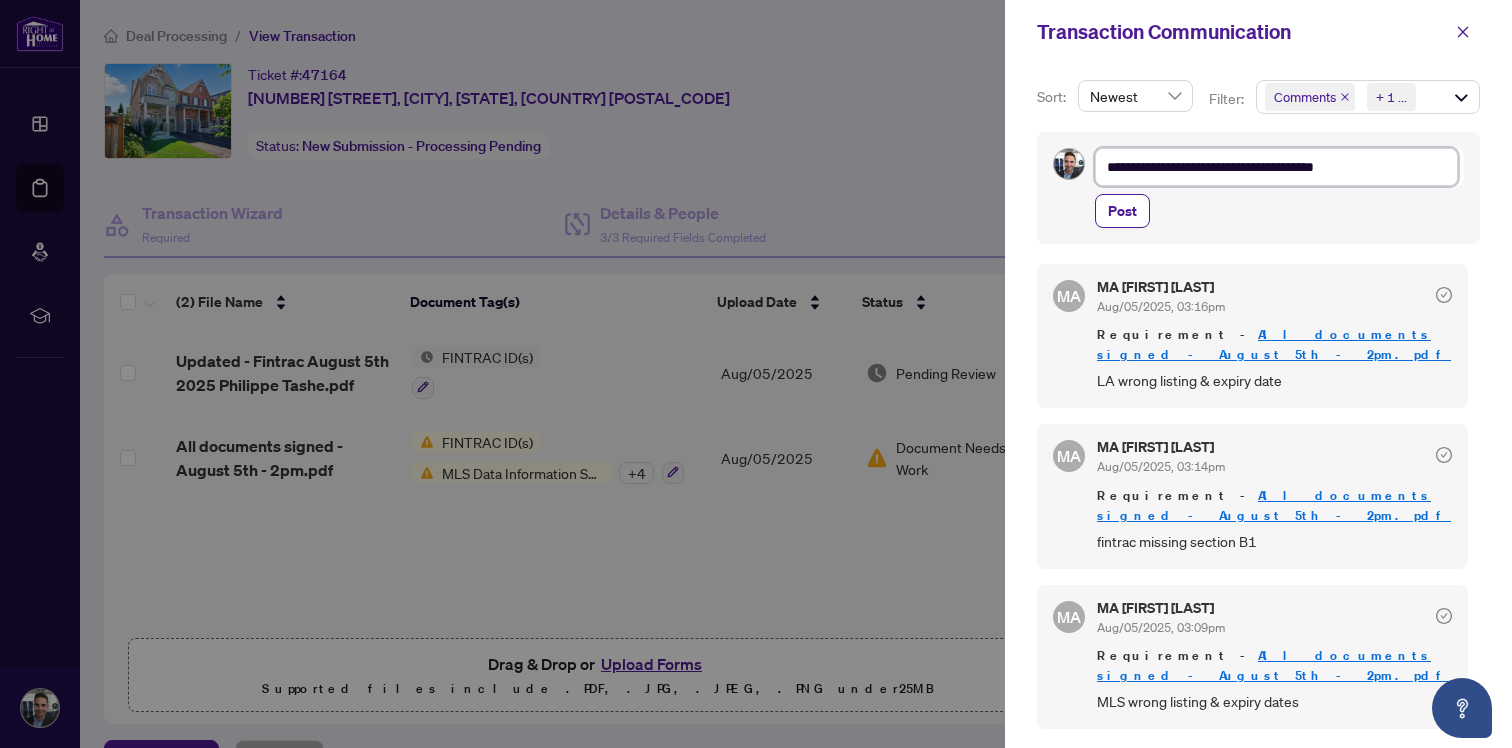 type on "**********" 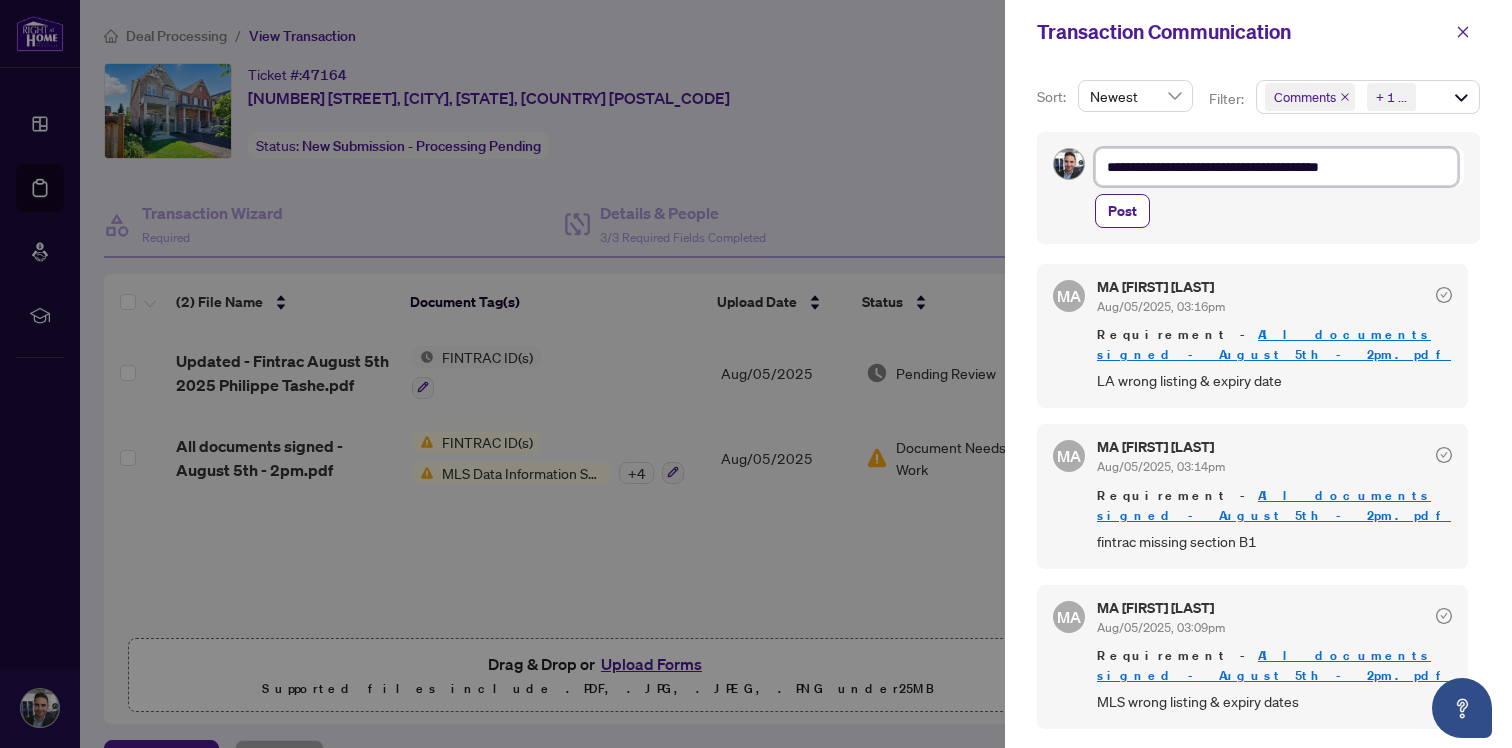 type on "**********" 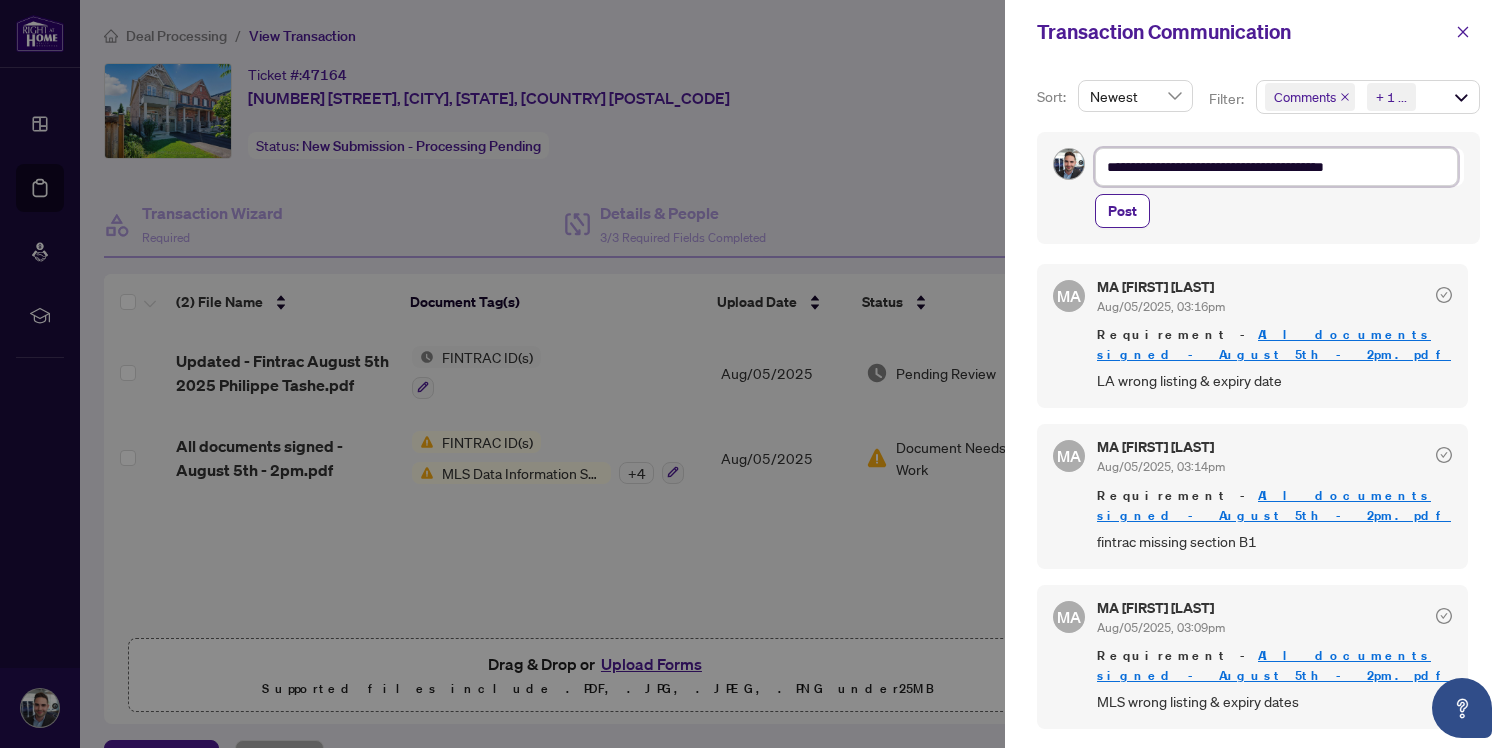 type on "**********" 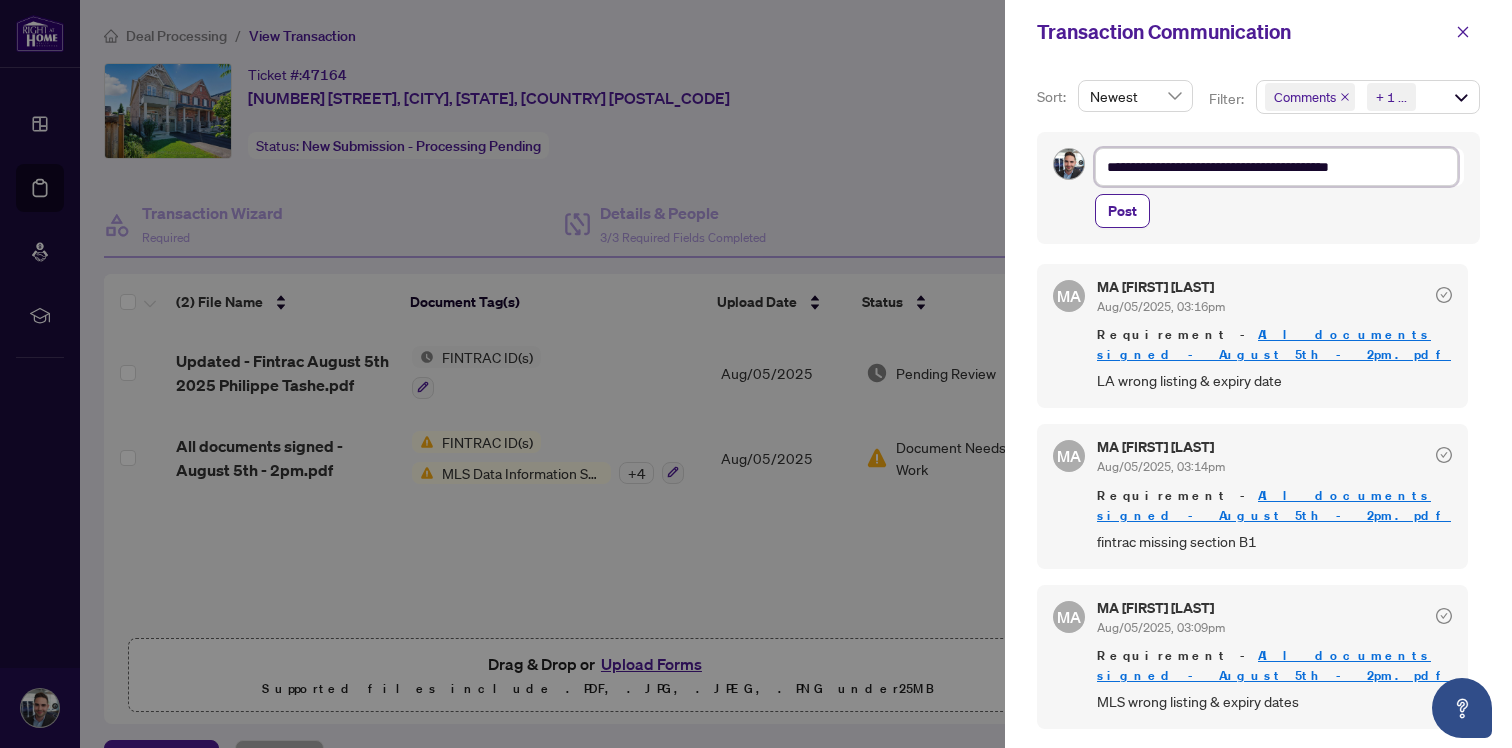 type on "**********" 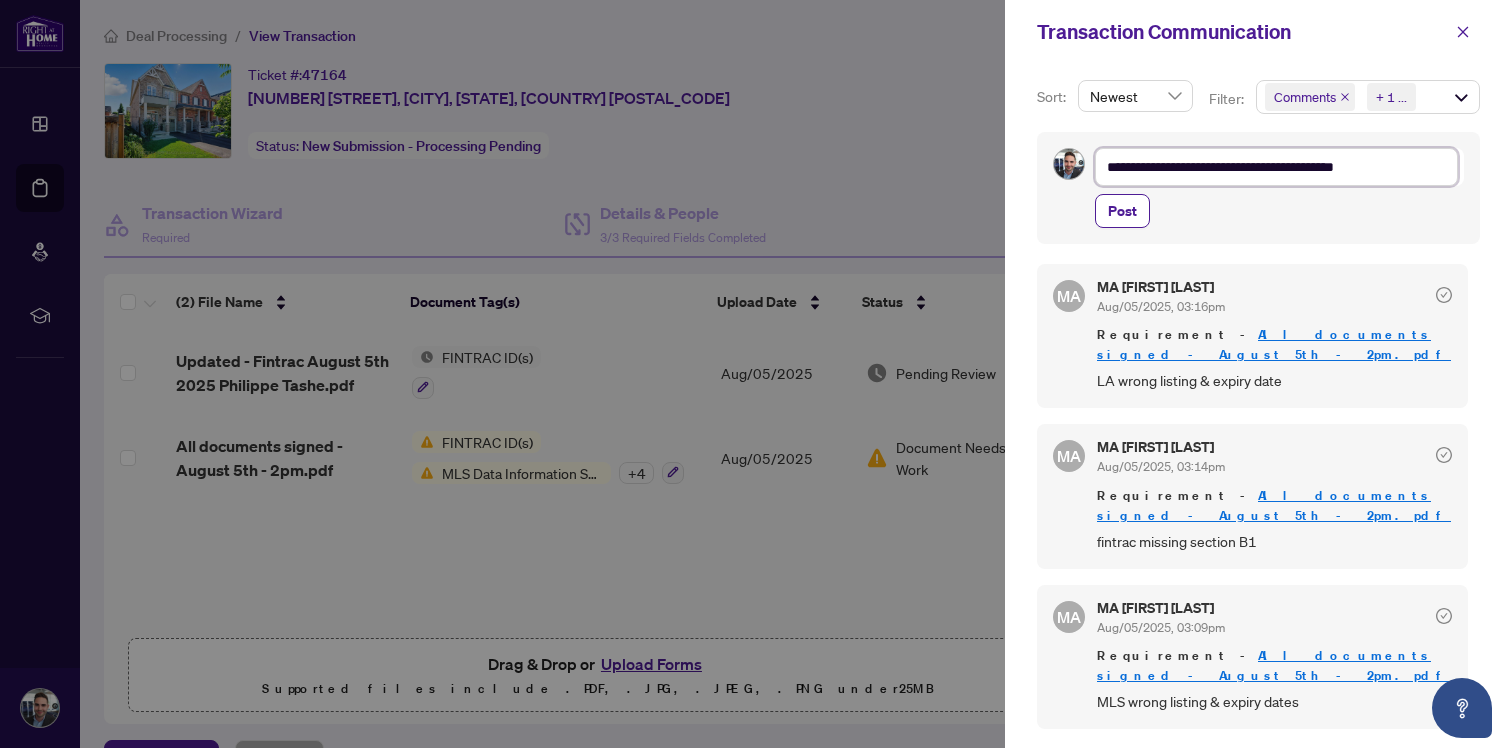 type on "**********" 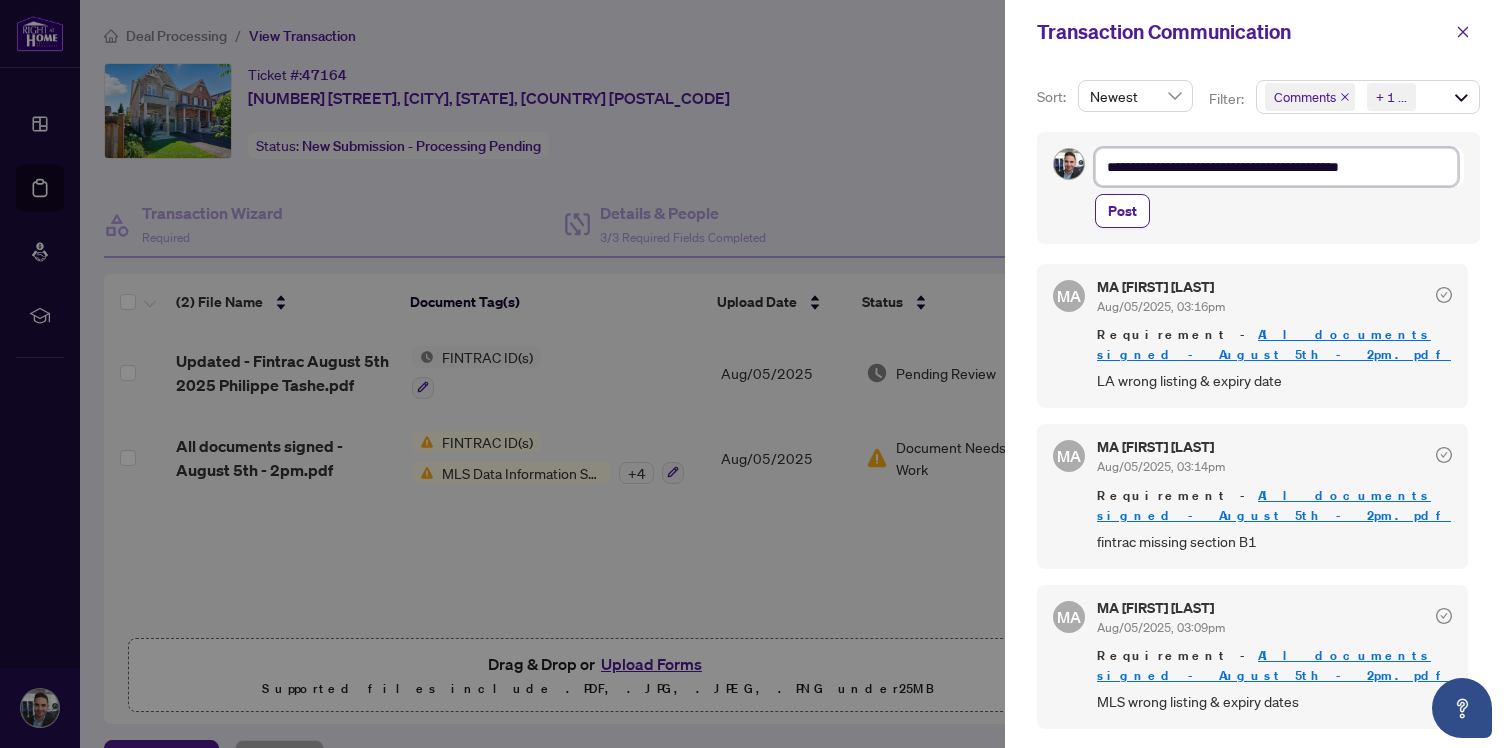 type on "**********" 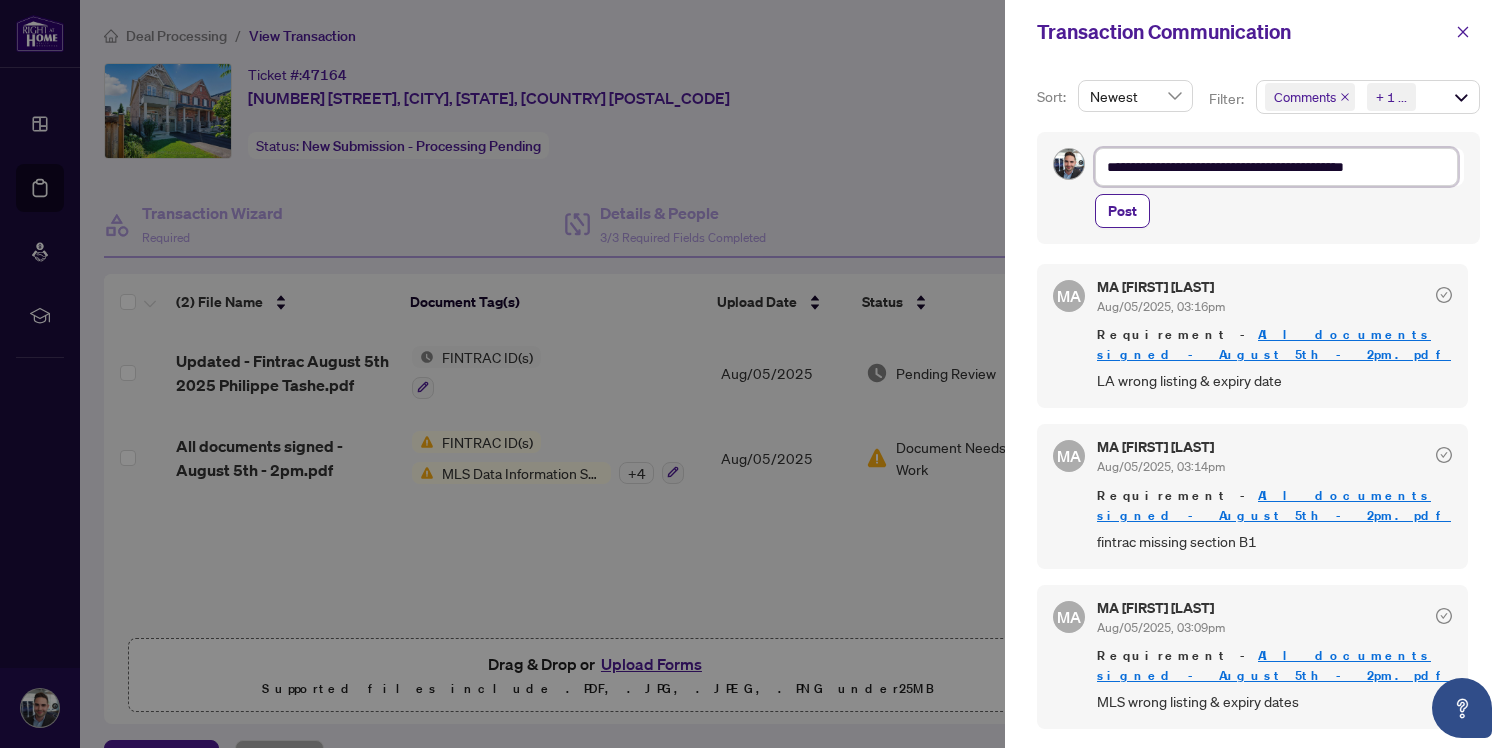 type on "**********" 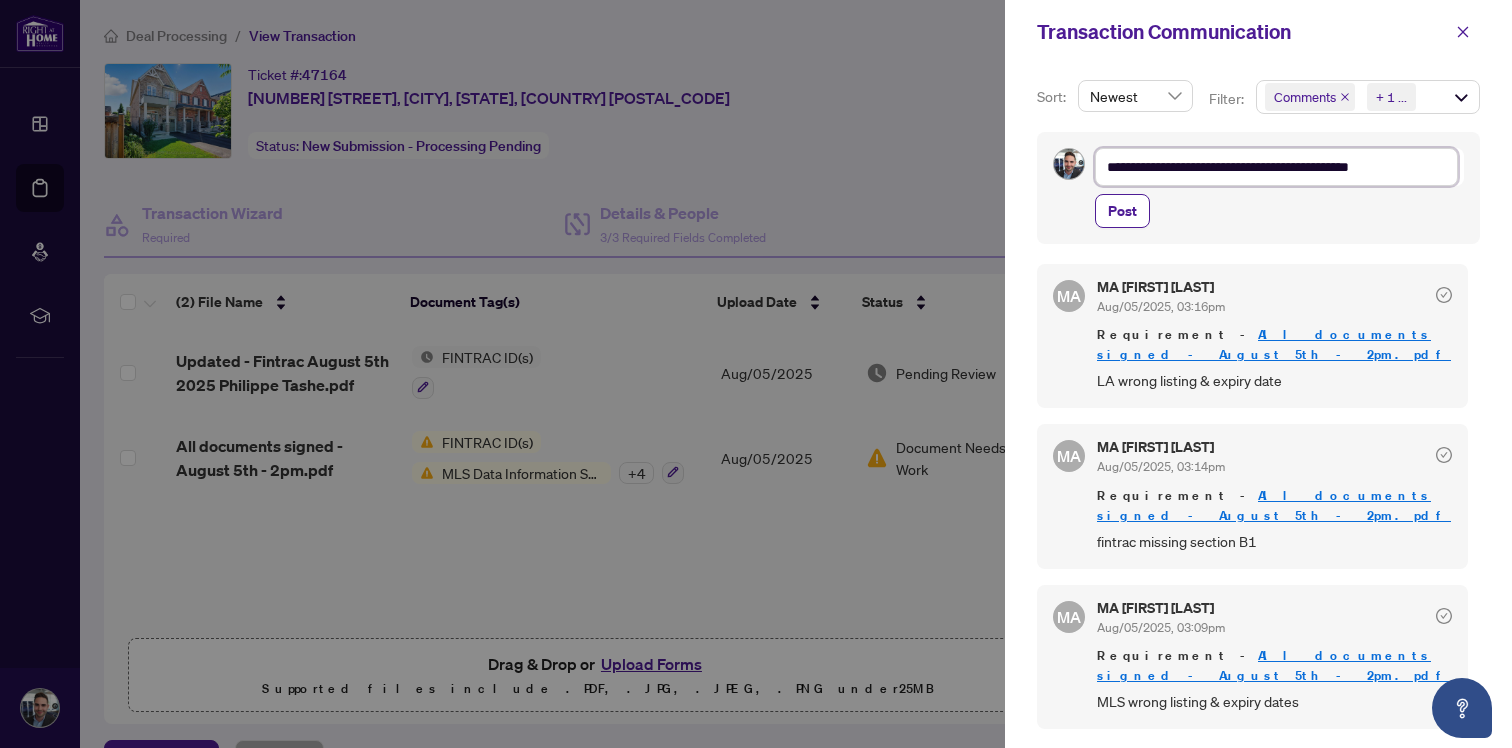 type on "**********" 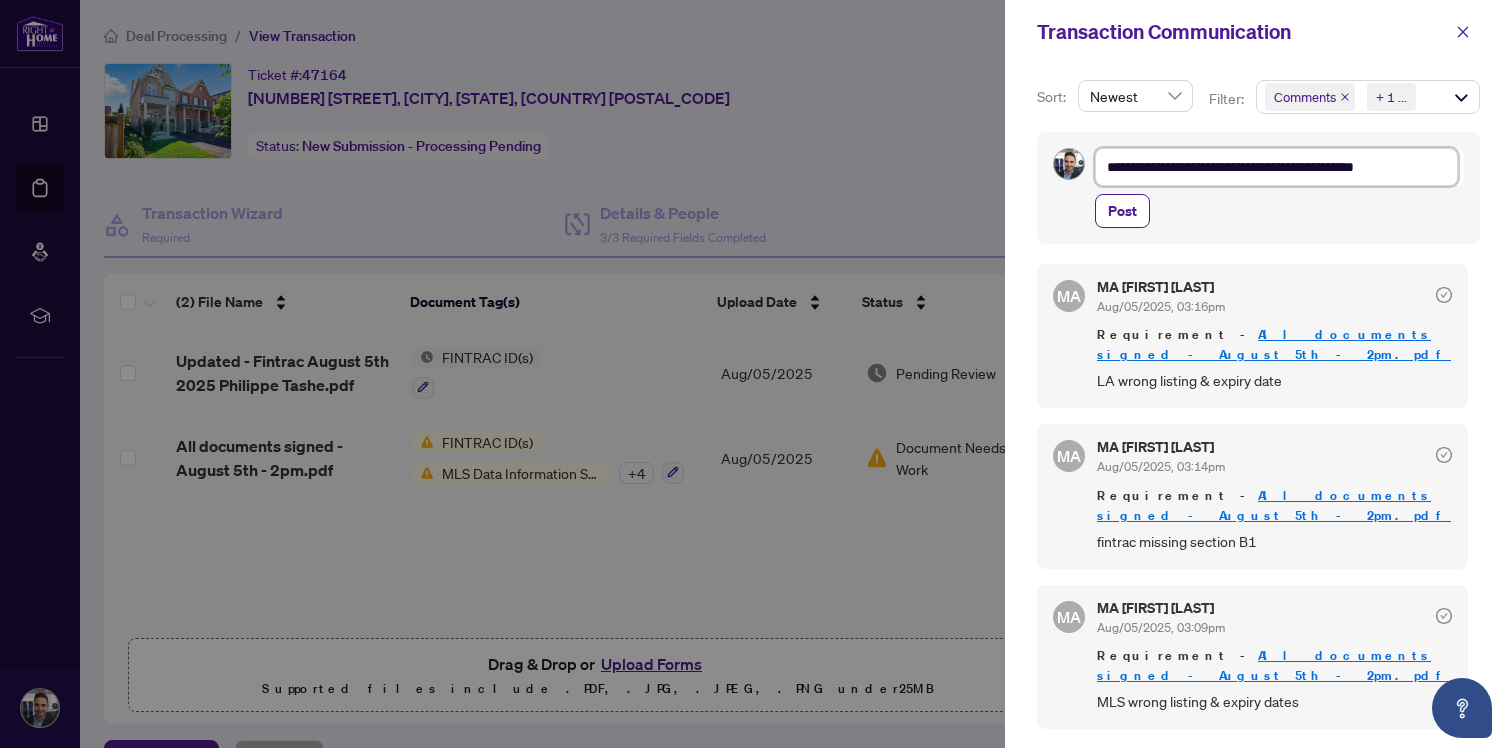 type on "**********" 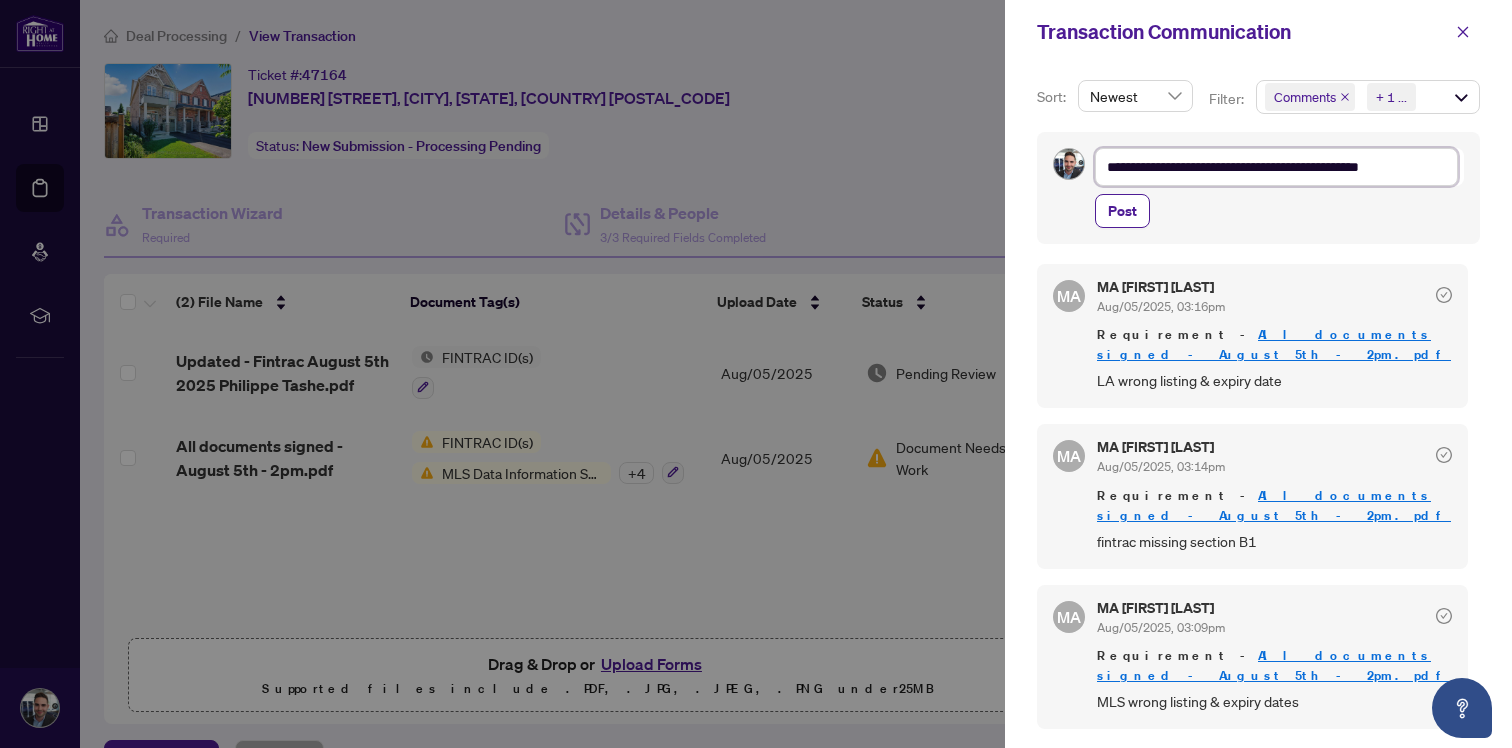 type on "**********" 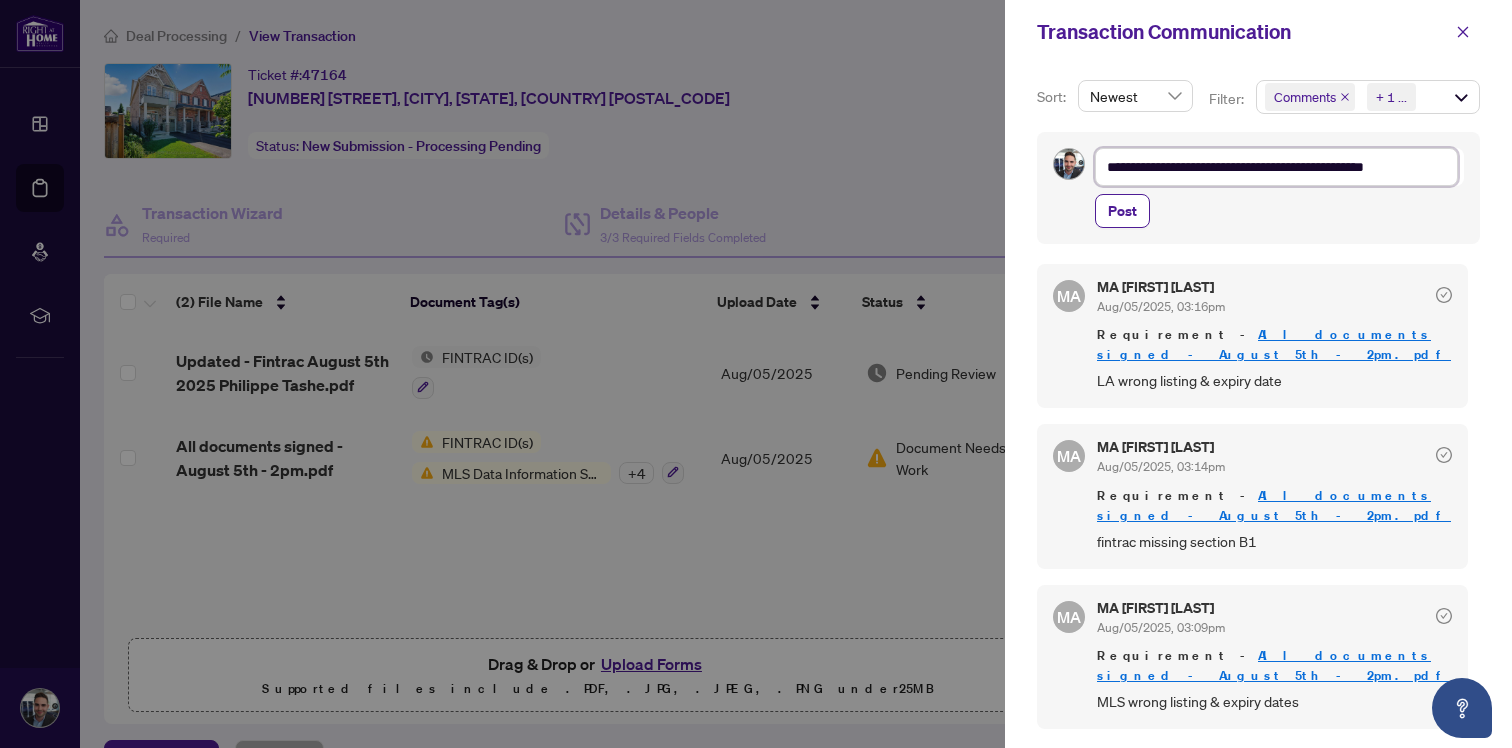 type on "**********" 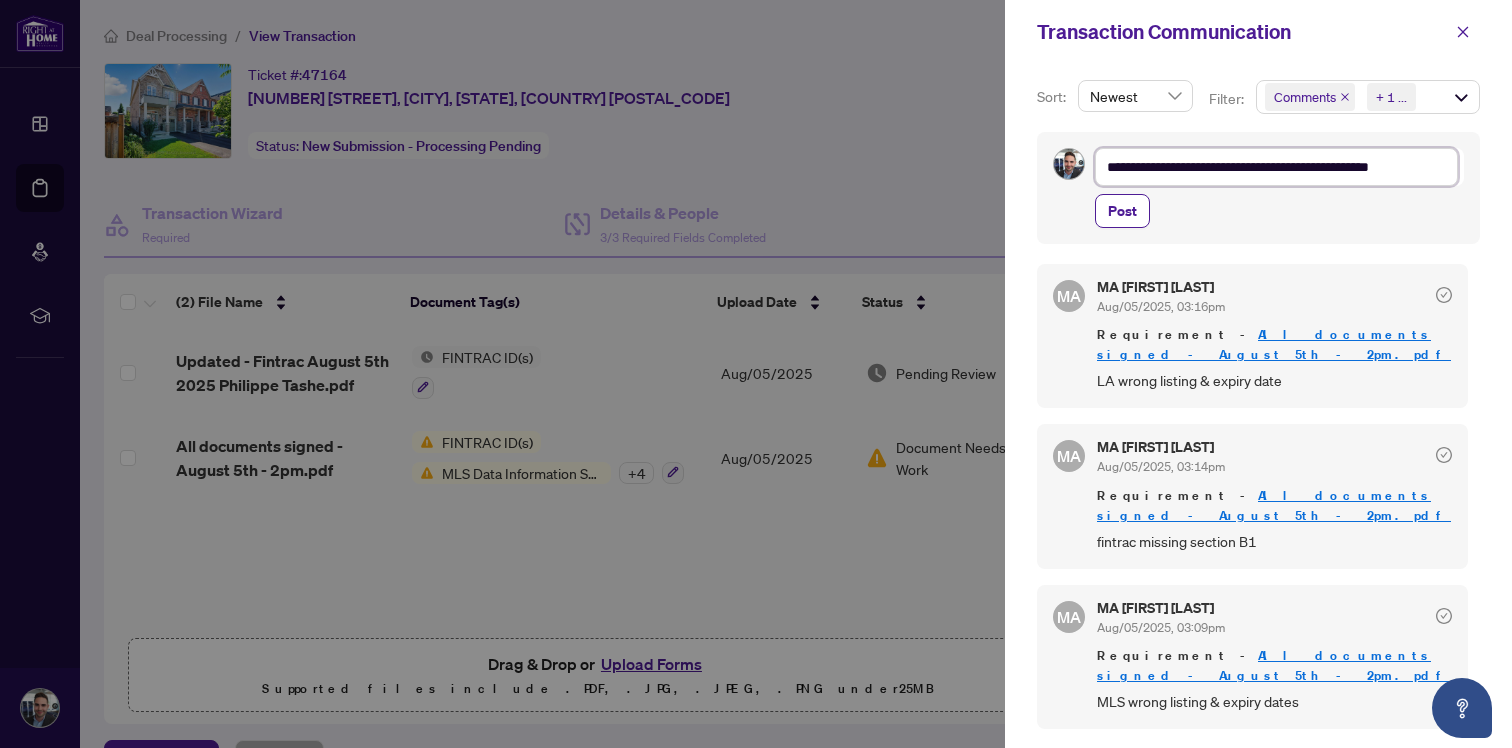 type on "**********" 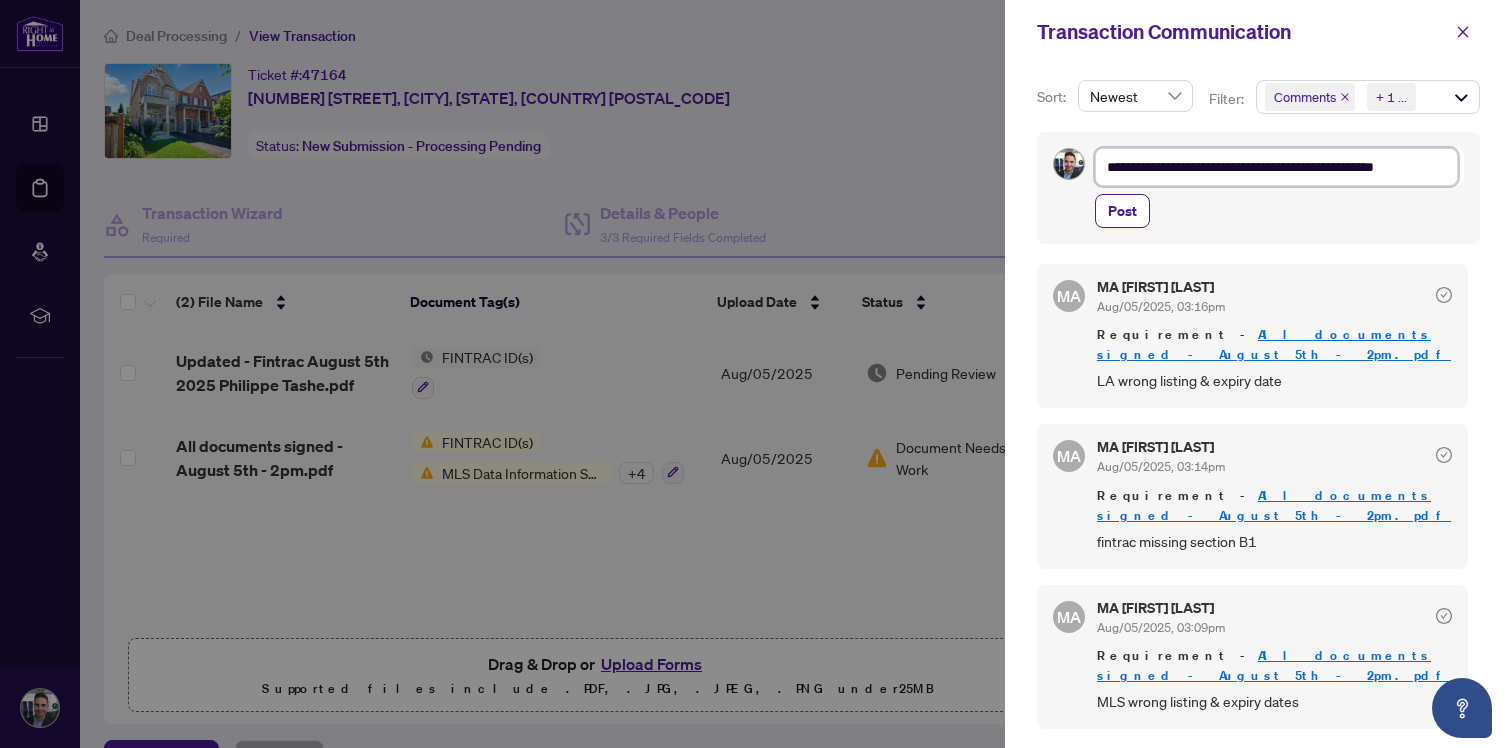 type on "**********" 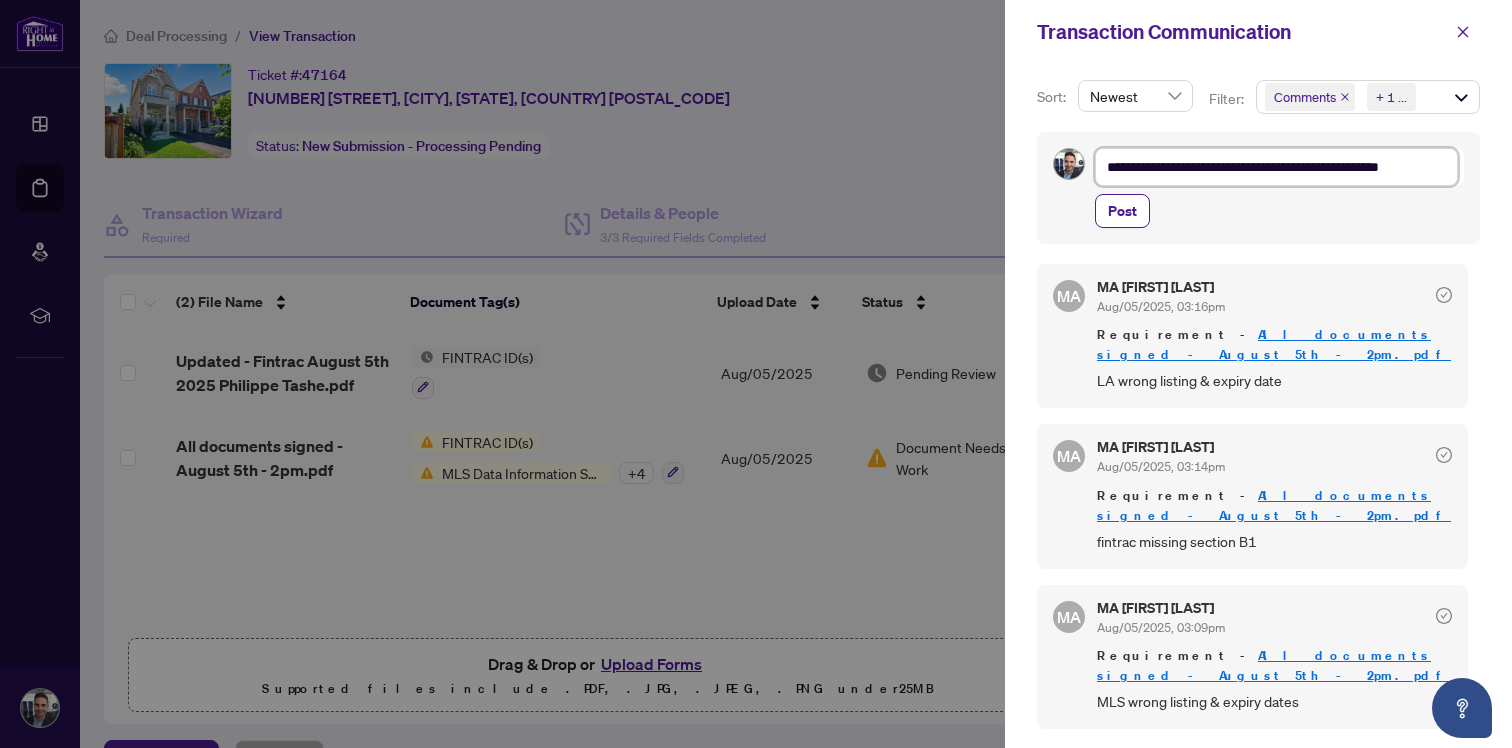 type on "**********" 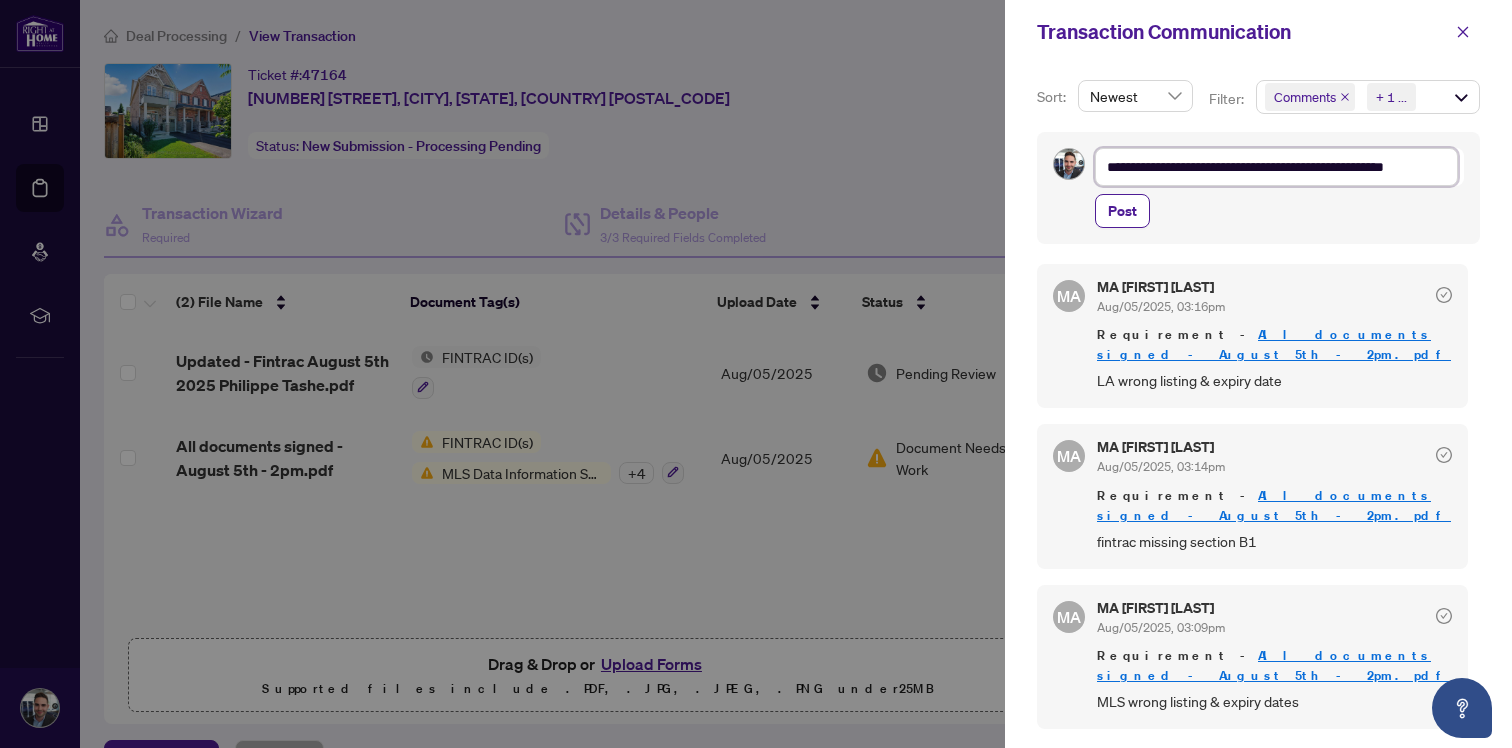 type on "**********" 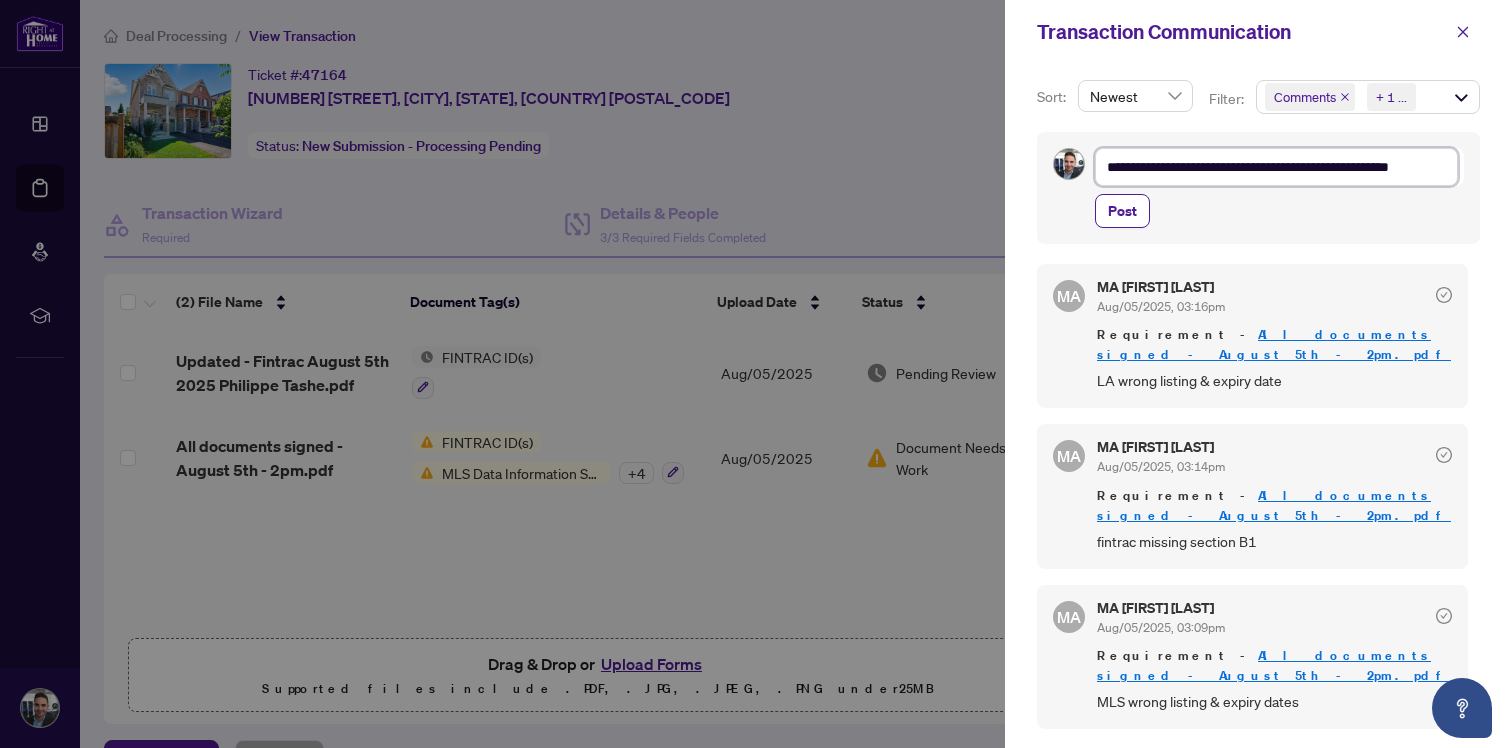 type on "**********" 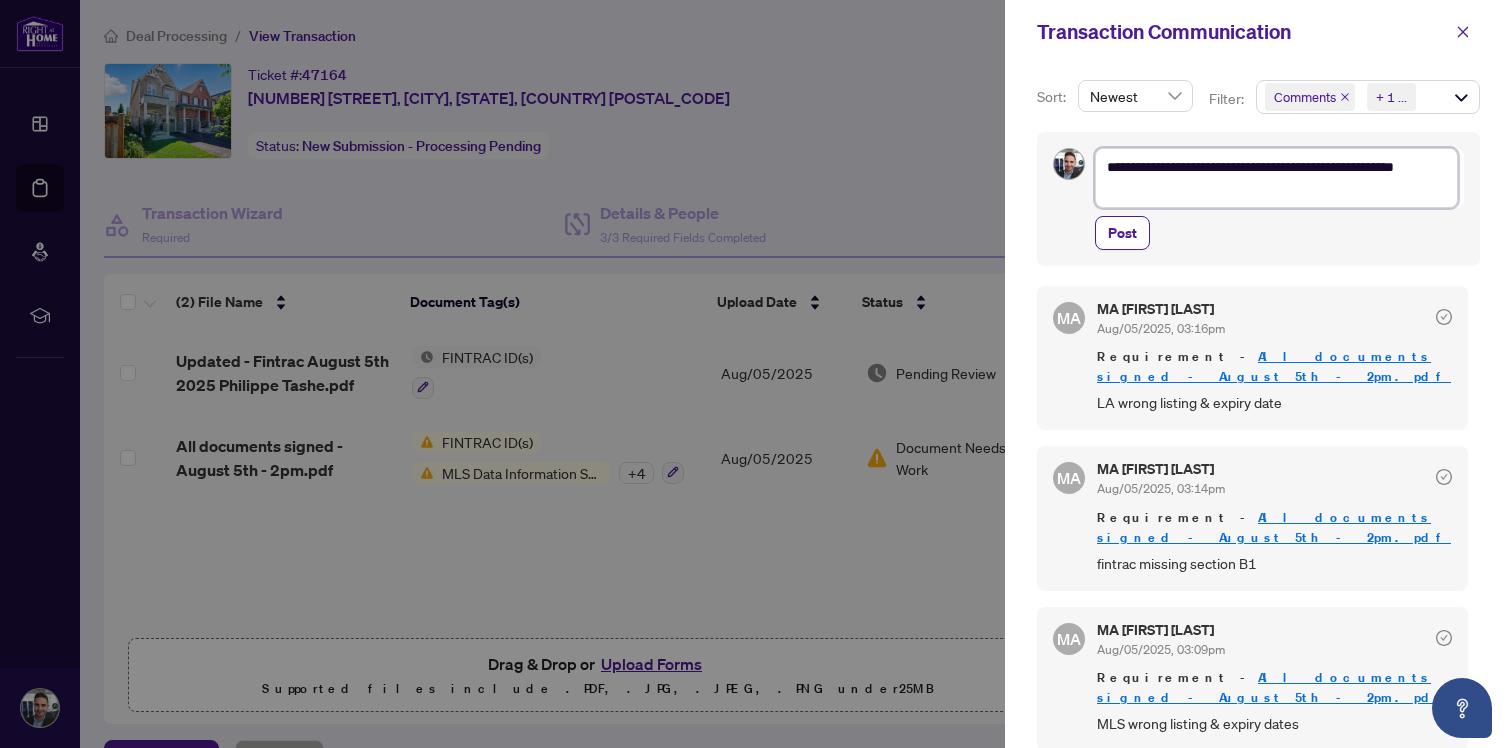 type on "**********" 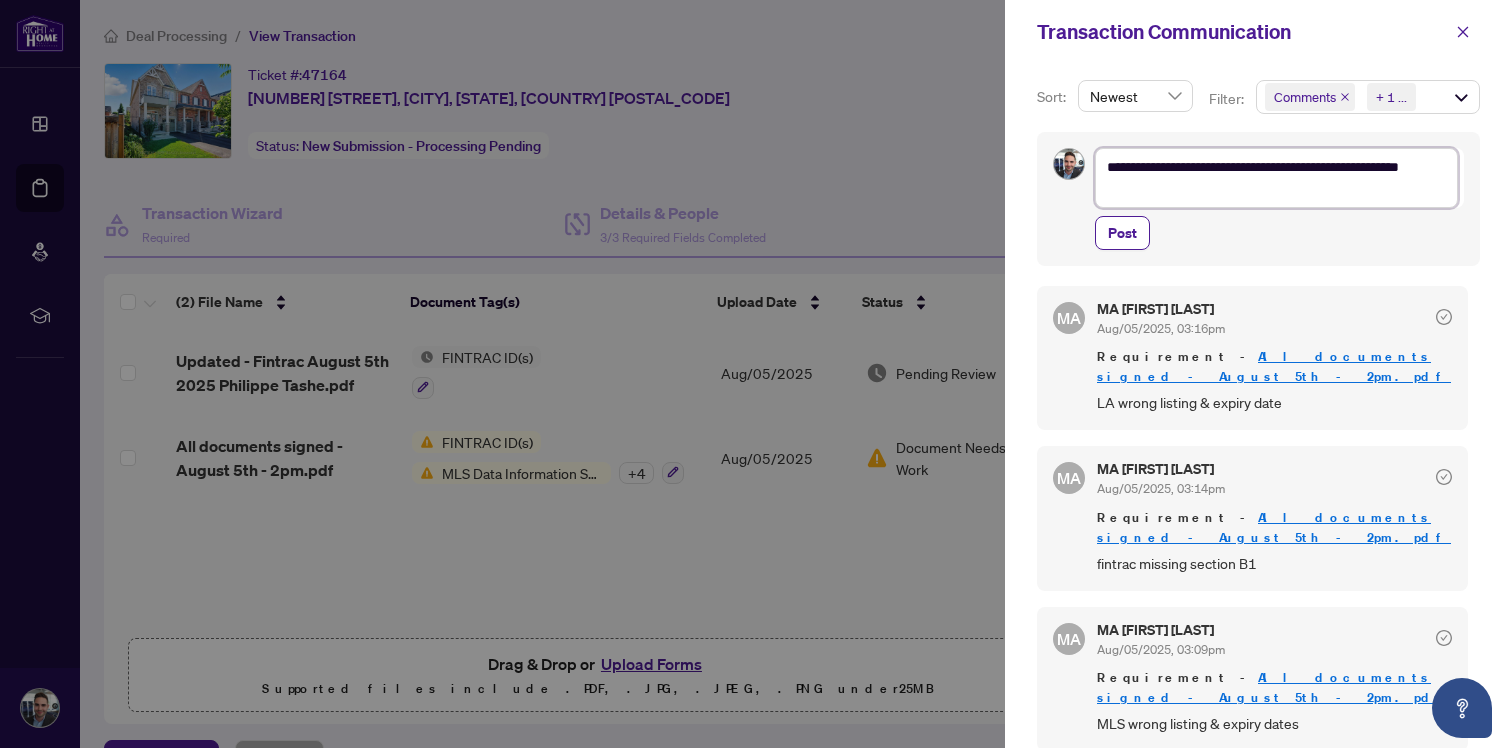 scroll, scrollTop: 26, scrollLeft: 0, axis: vertical 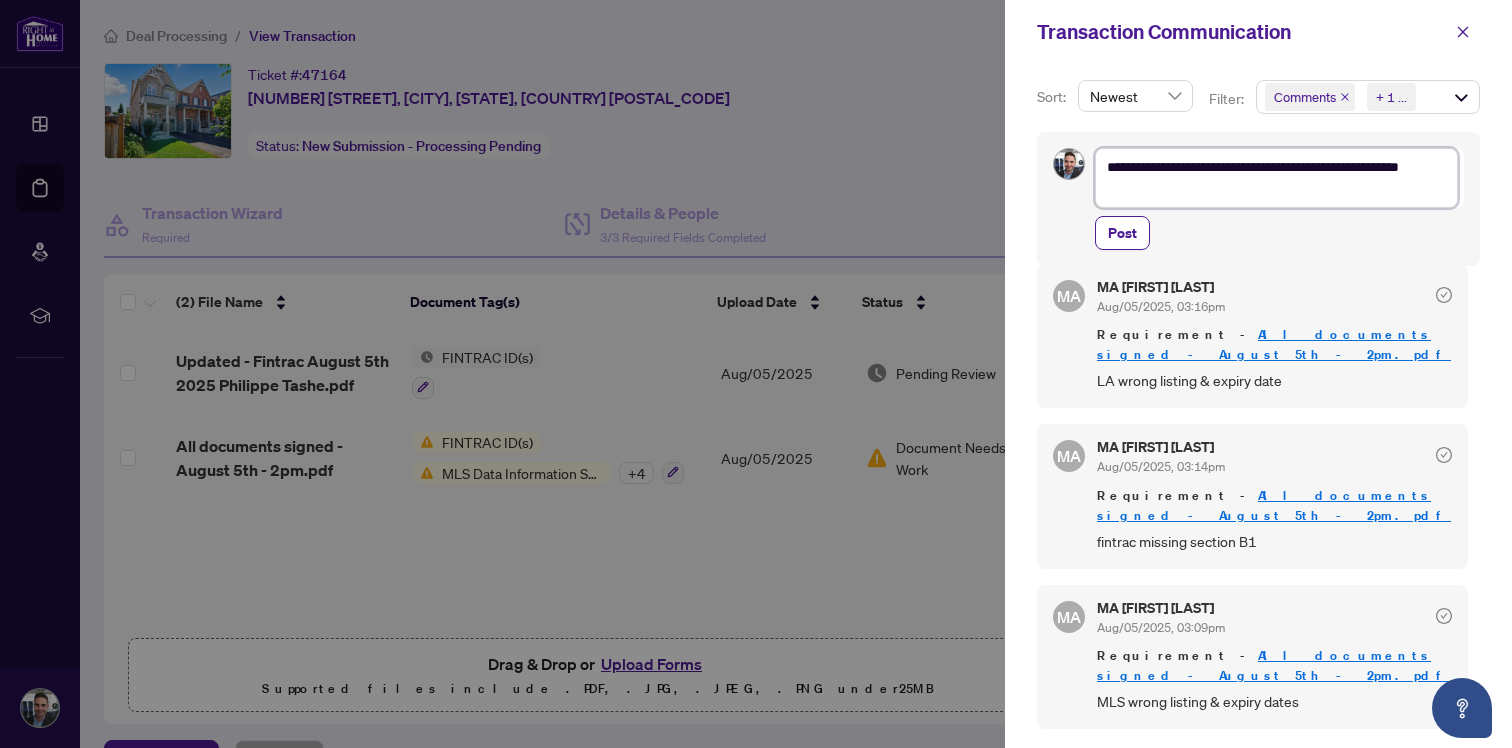 type on "**********" 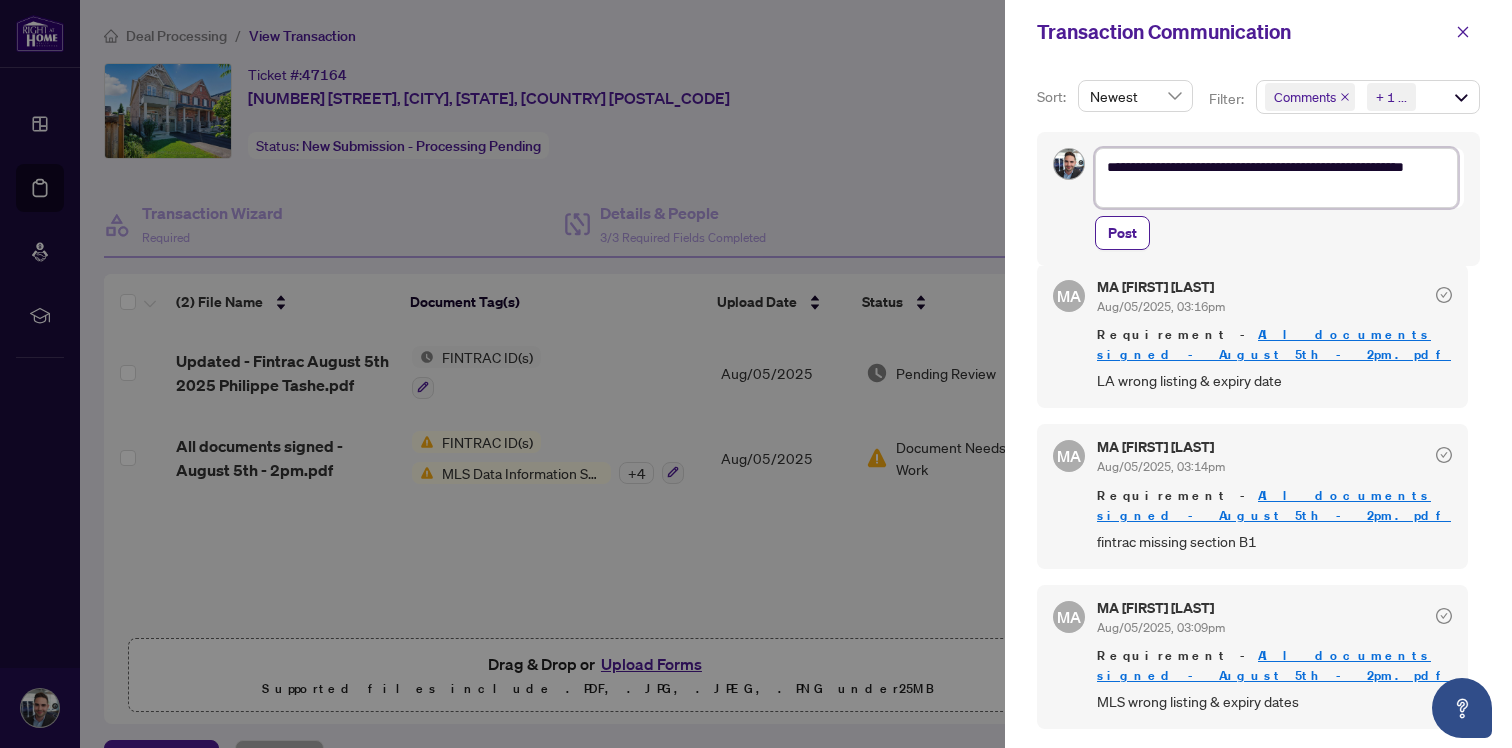 type on "**********" 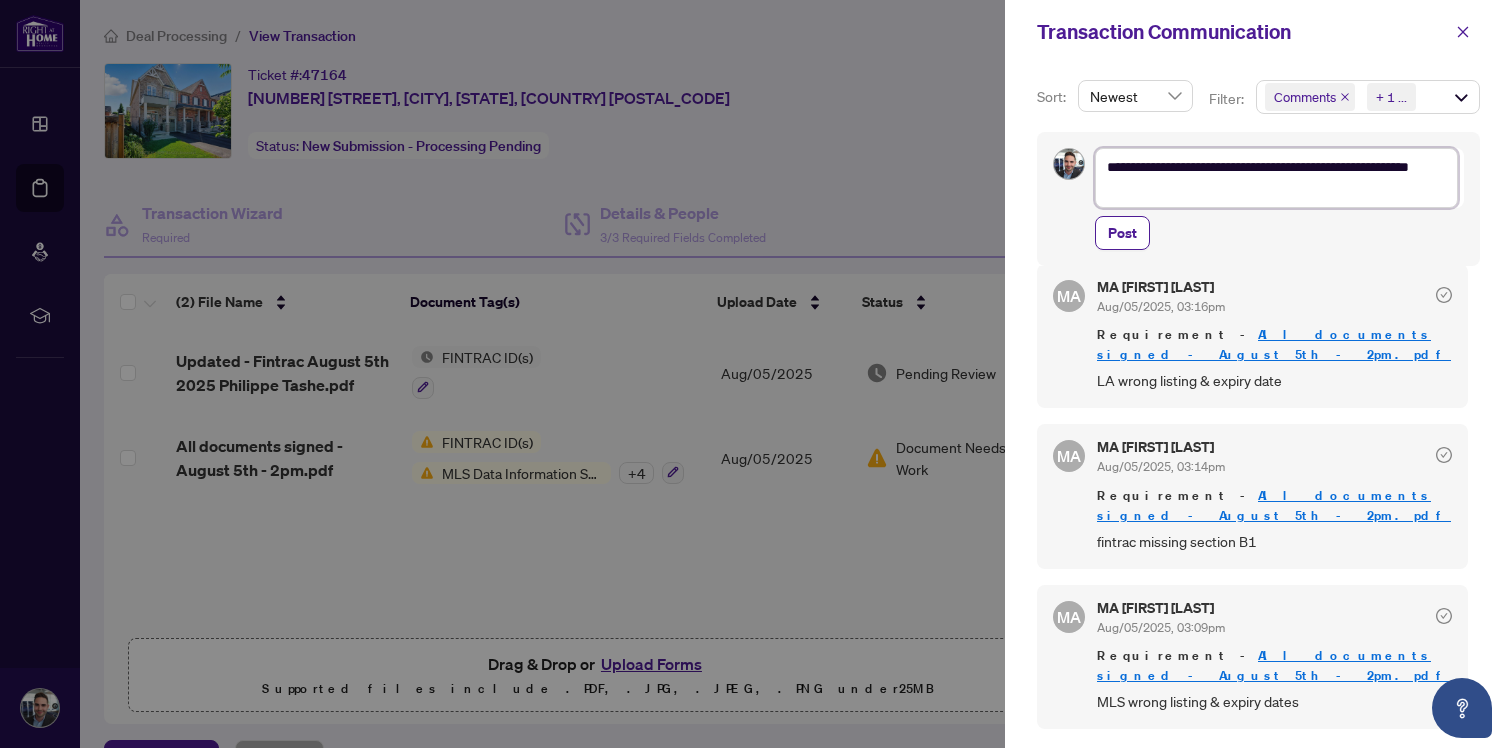 type on "**********" 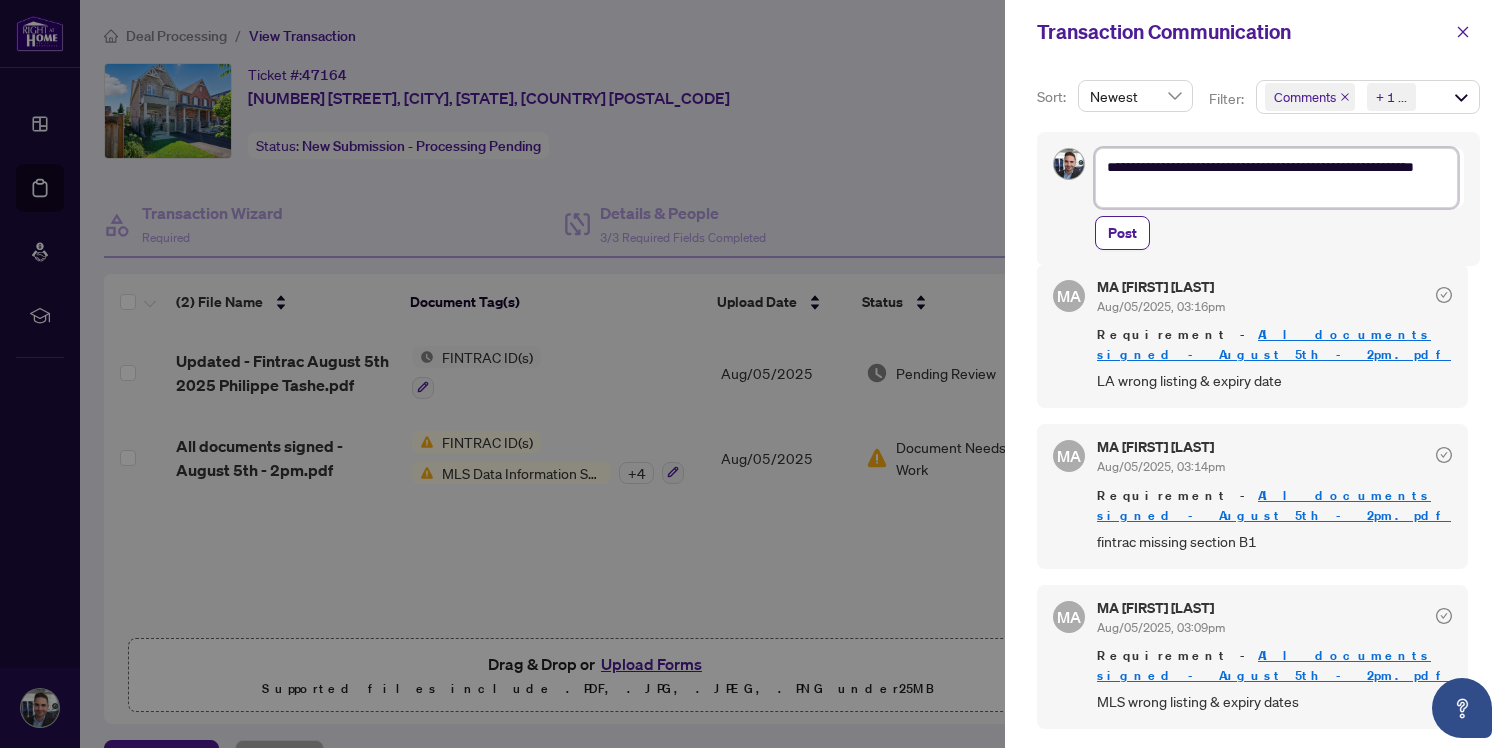 type on "**********" 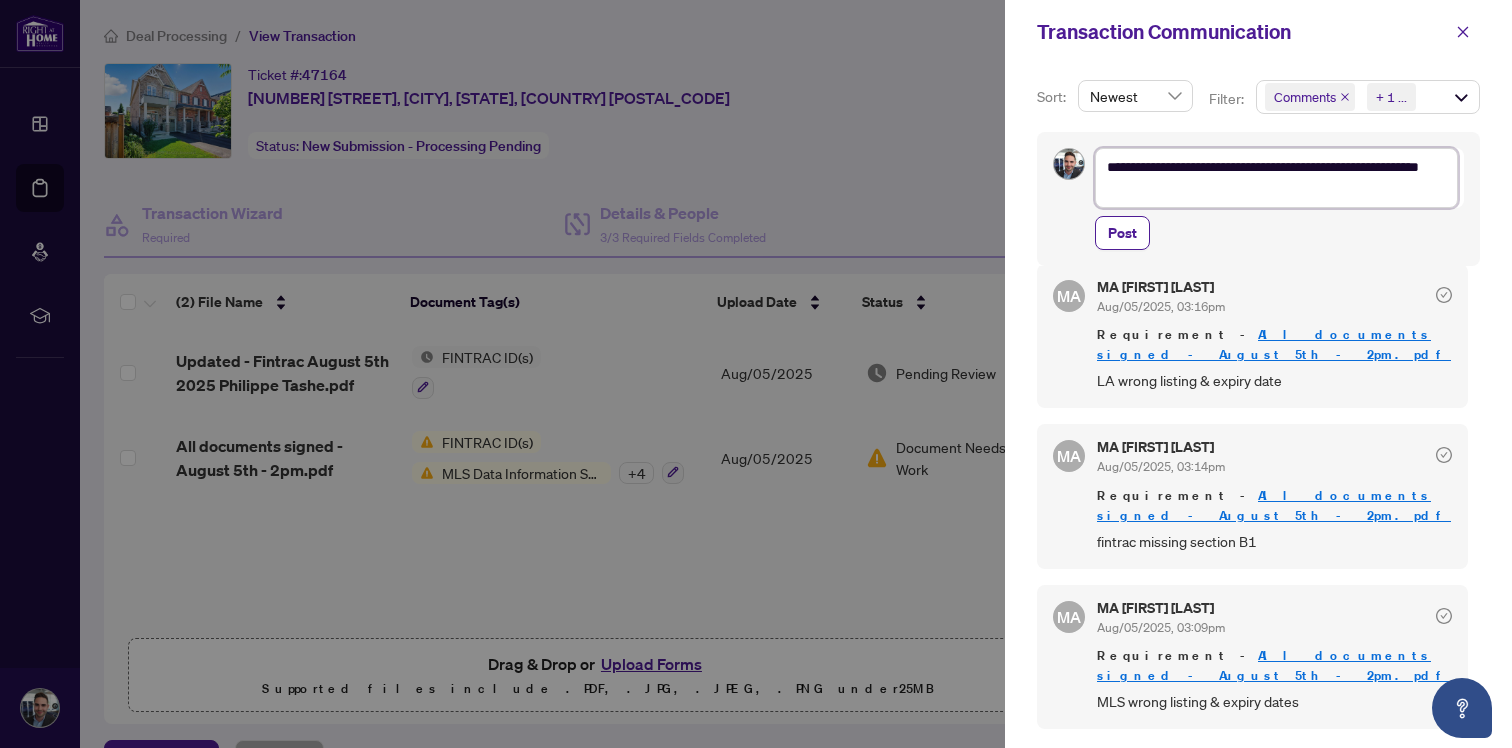 type on "**********" 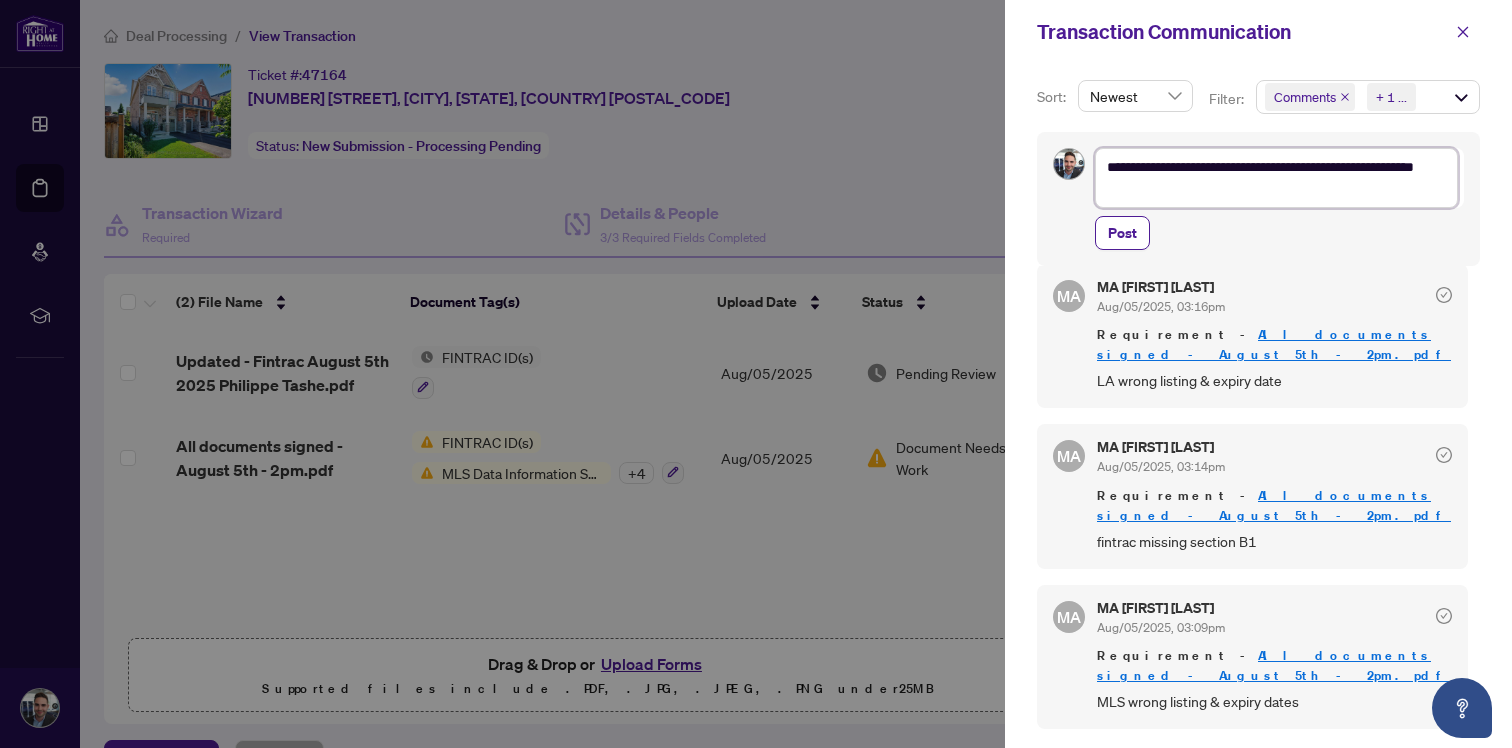 type on "**********" 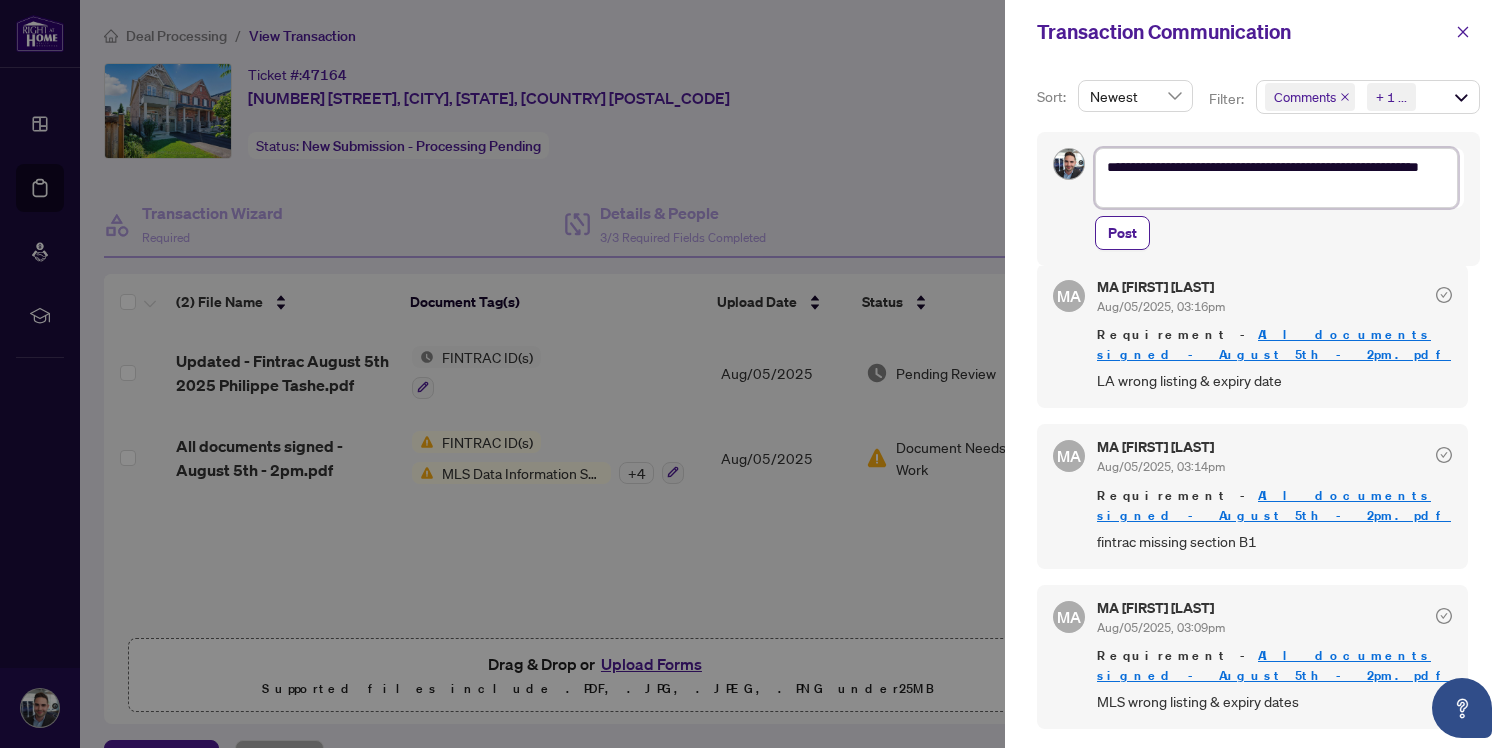 type on "**********" 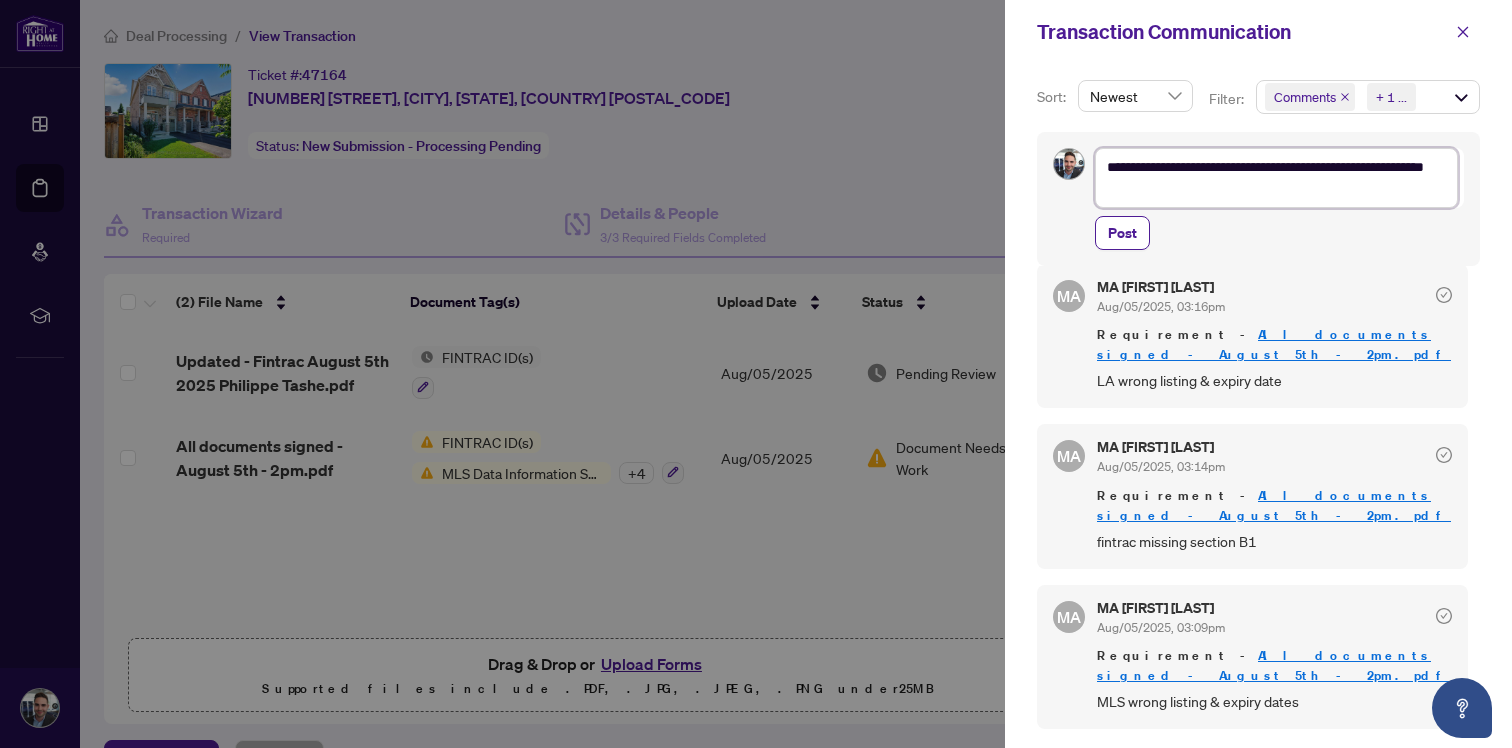 type on "**********" 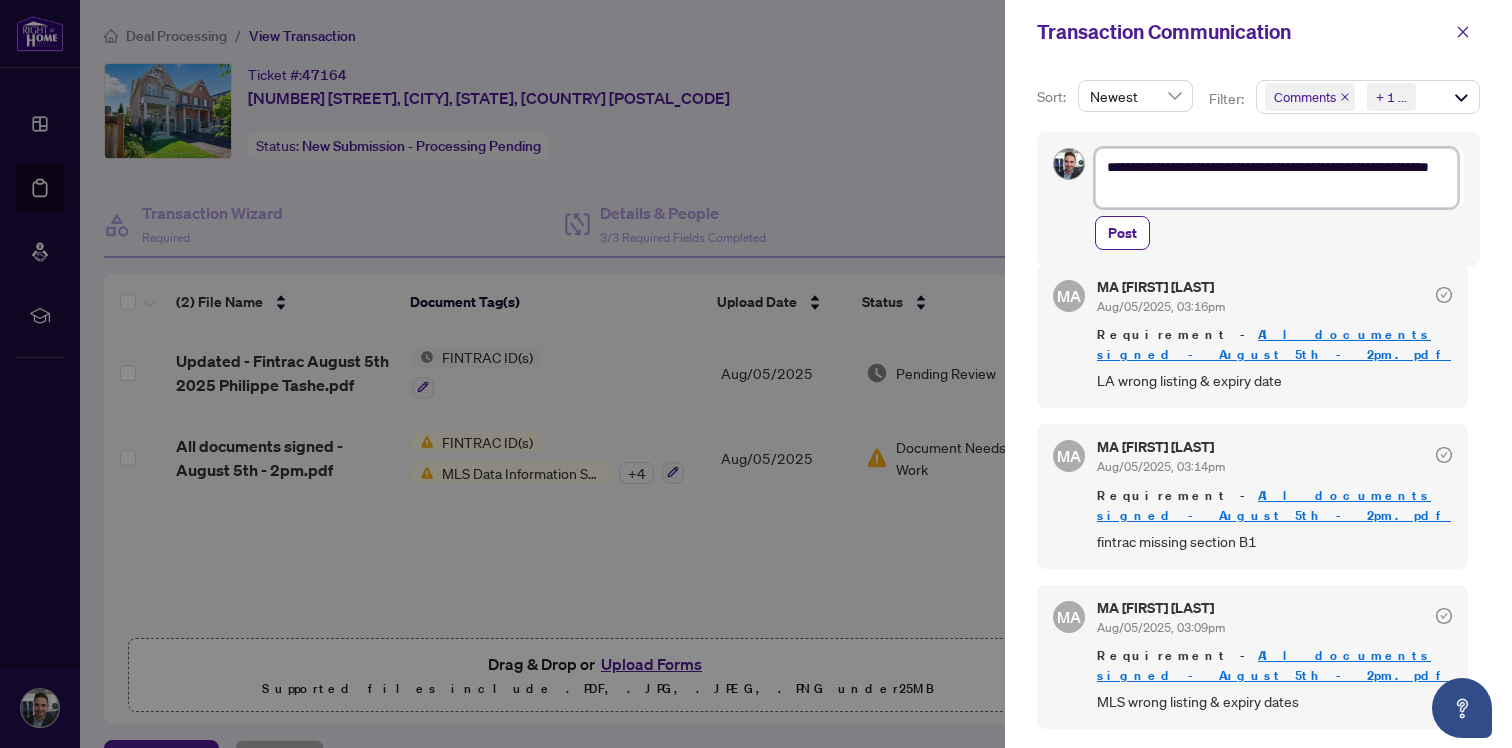 type on "**********" 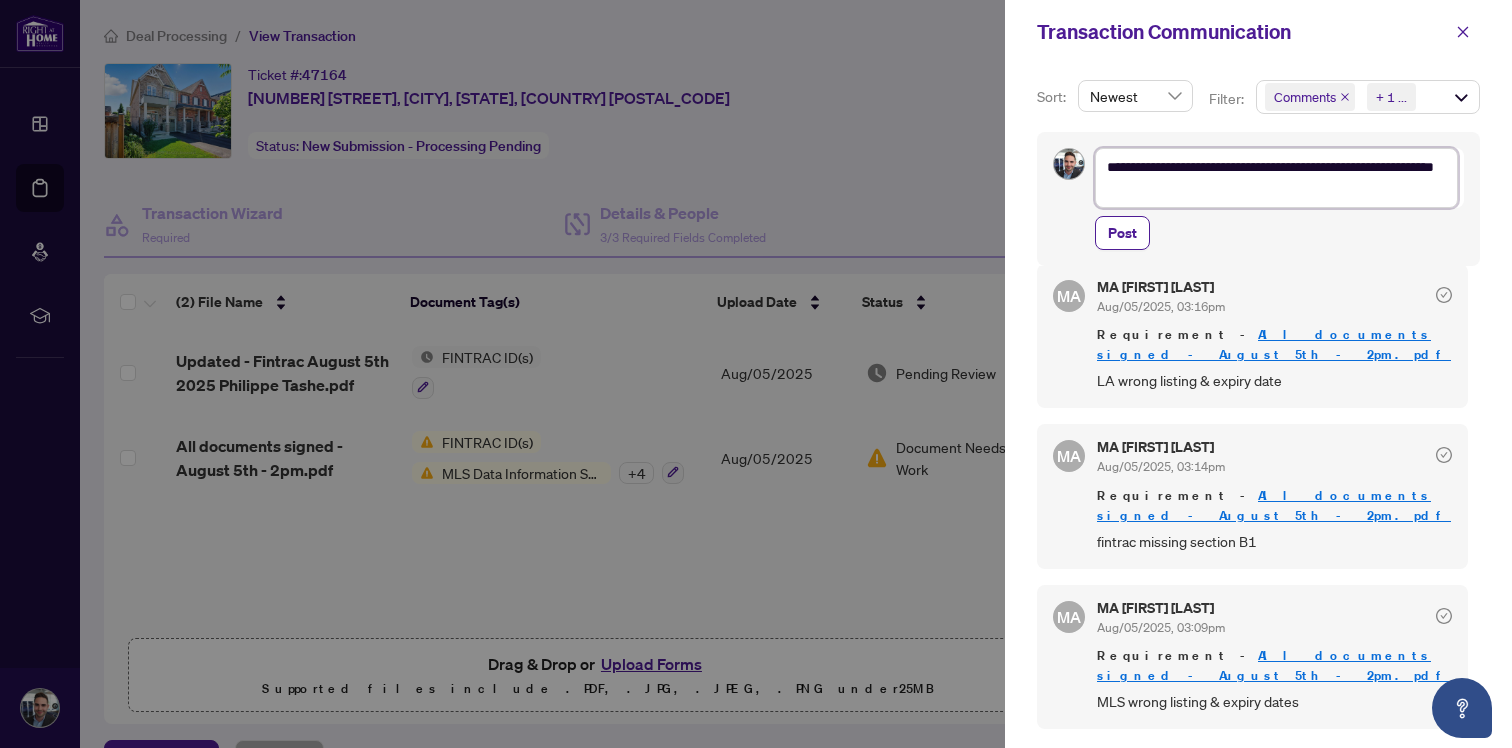 type on "**********" 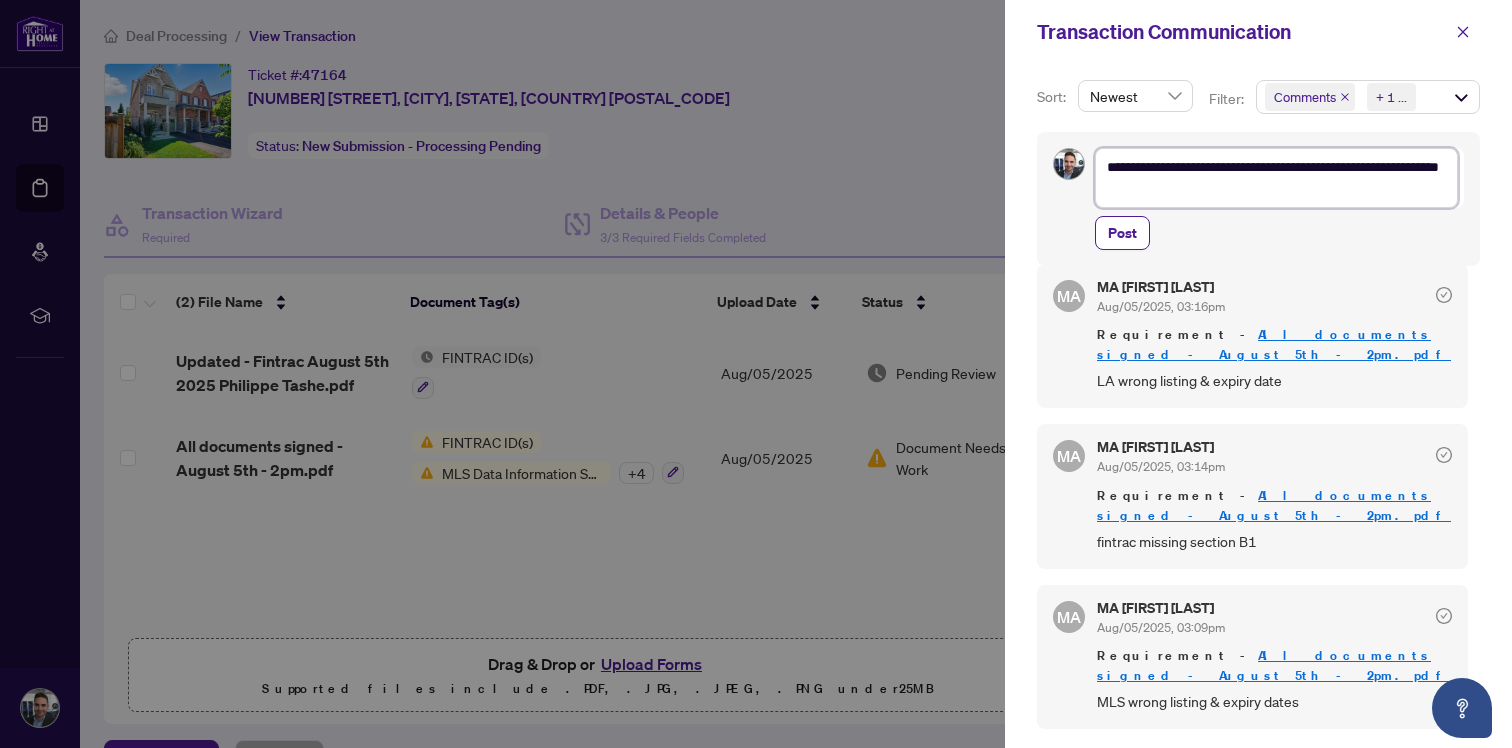 type on "**********" 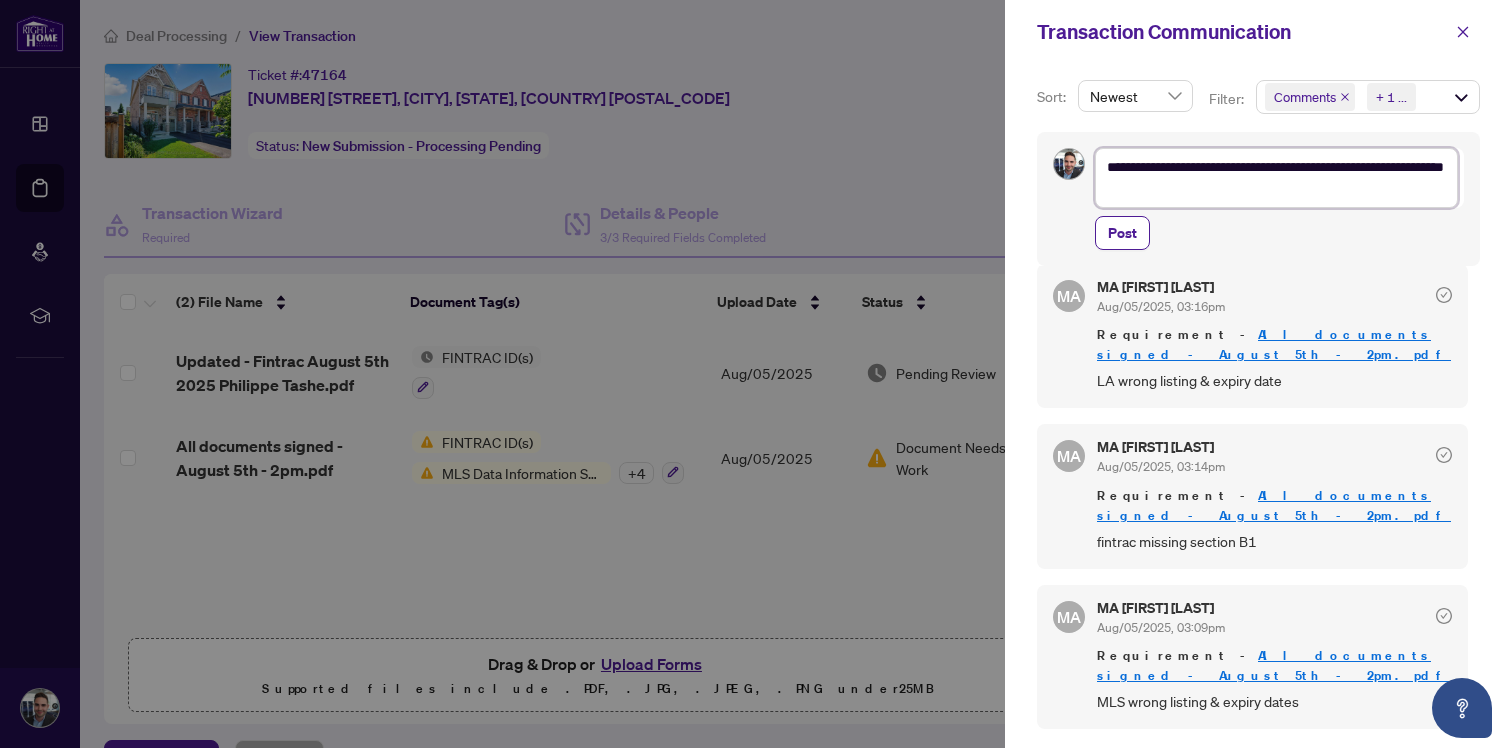 type on "**********" 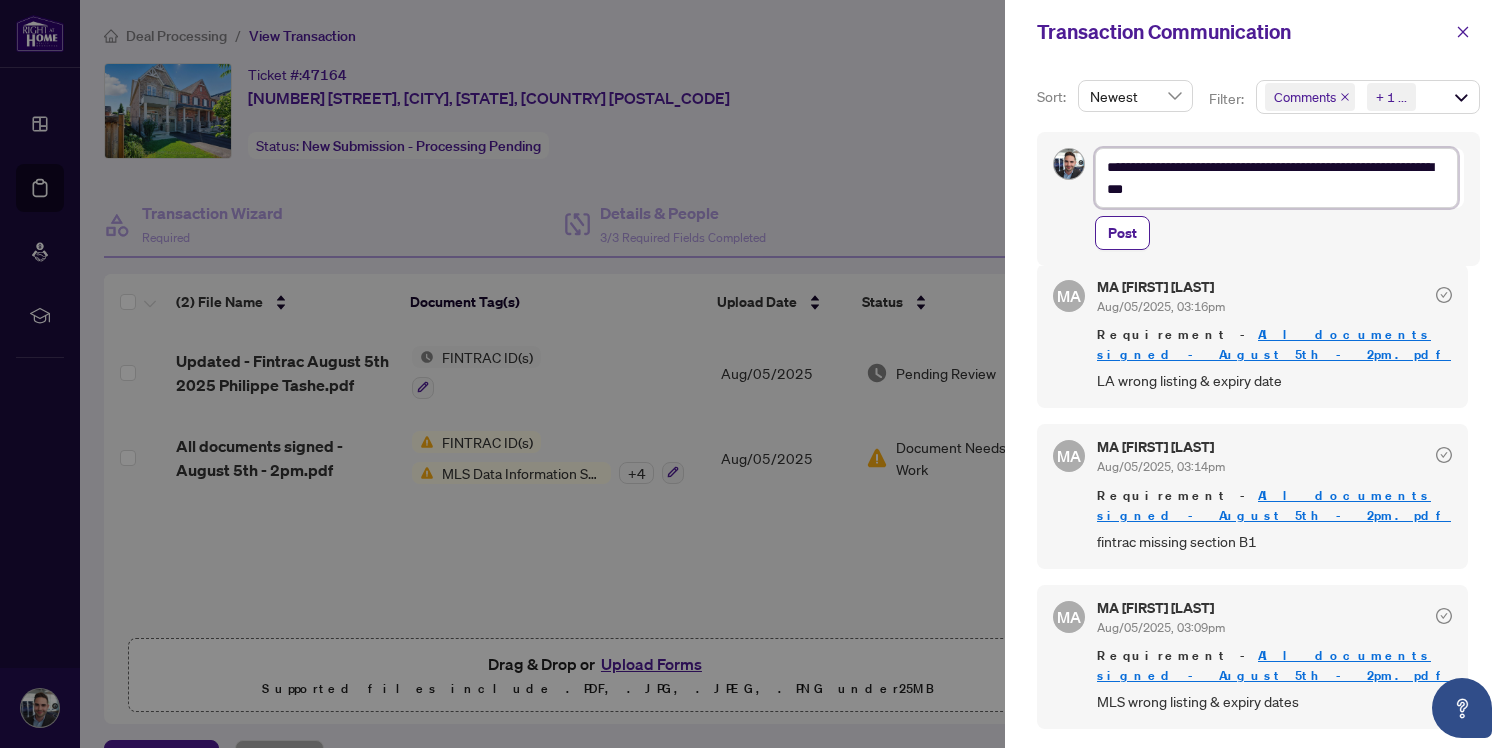 type on "**********" 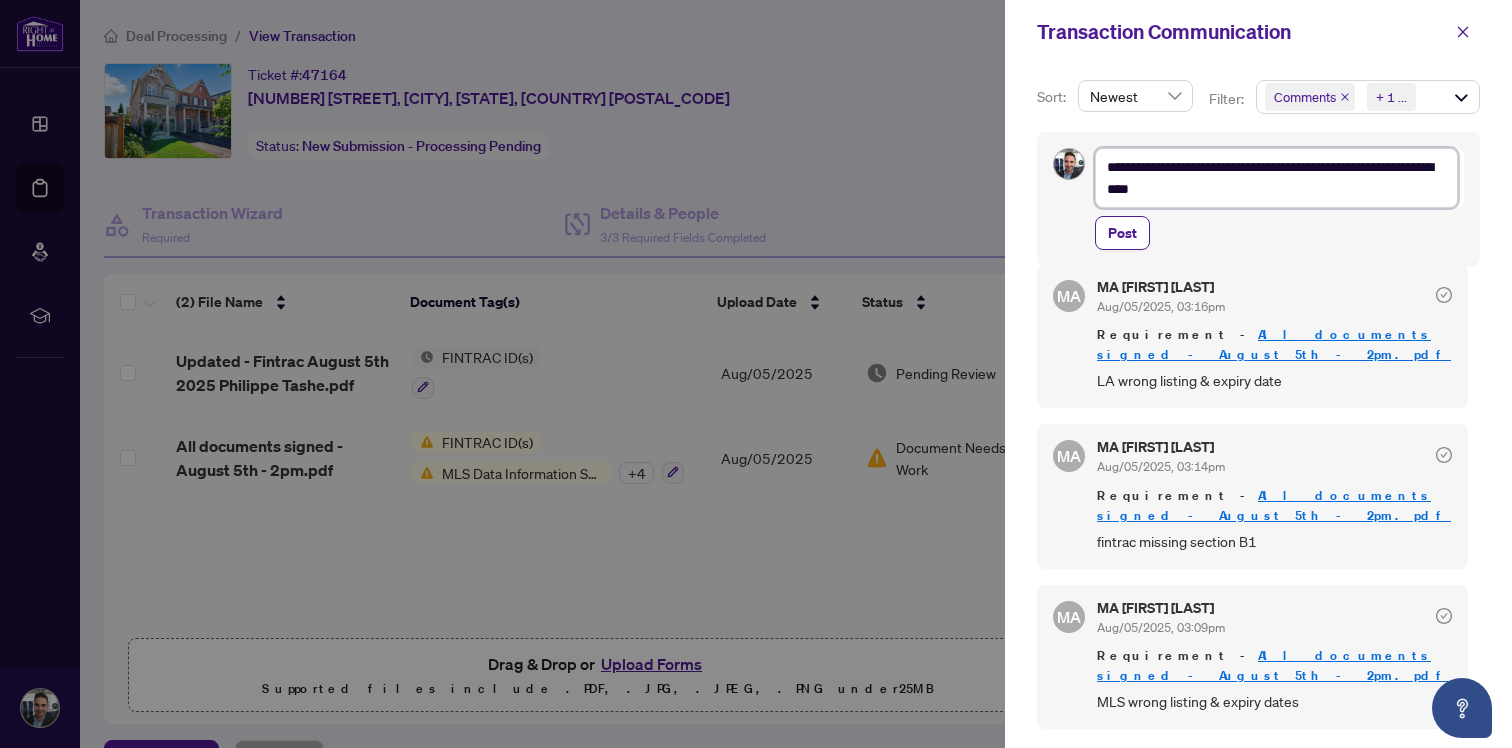 type on "**********" 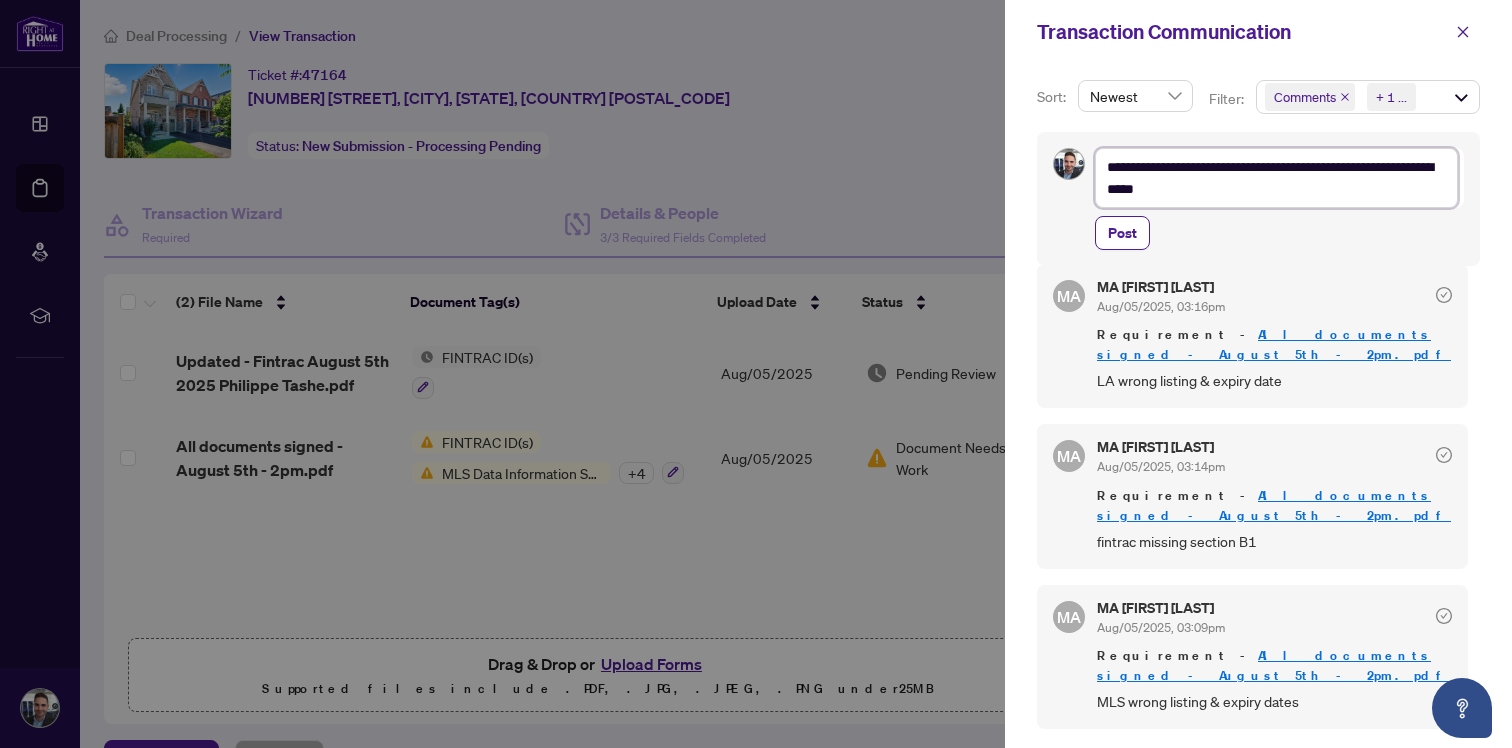 type on "**********" 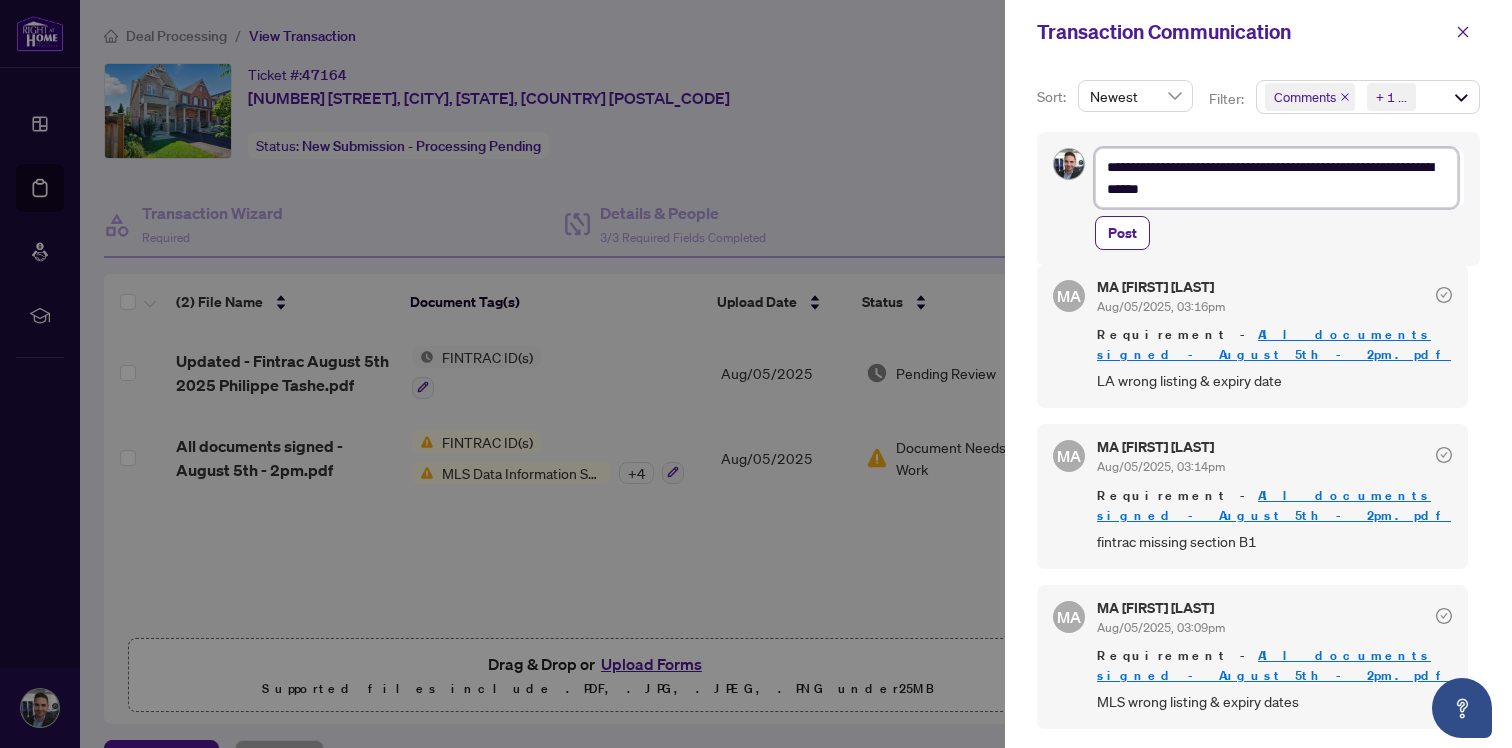 type on "**********" 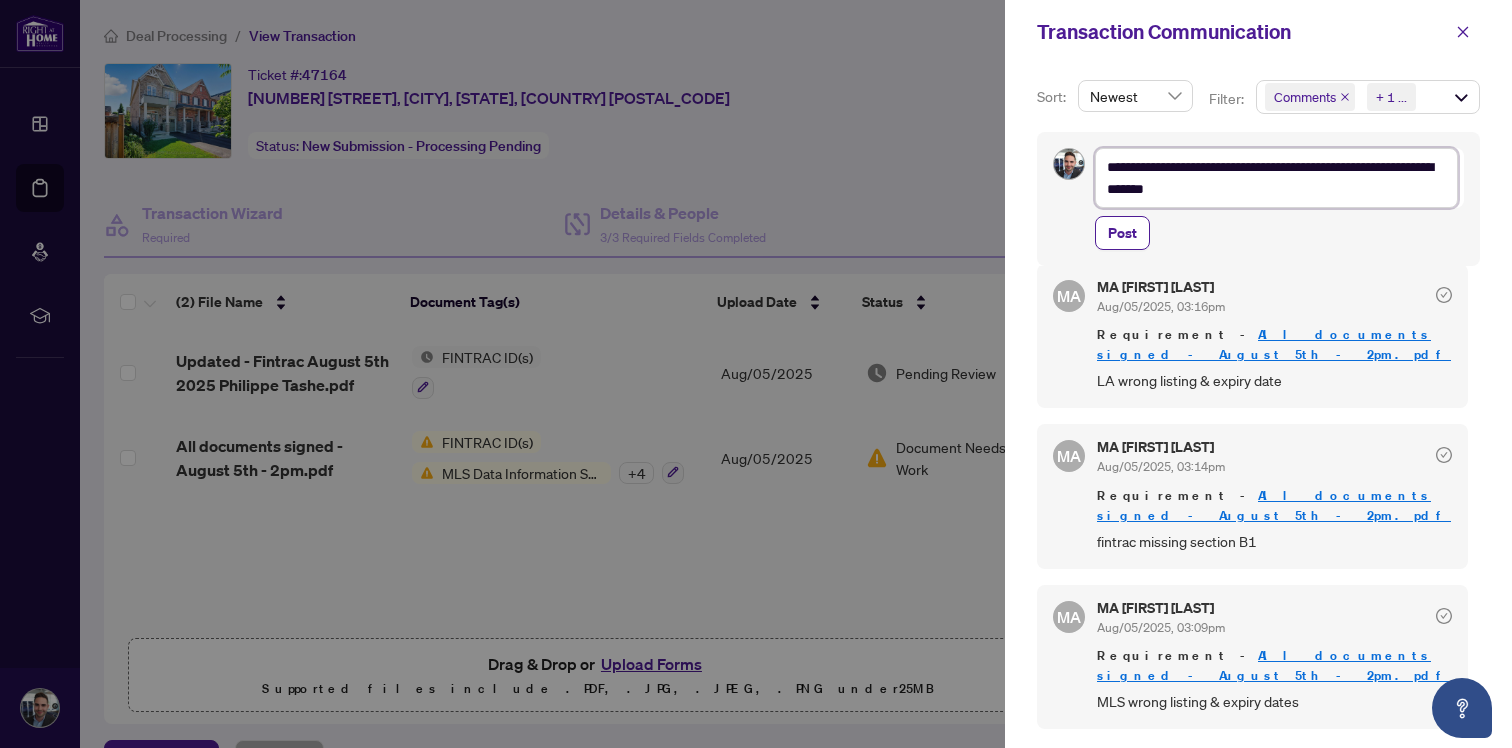 type on "**********" 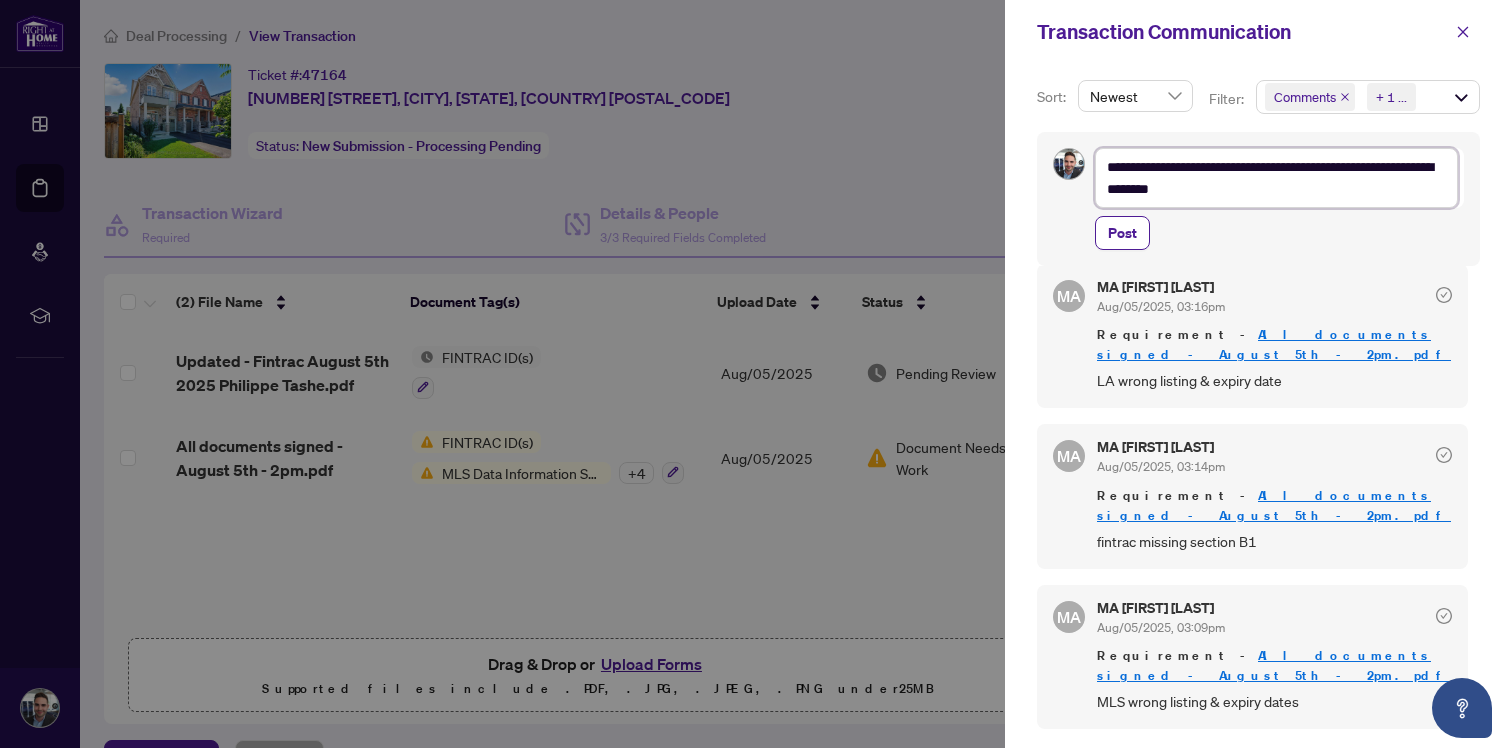 type on "**********" 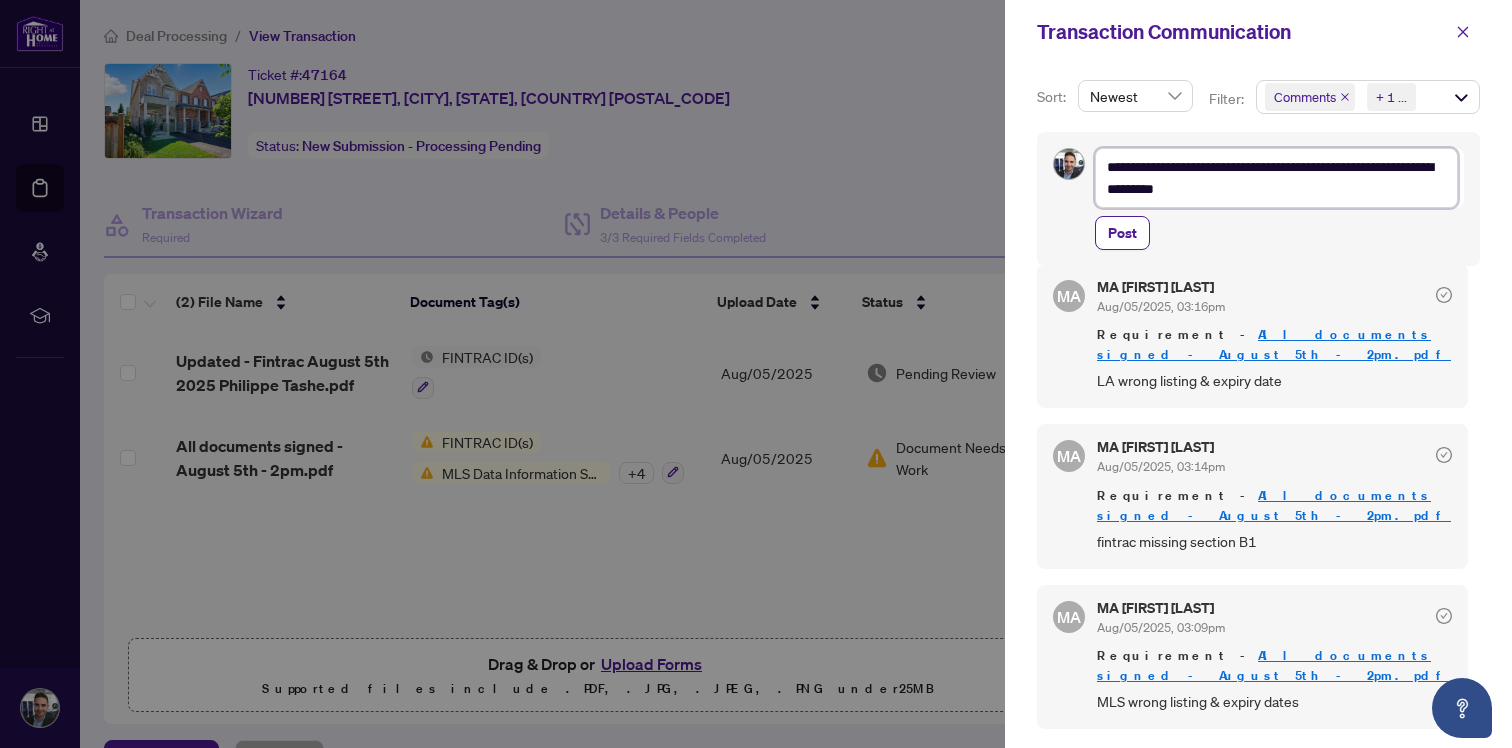 type on "**********" 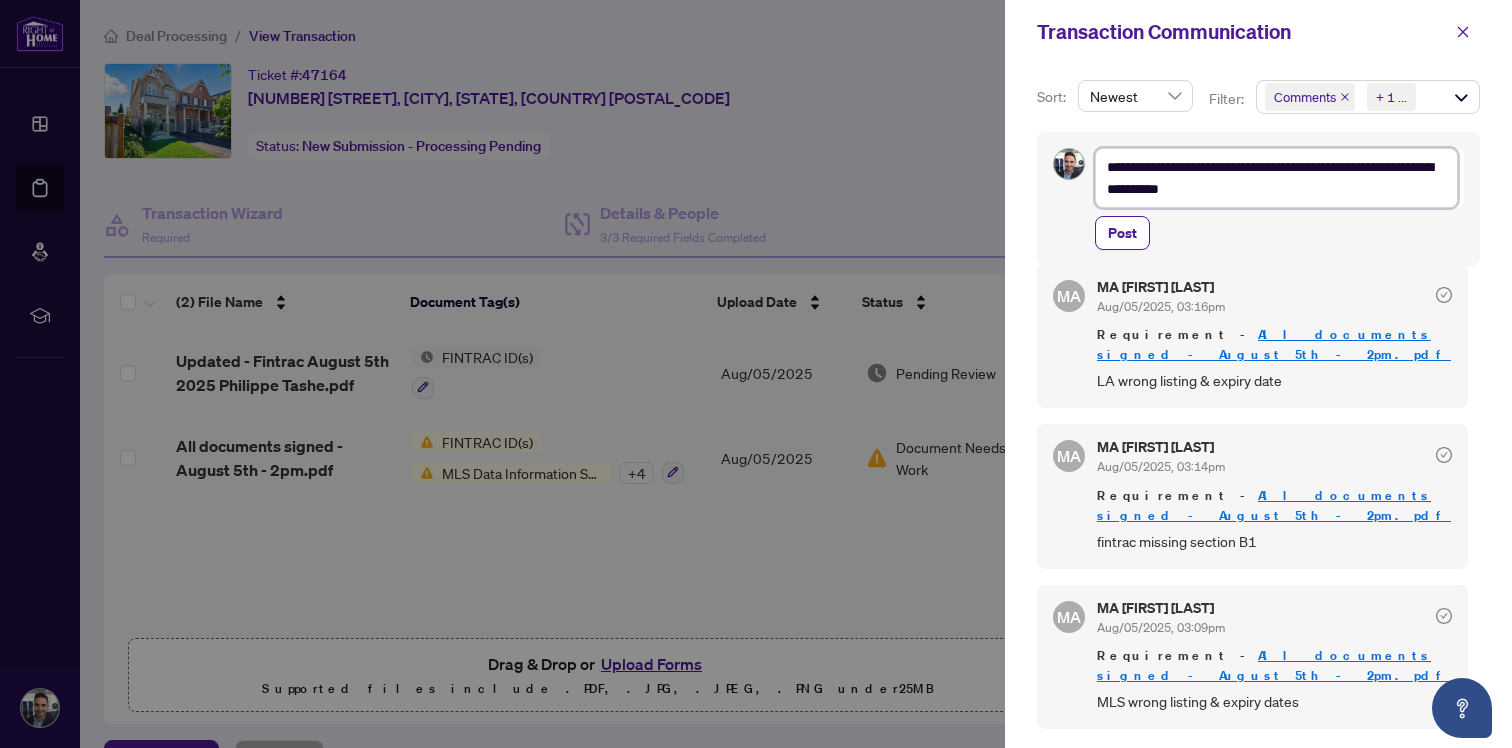 type on "**********" 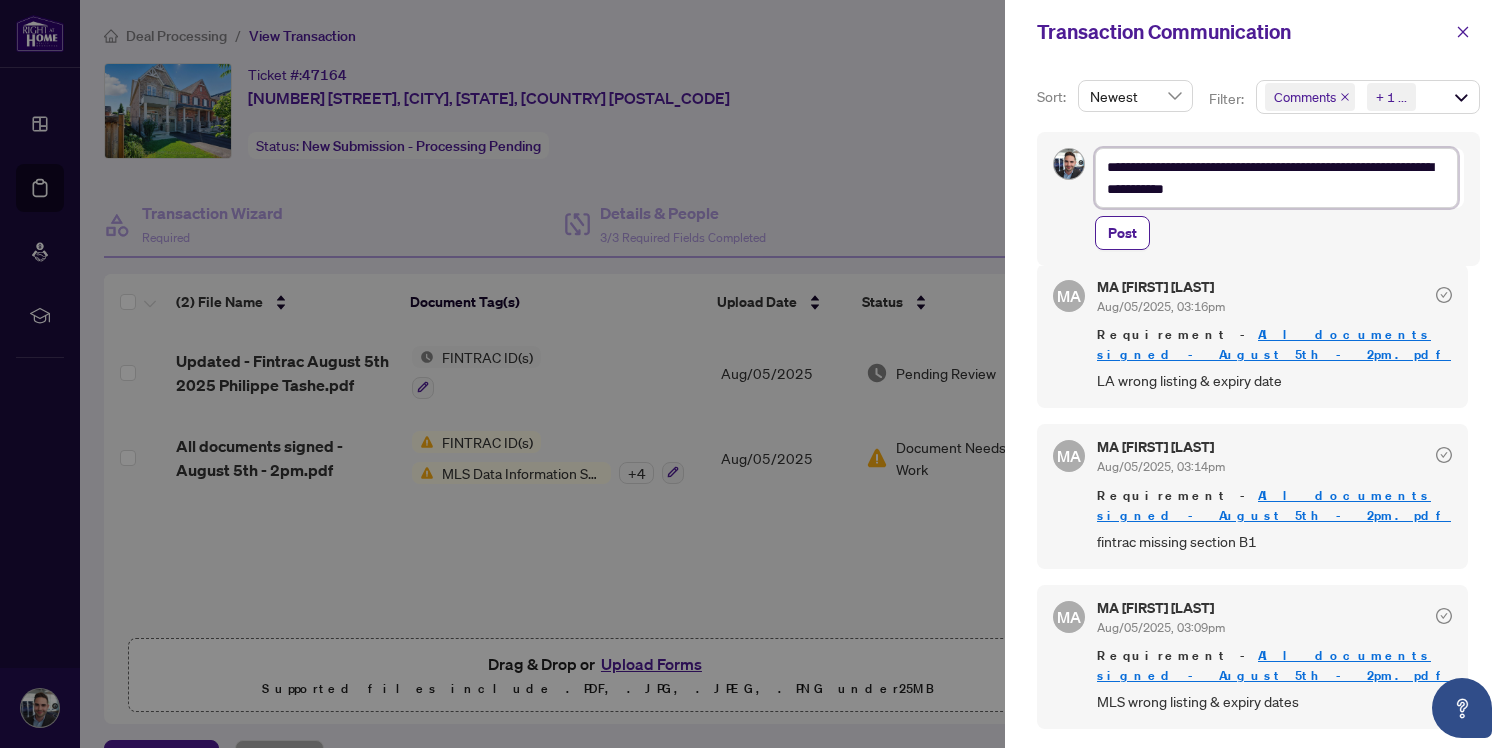 type on "**********" 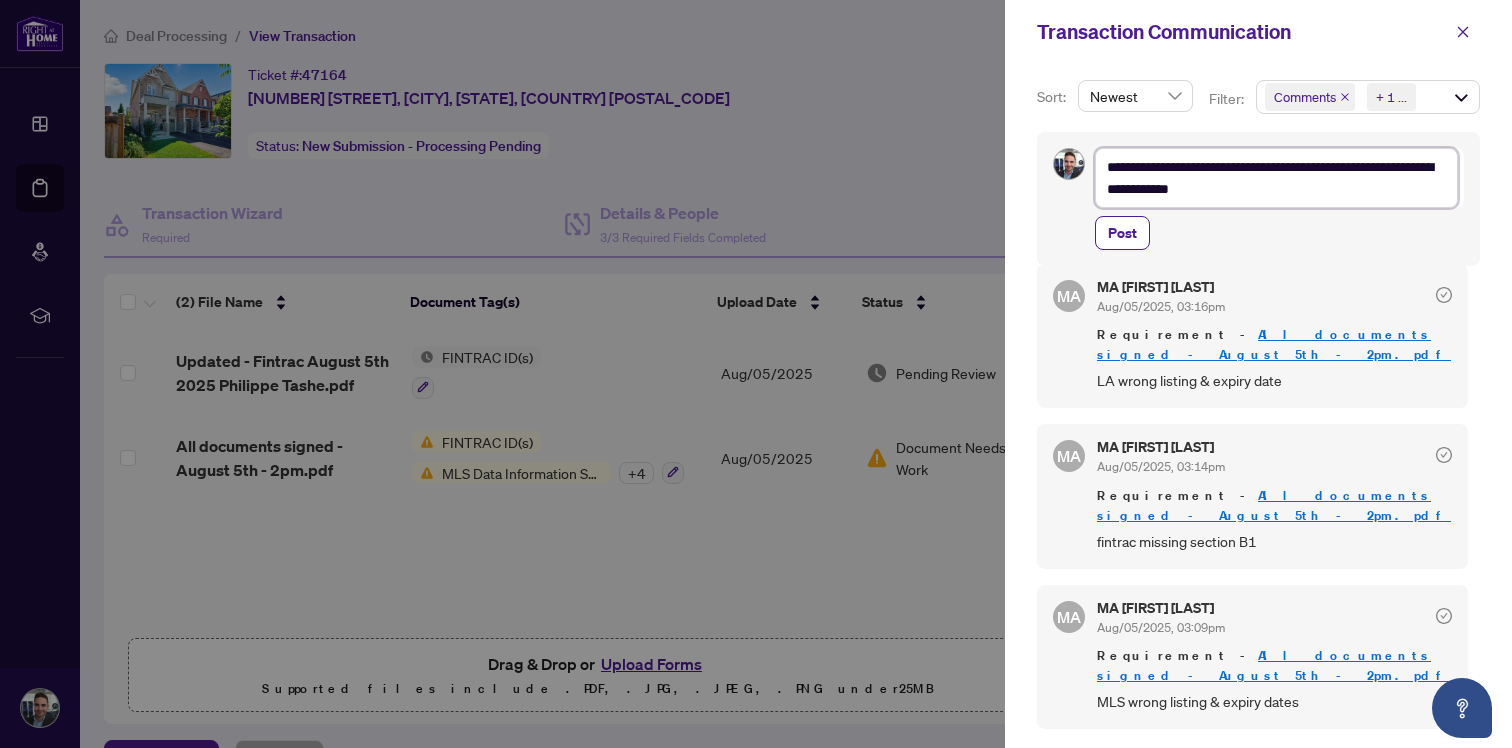 type on "**********" 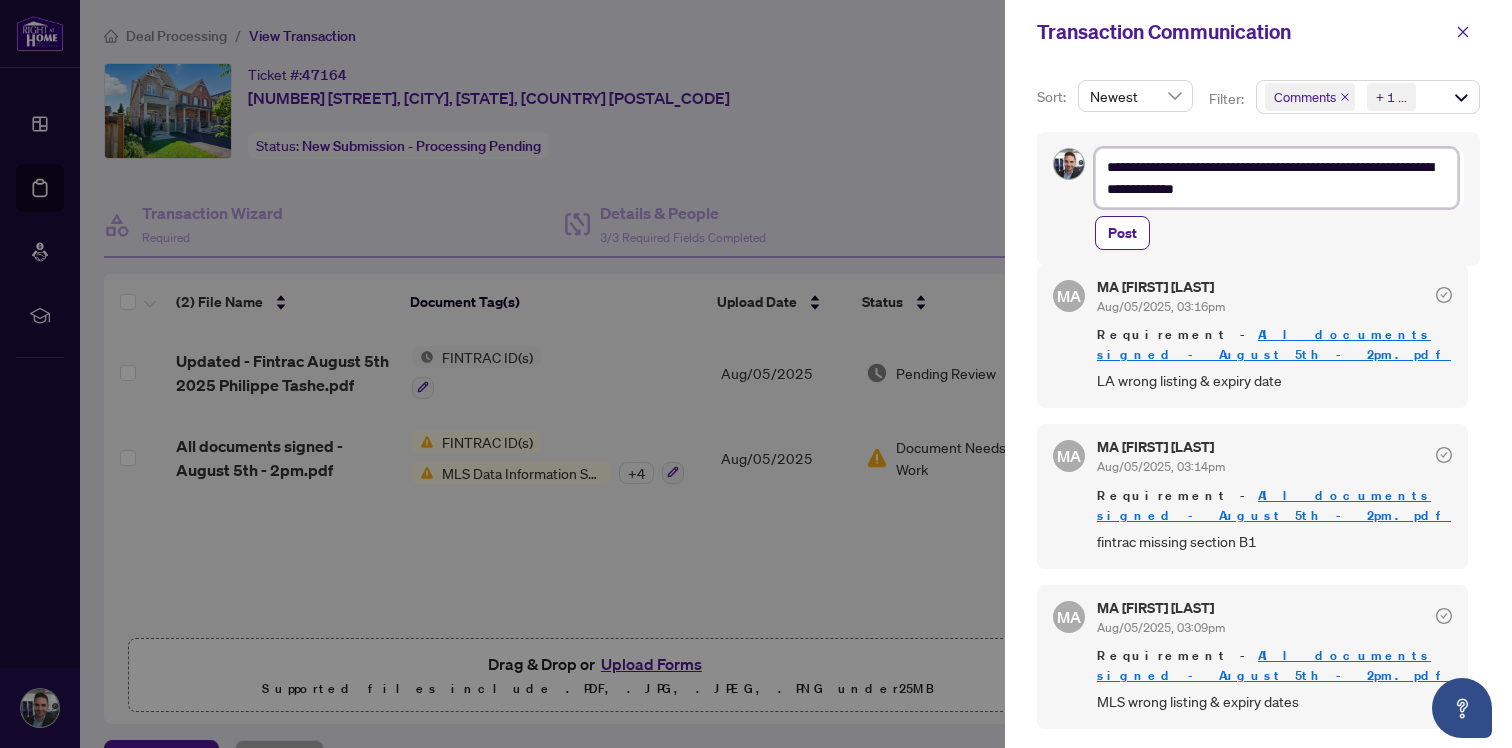 type on "**********" 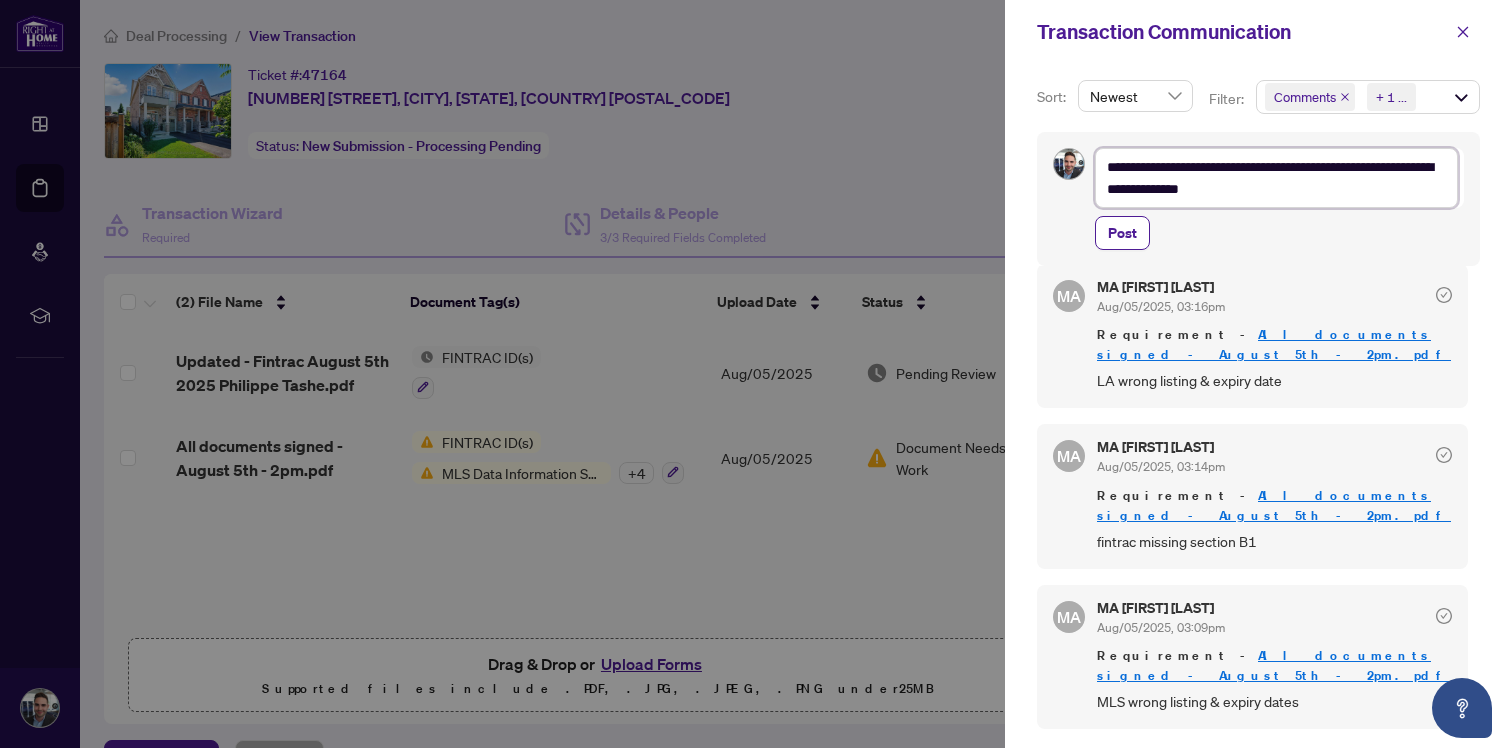 type on "**********" 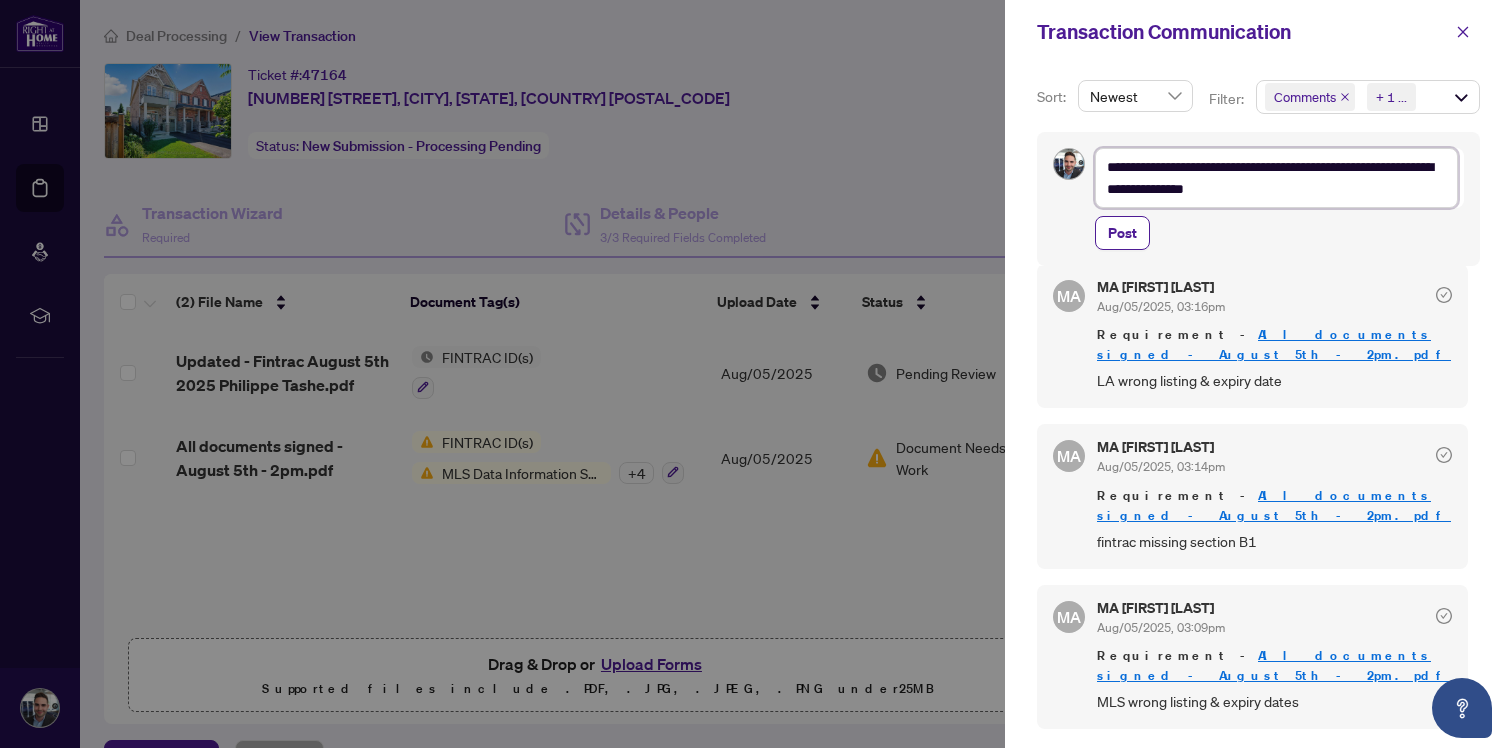 type on "**********" 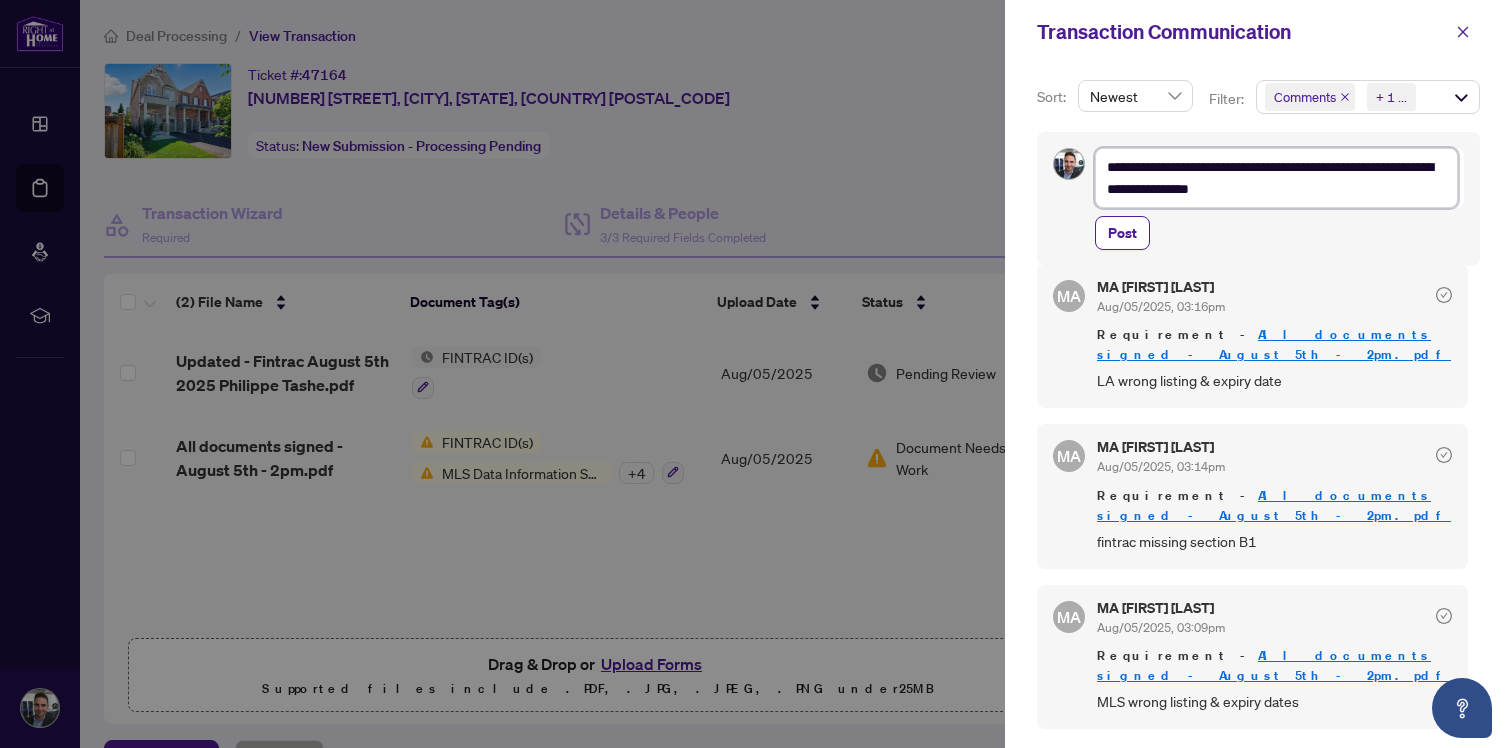 type on "**********" 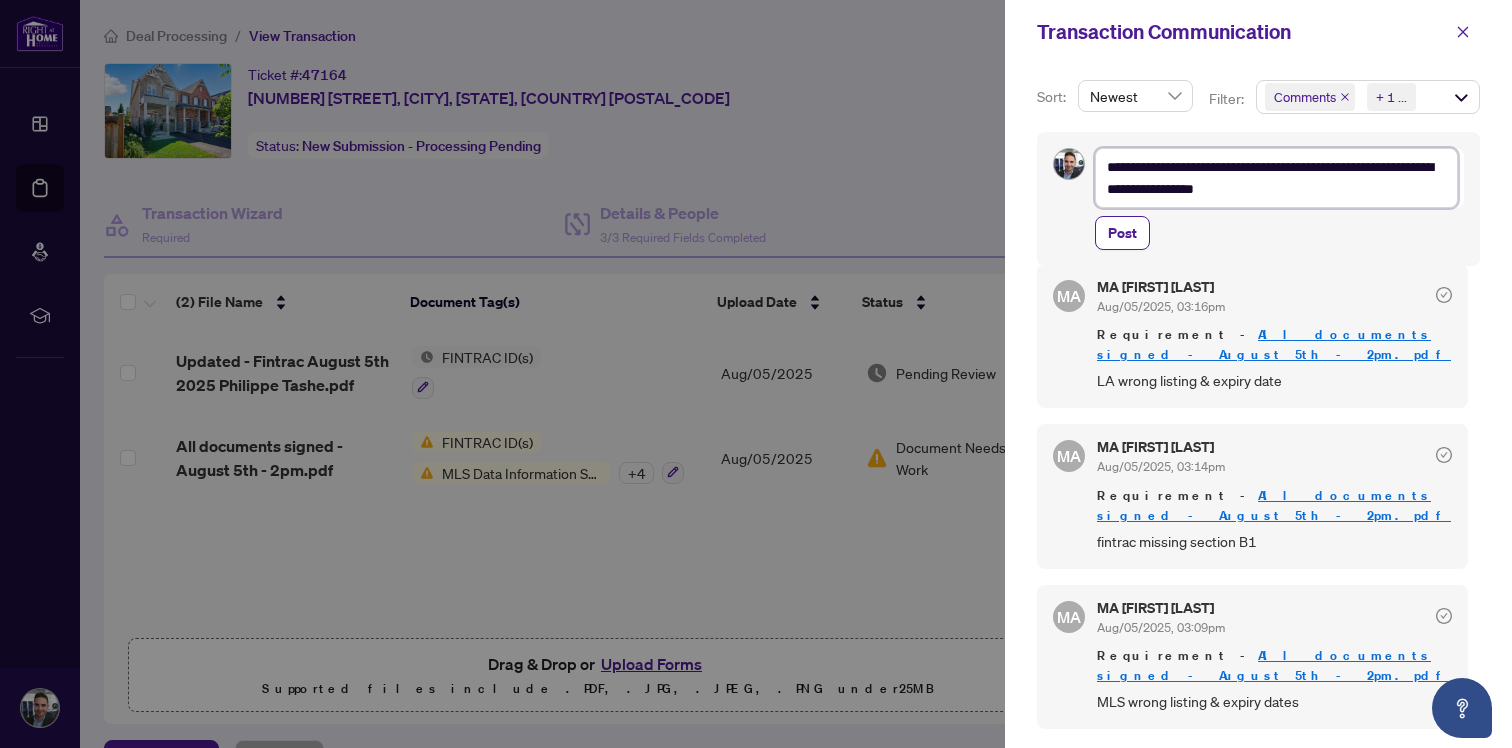 type on "**********" 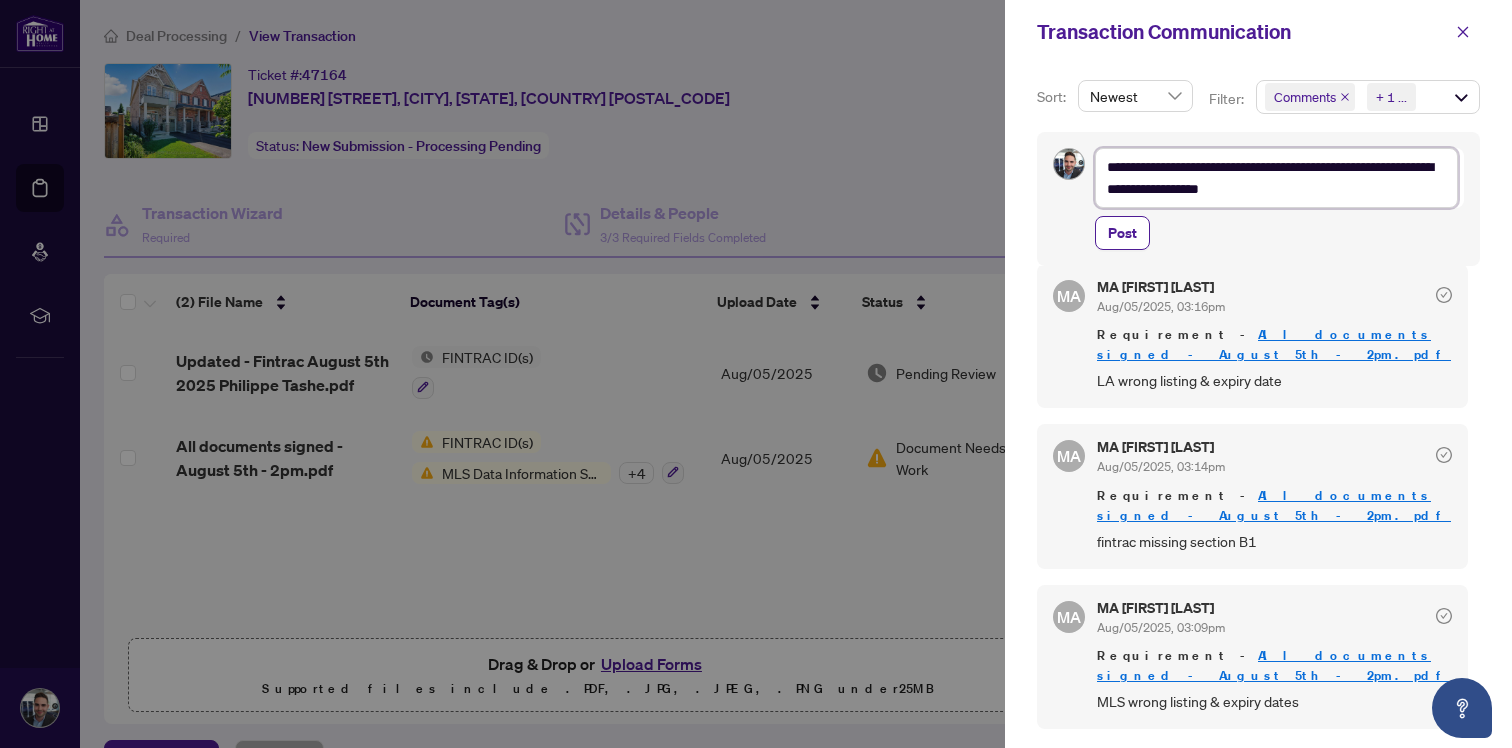 type on "**********" 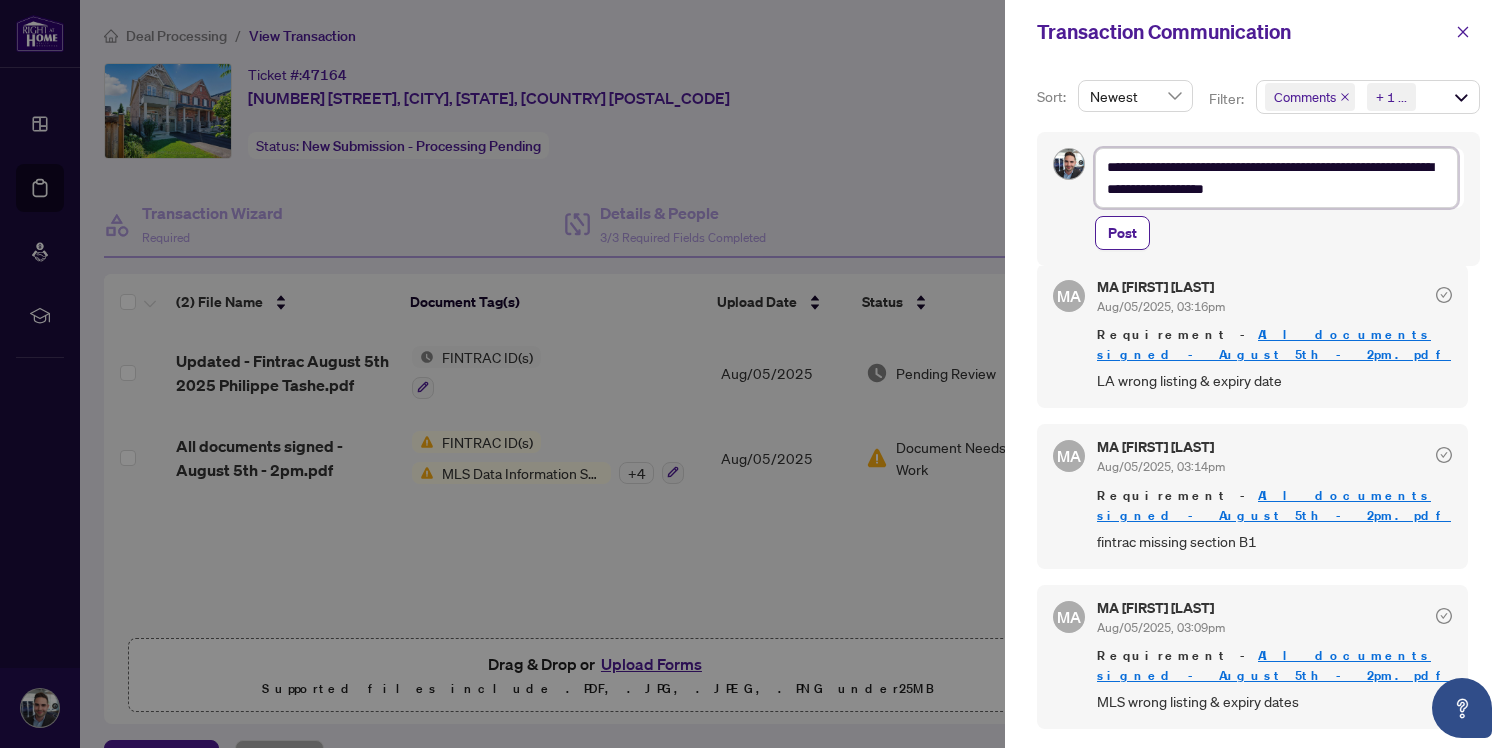 type on "**********" 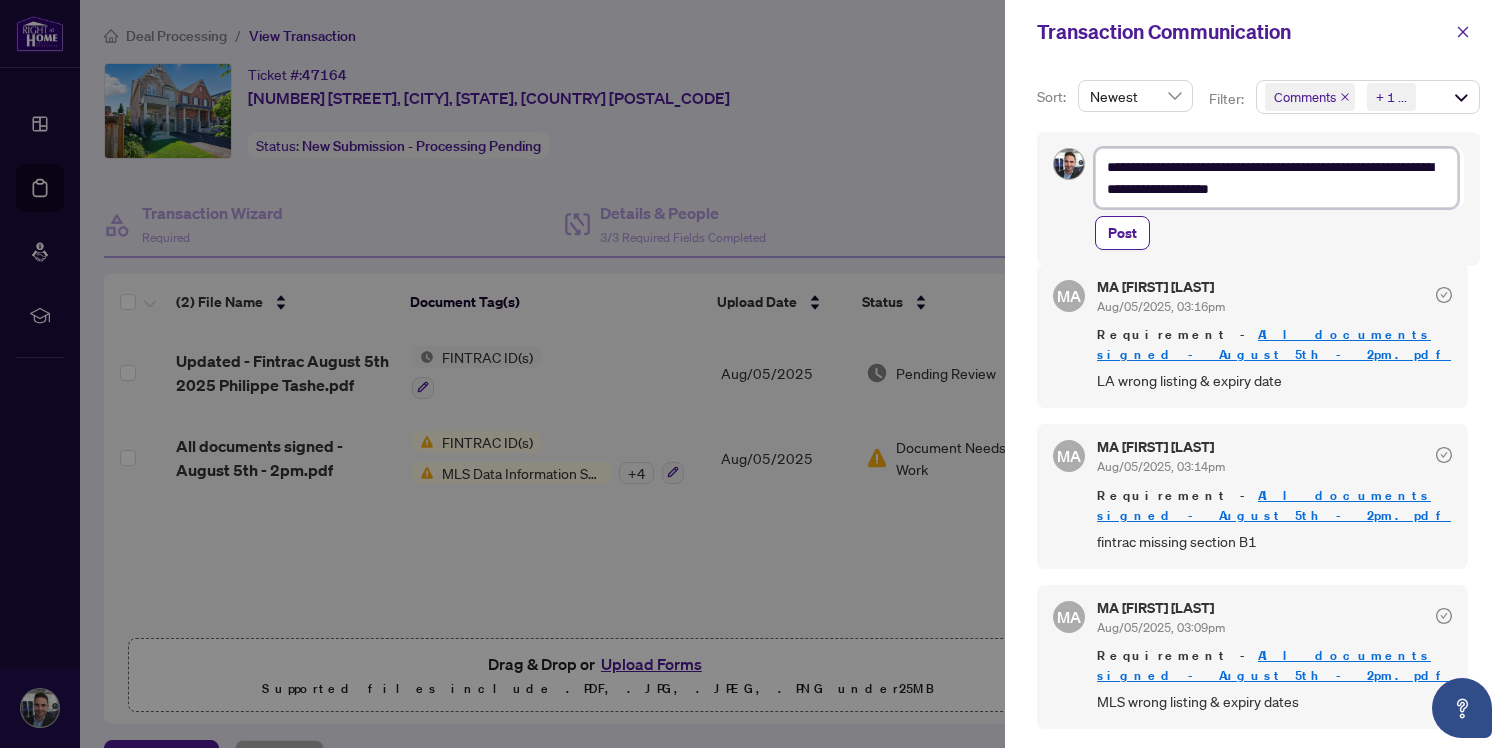 type on "**********" 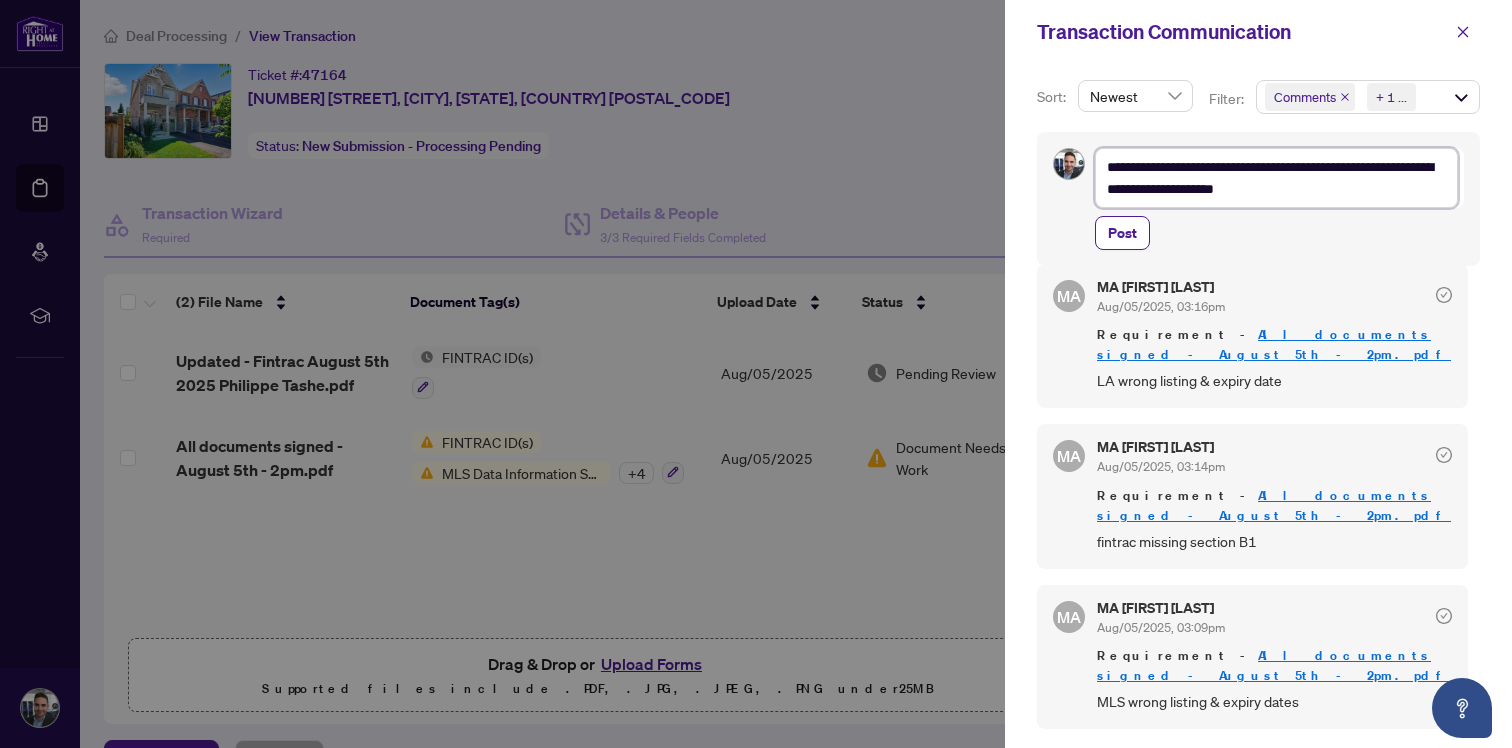 type on "**********" 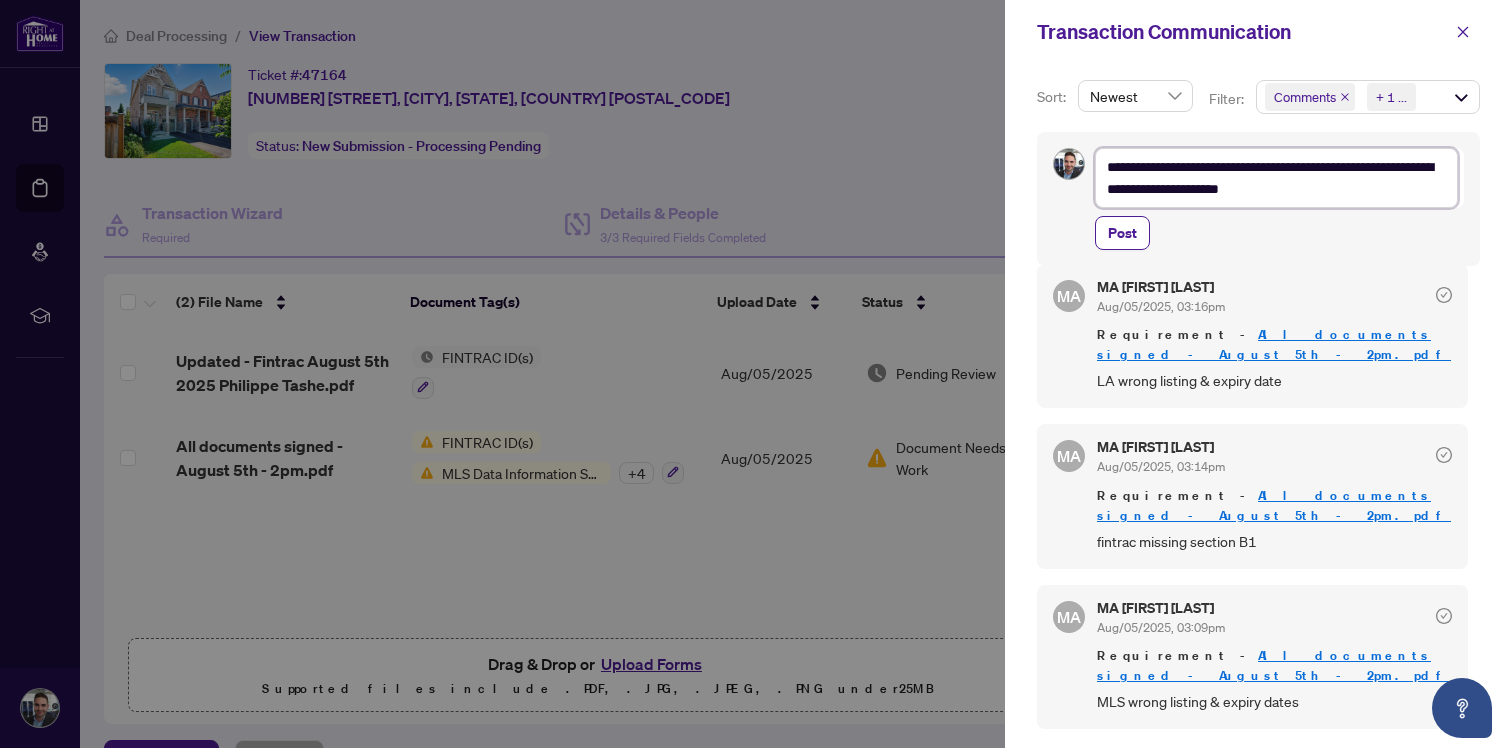 type on "**********" 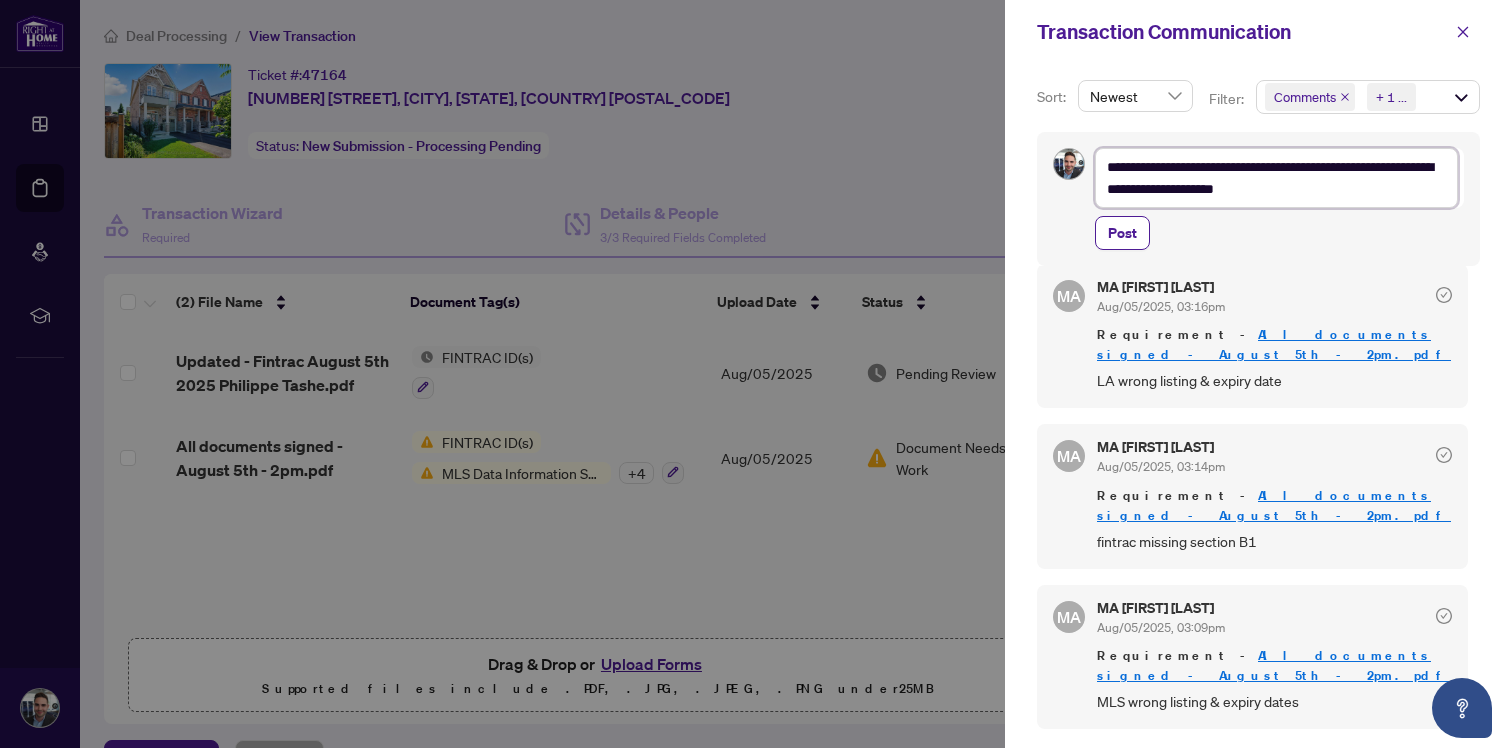 type 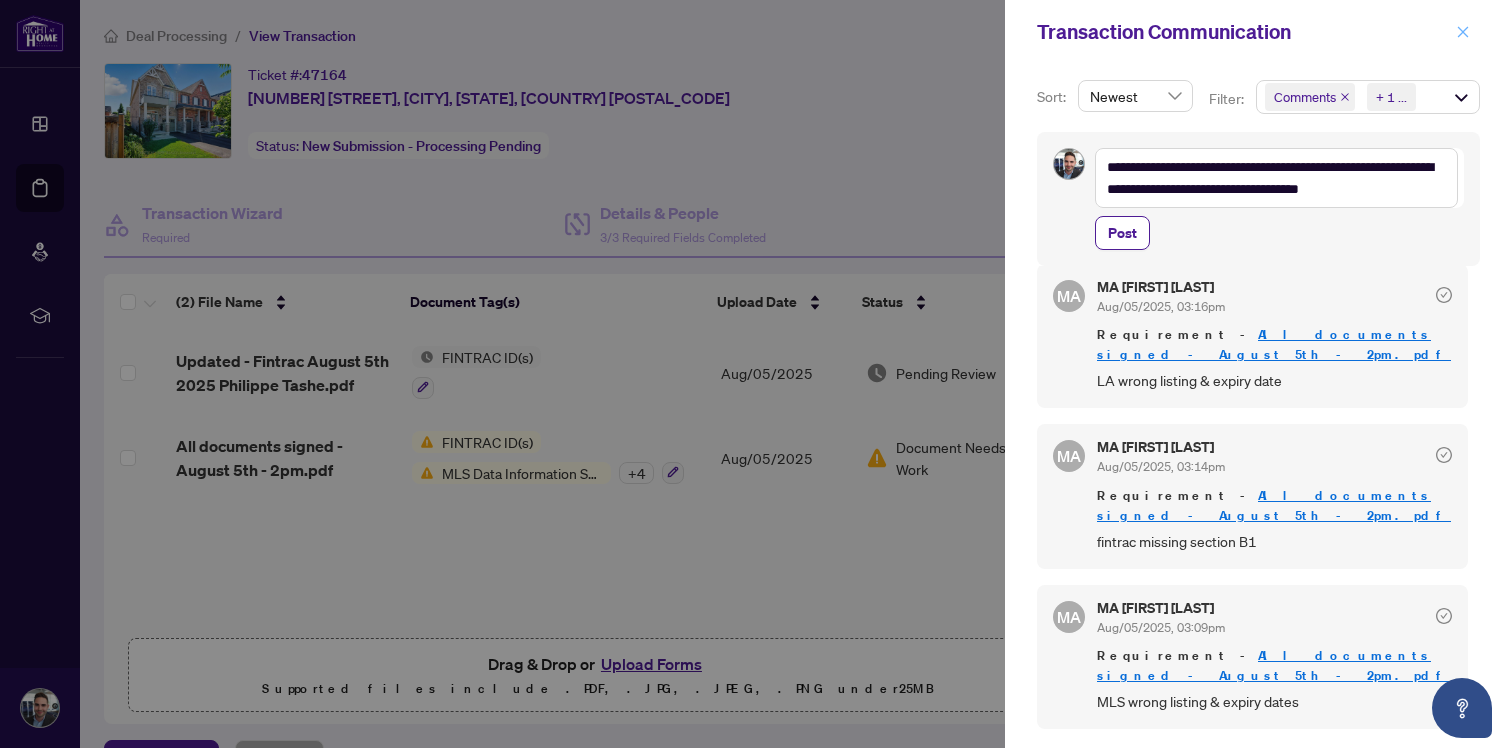 click 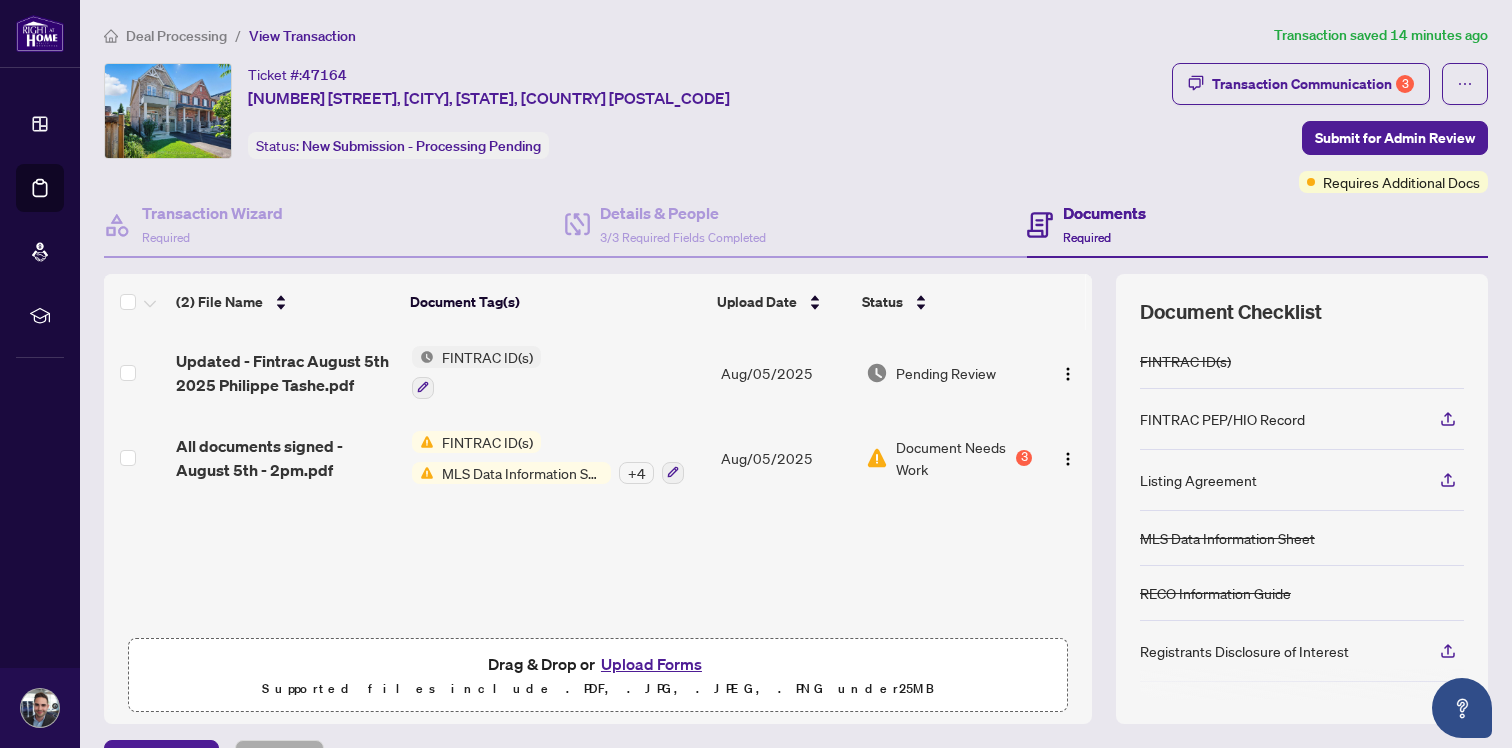 click on "+ 4" at bounding box center [636, 473] 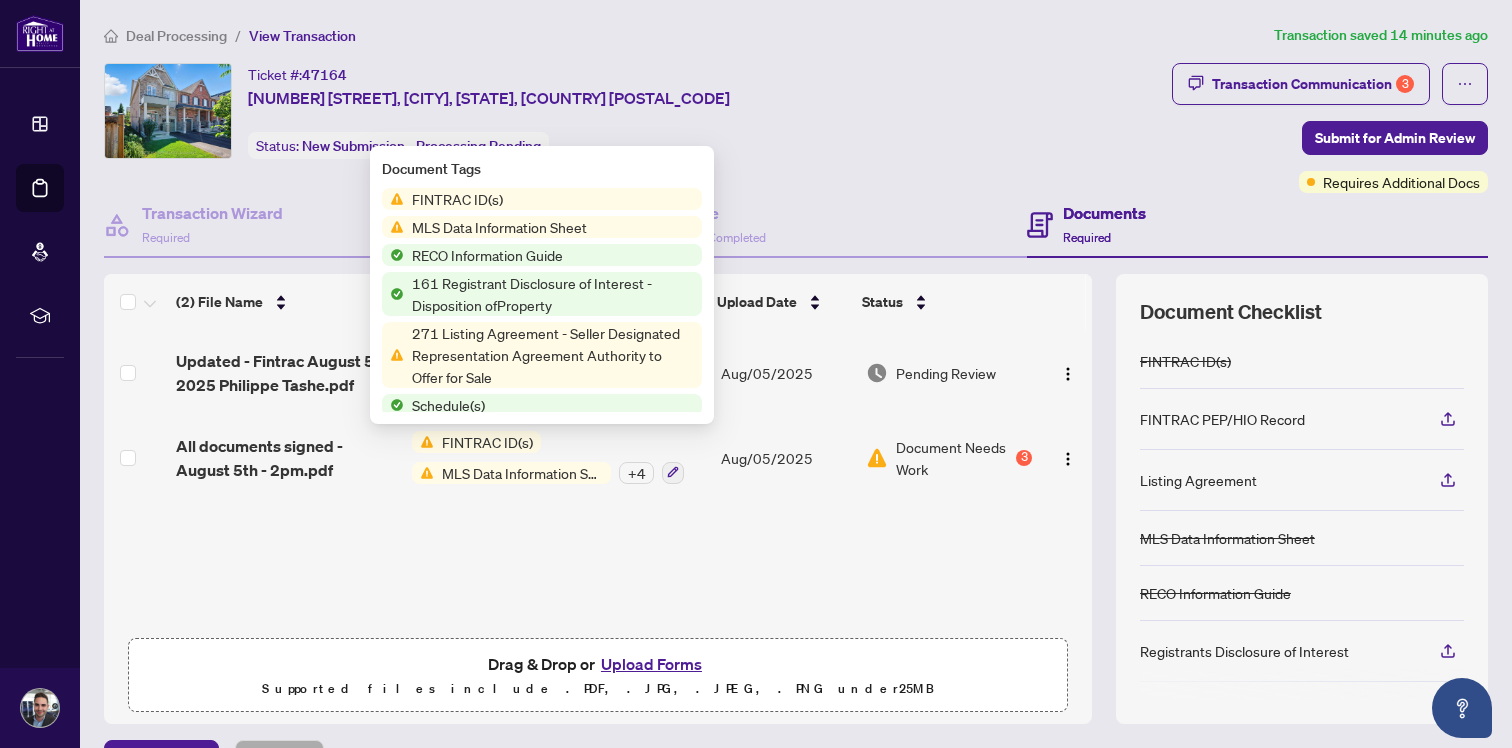 click on "(2) File Name Document Tag(s) Upload Date Status Updated - Fintrac August 5th 2025 [FIRST] [LAST].pdf FINTRAC ID(s) Aug/05/2025 Pending Review All documents signed - August 5th - 2pm.pdf FINTRAC ID(s) MLS Data Information Sheet + 4 Aug/05/2025 Document Needs Work 3 Drag & Drop or Upload Forms Supported files include .PDF, .JPG, .JPEG, .PNG under 25 MB" at bounding box center [598, 499] 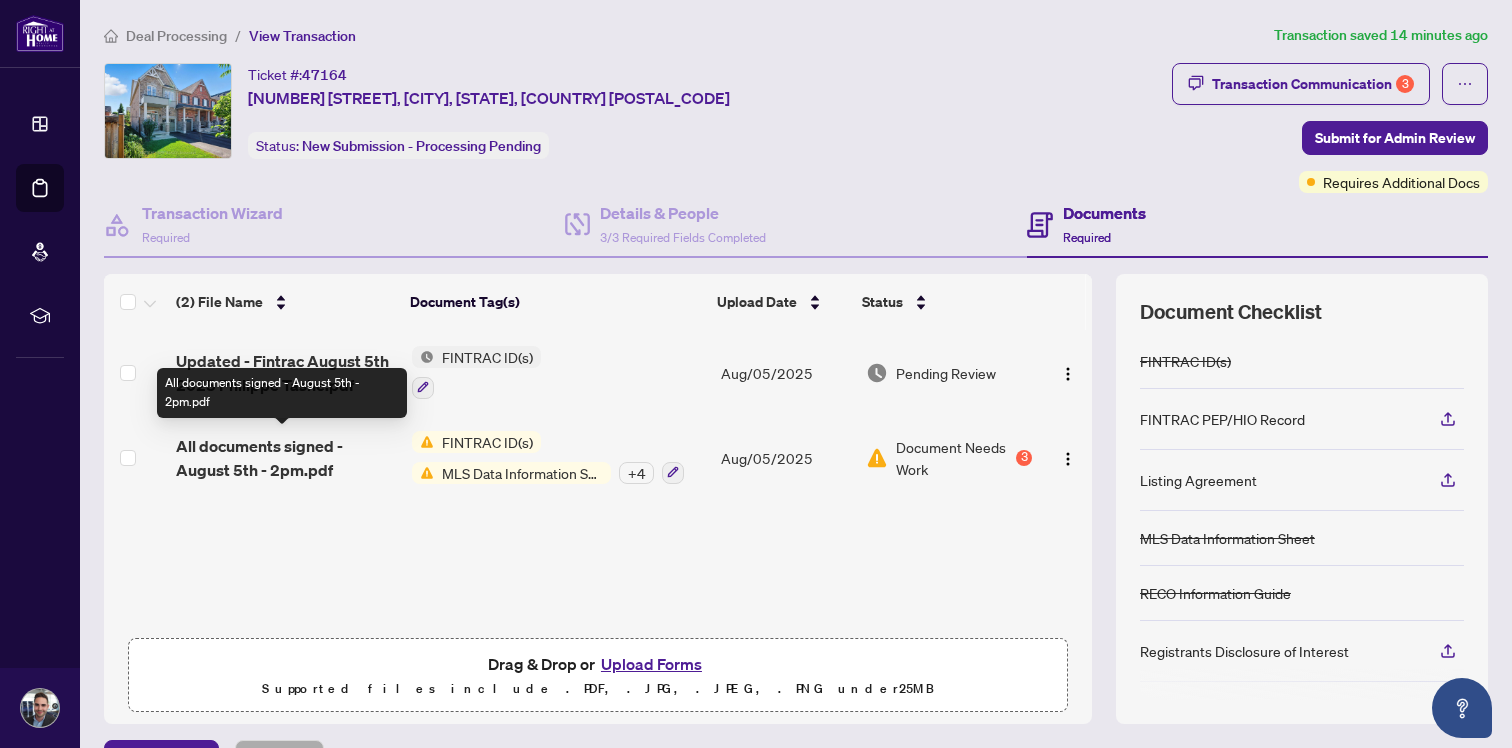 click on "All documents signed - August 5th - 2pm.pdf" at bounding box center [286, 458] 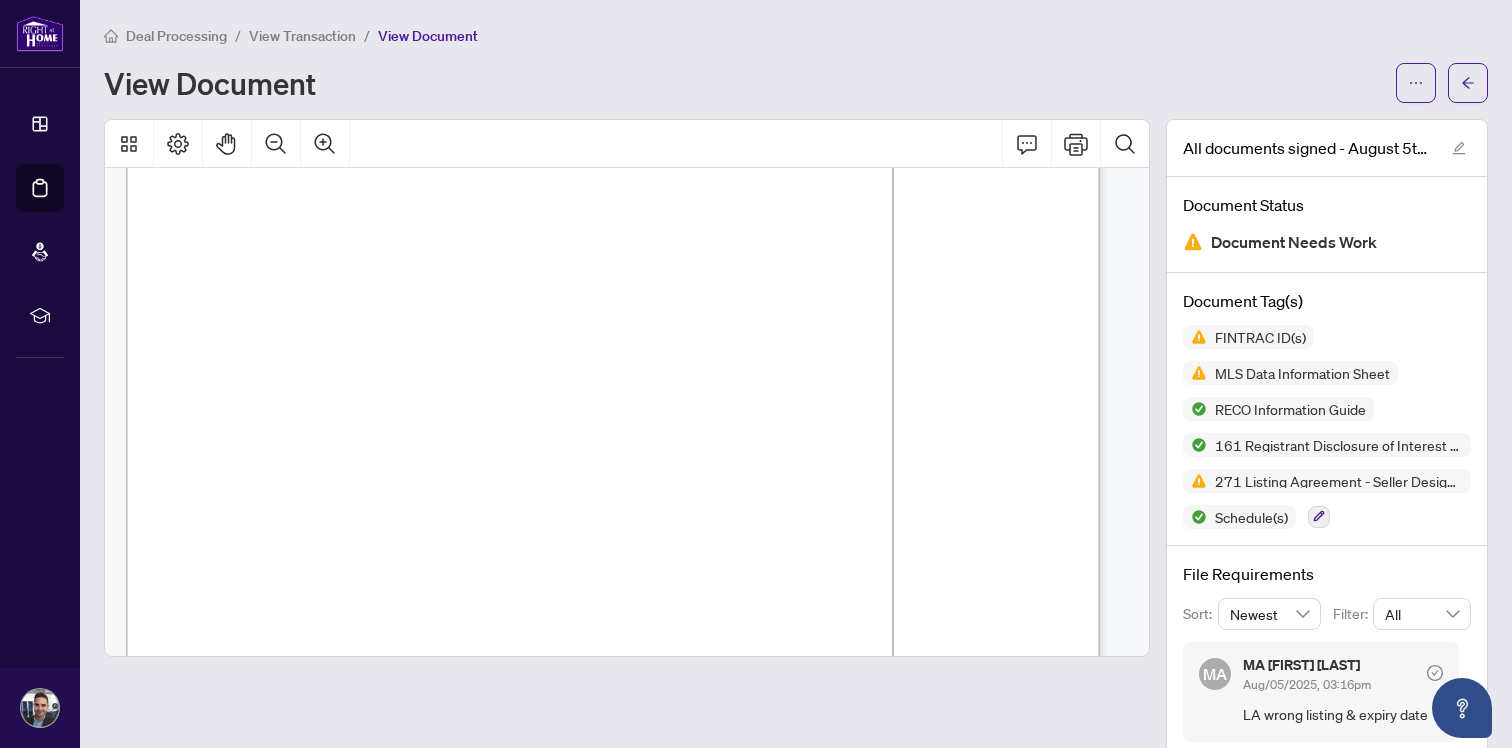 scroll, scrollTop: 22784, scrollLeft: 0, axis: vertical 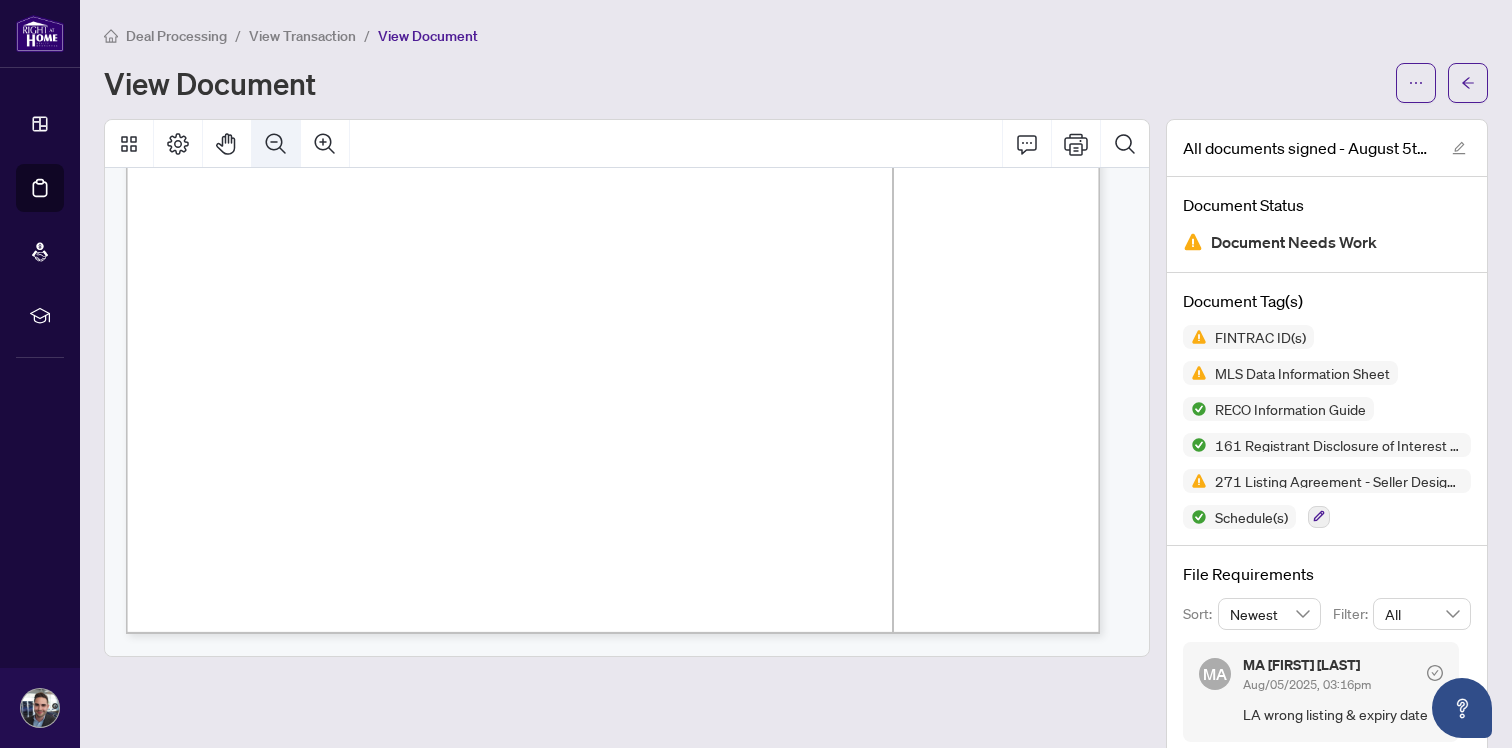 click 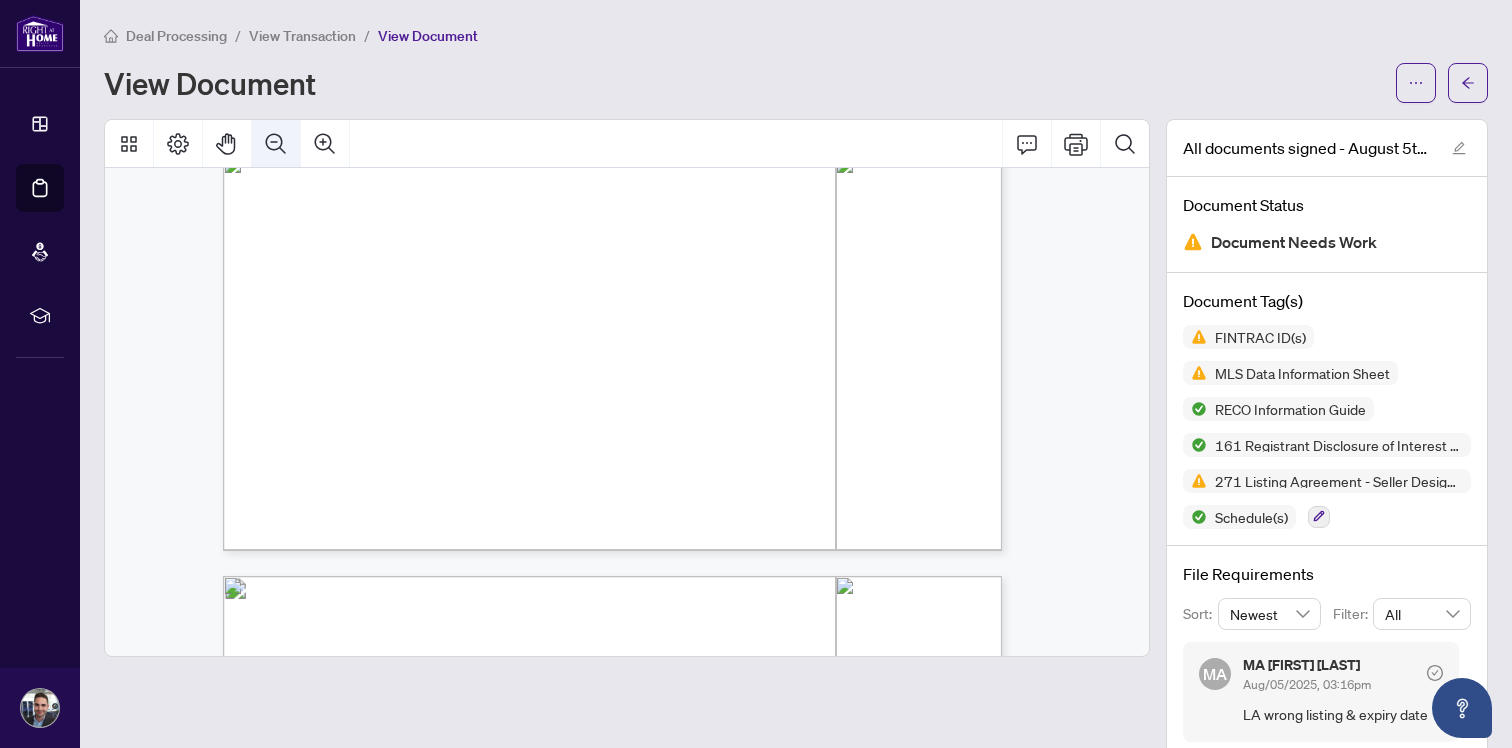 click 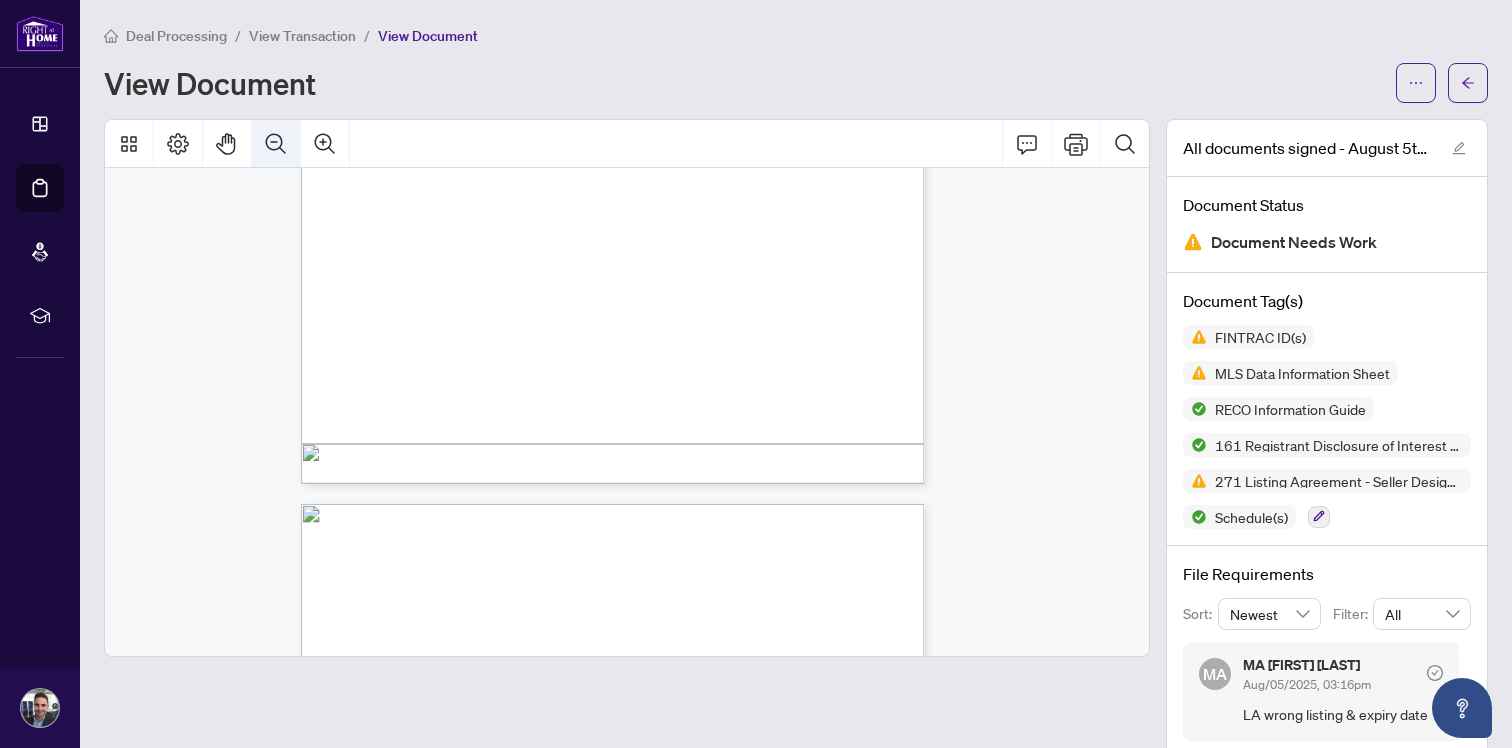 click 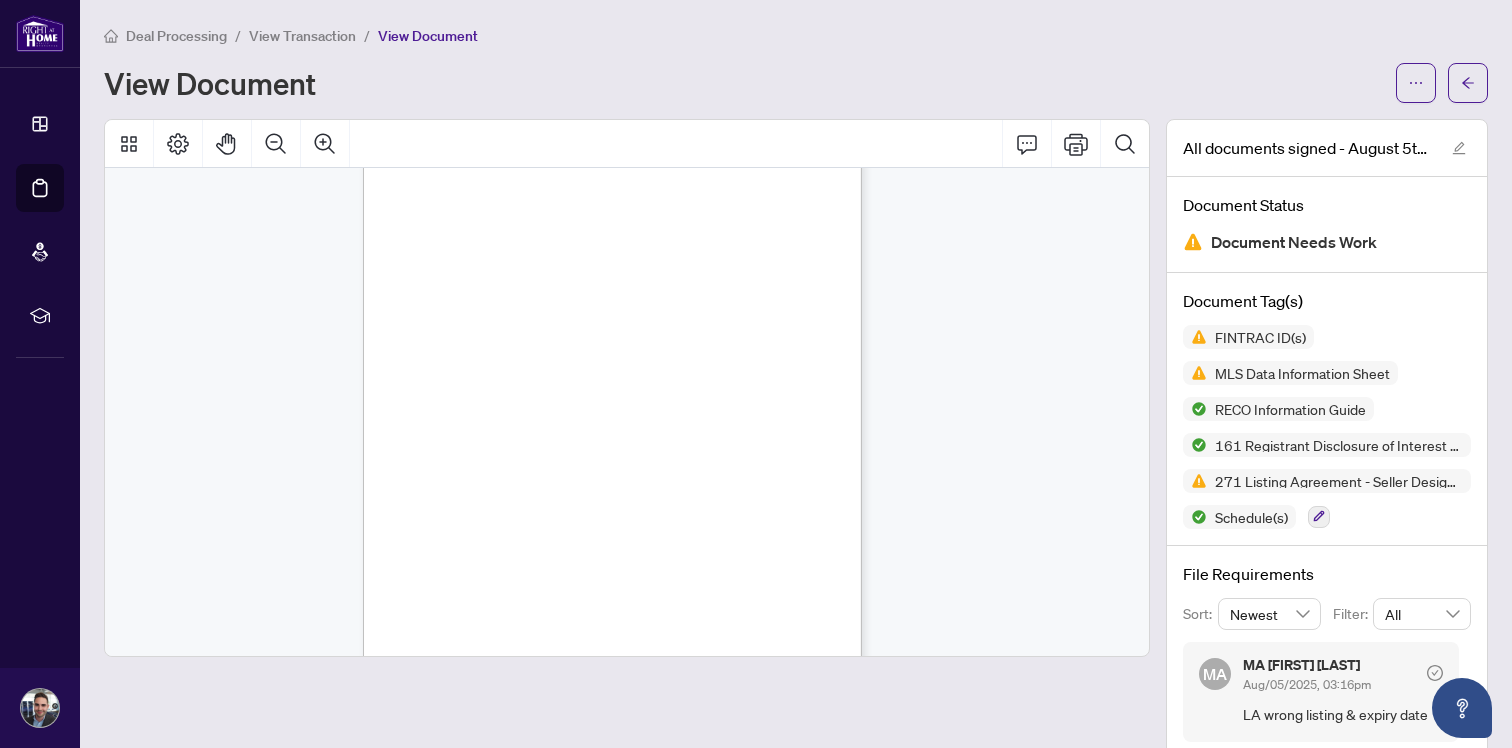 scroll, scrollTop: 25265, scrollLeft: 0, axis: vertical 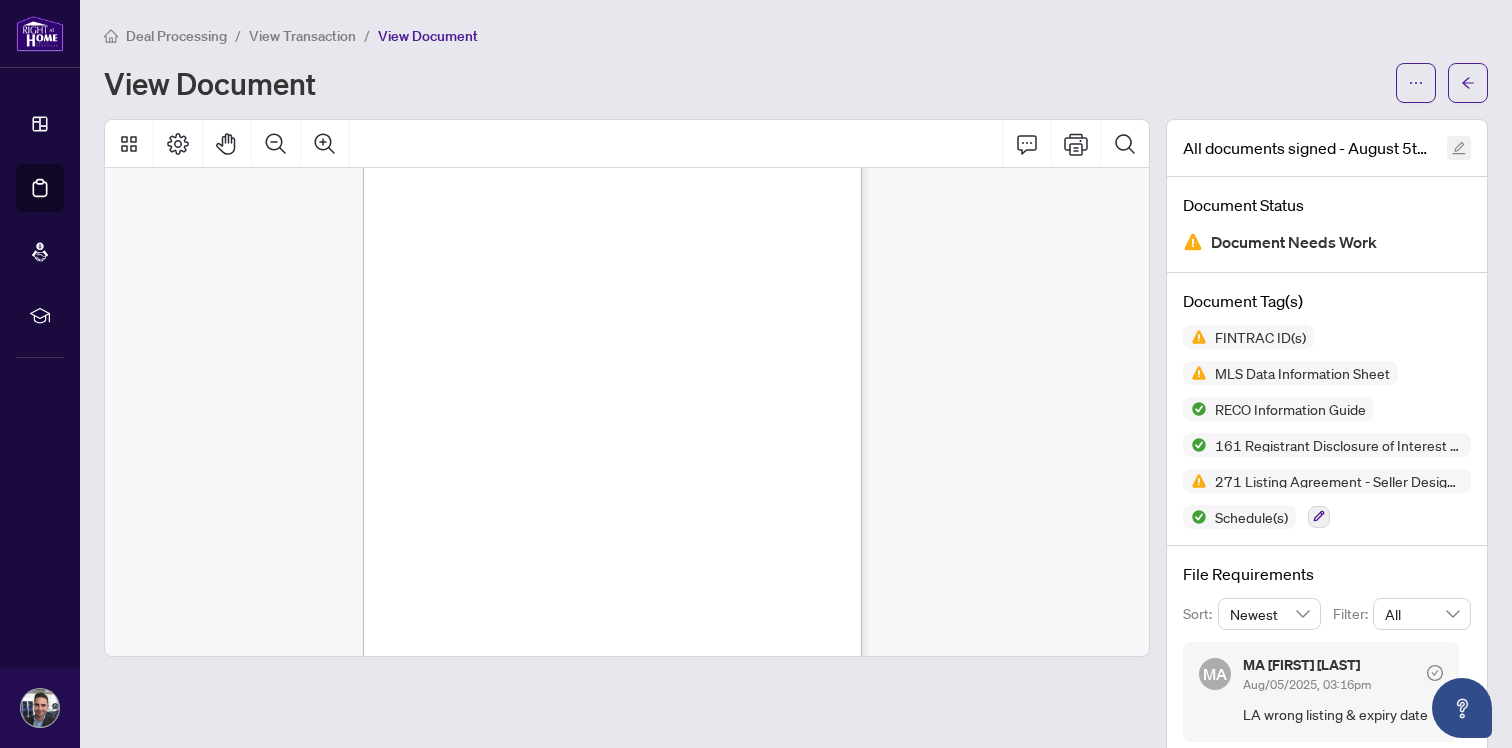 click 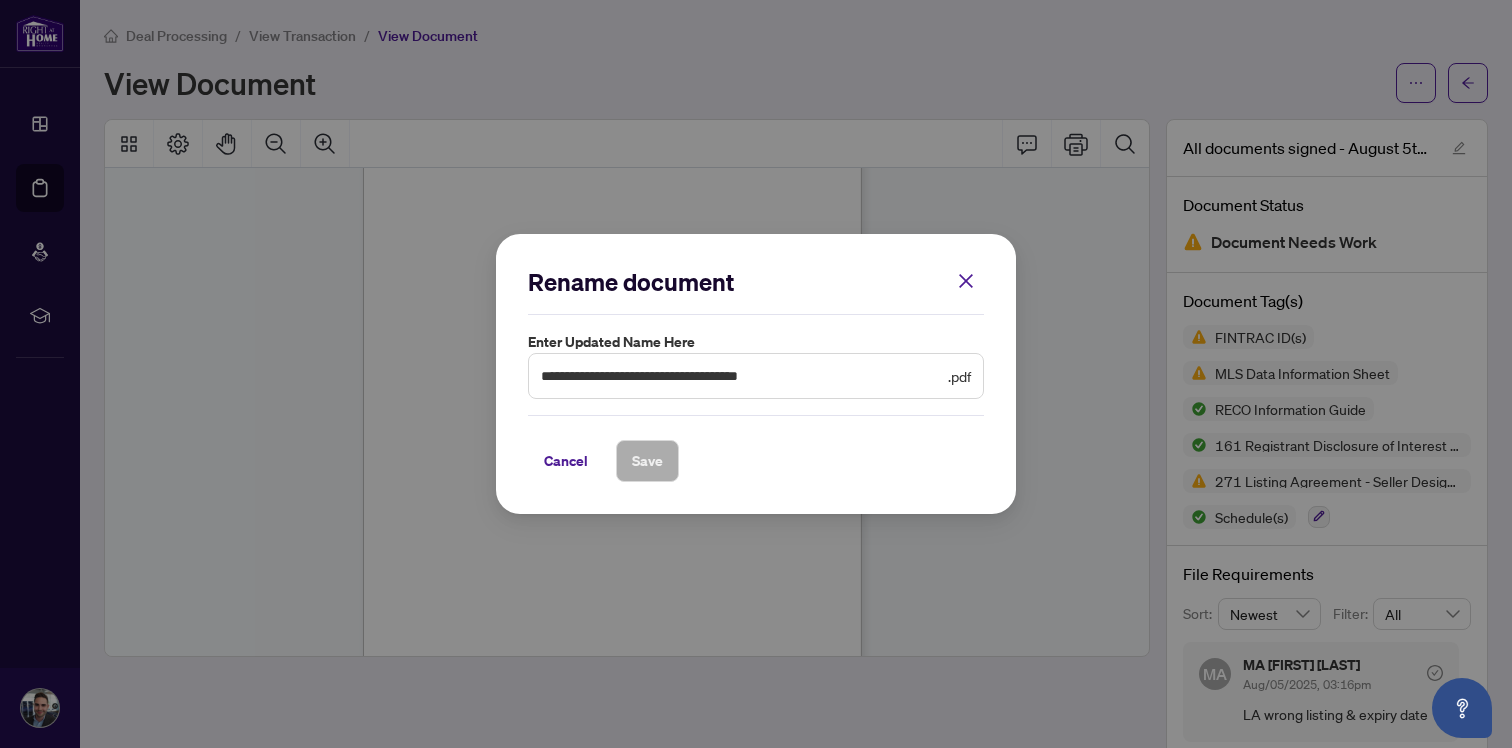 click on "**********" at bounding box center [756, 374] 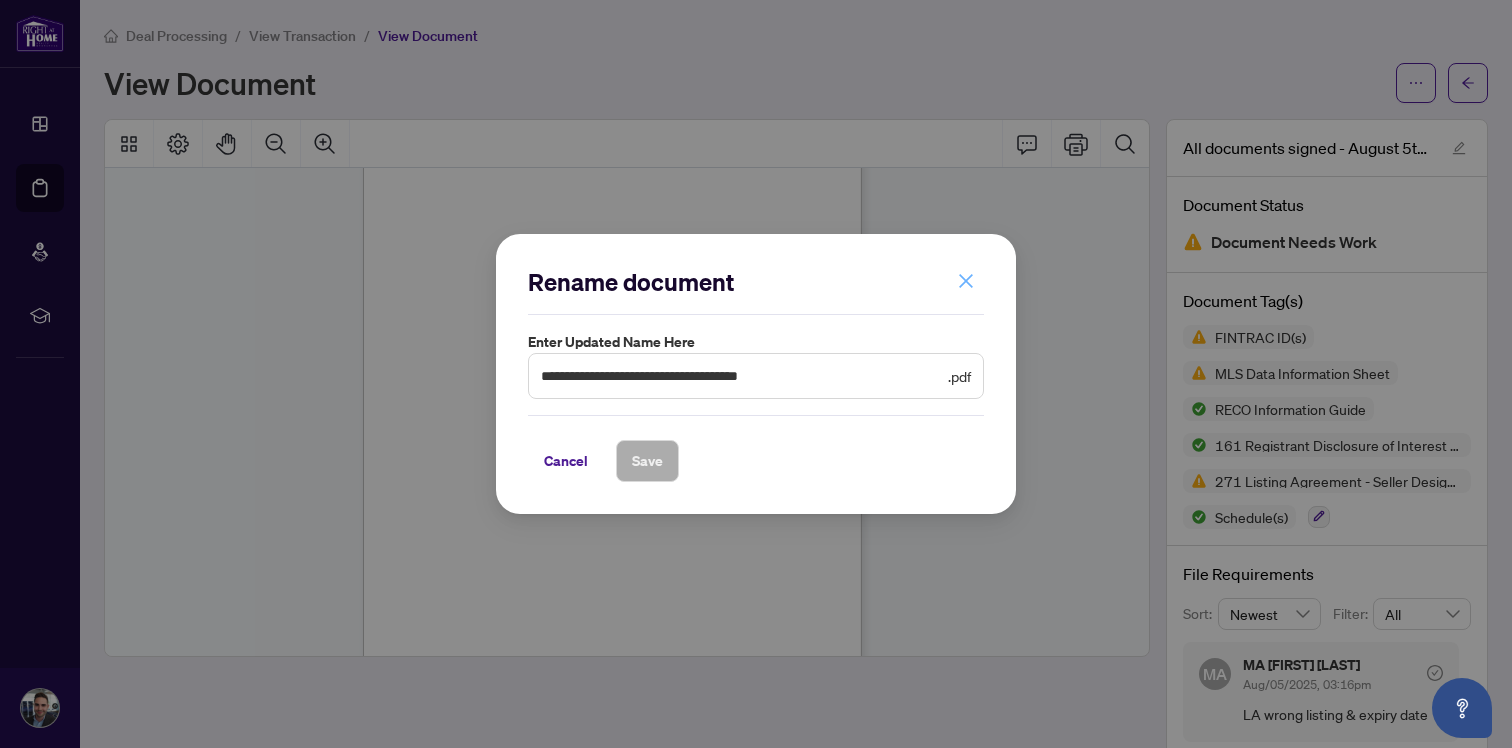 click at bounding box center [966, 281] 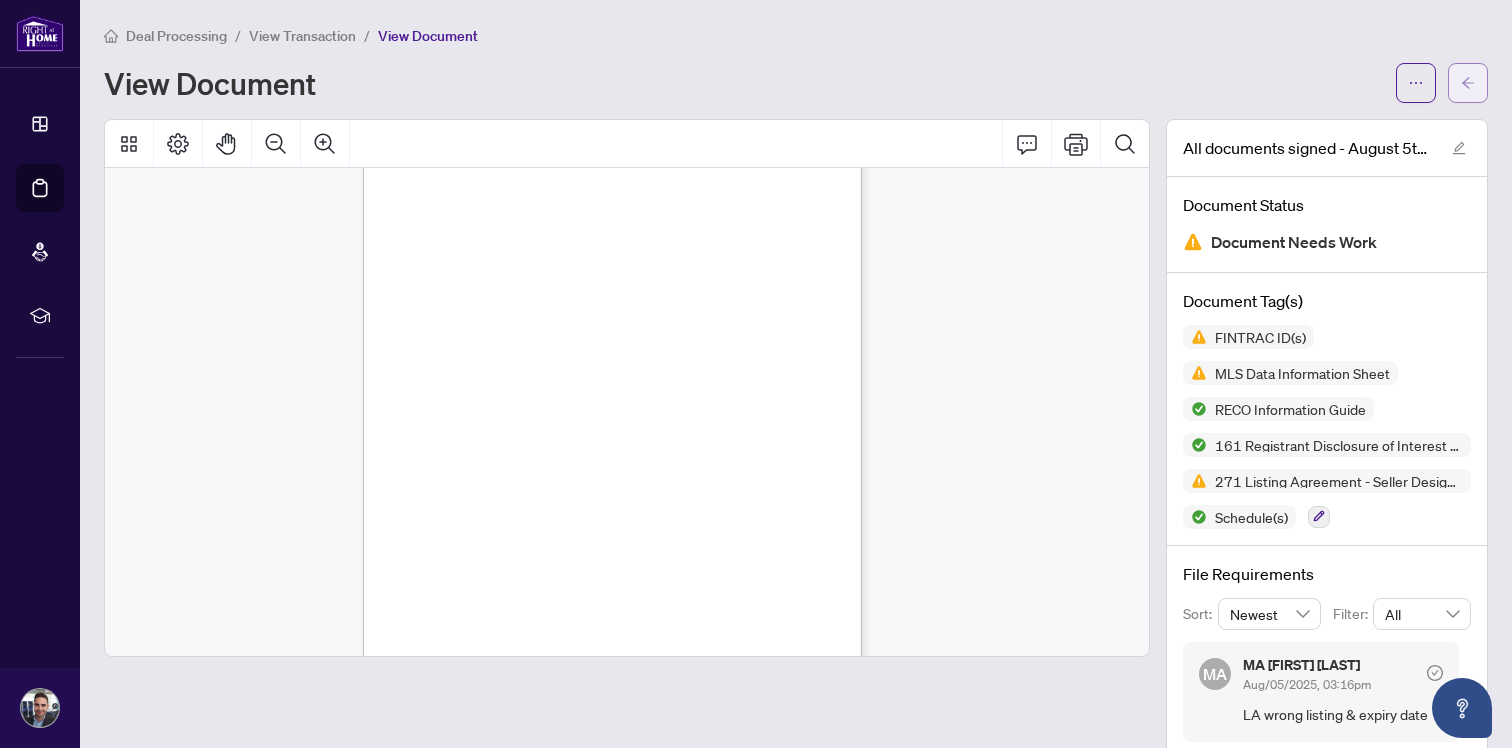 click at bounding box center [1468, 83] 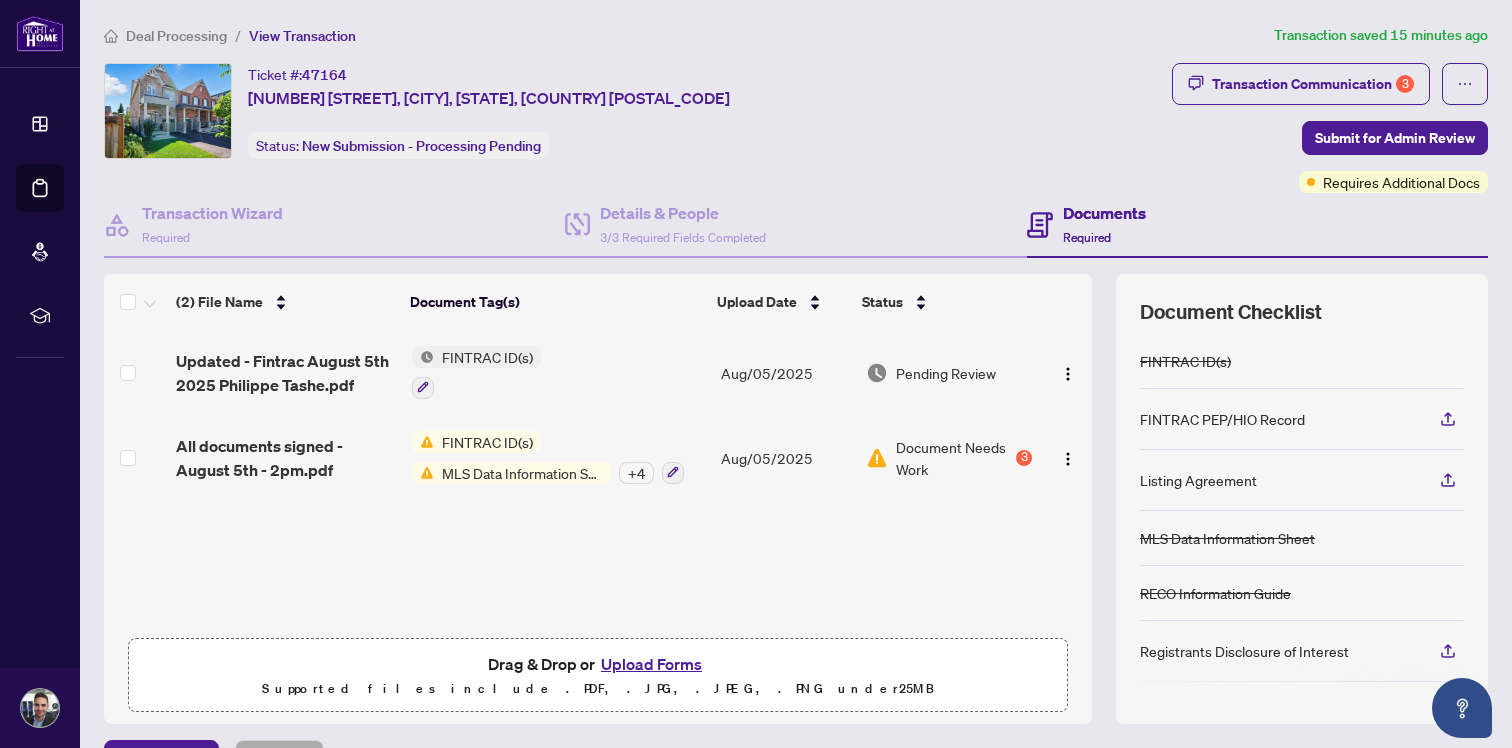 click on "MLS Data Information Sheet" at bounding box center [522, 473] 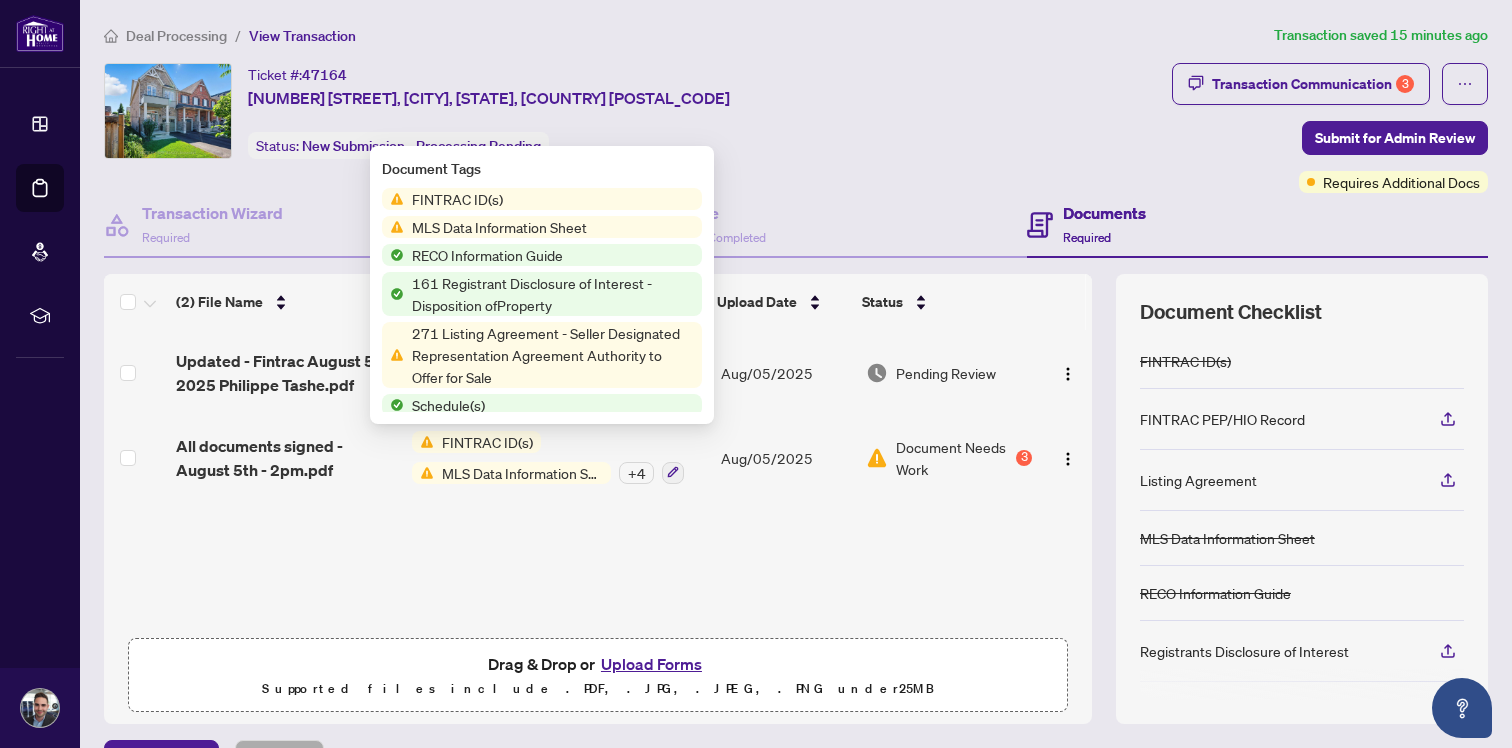 click on "+ 4" at bounding box center (636, 473) 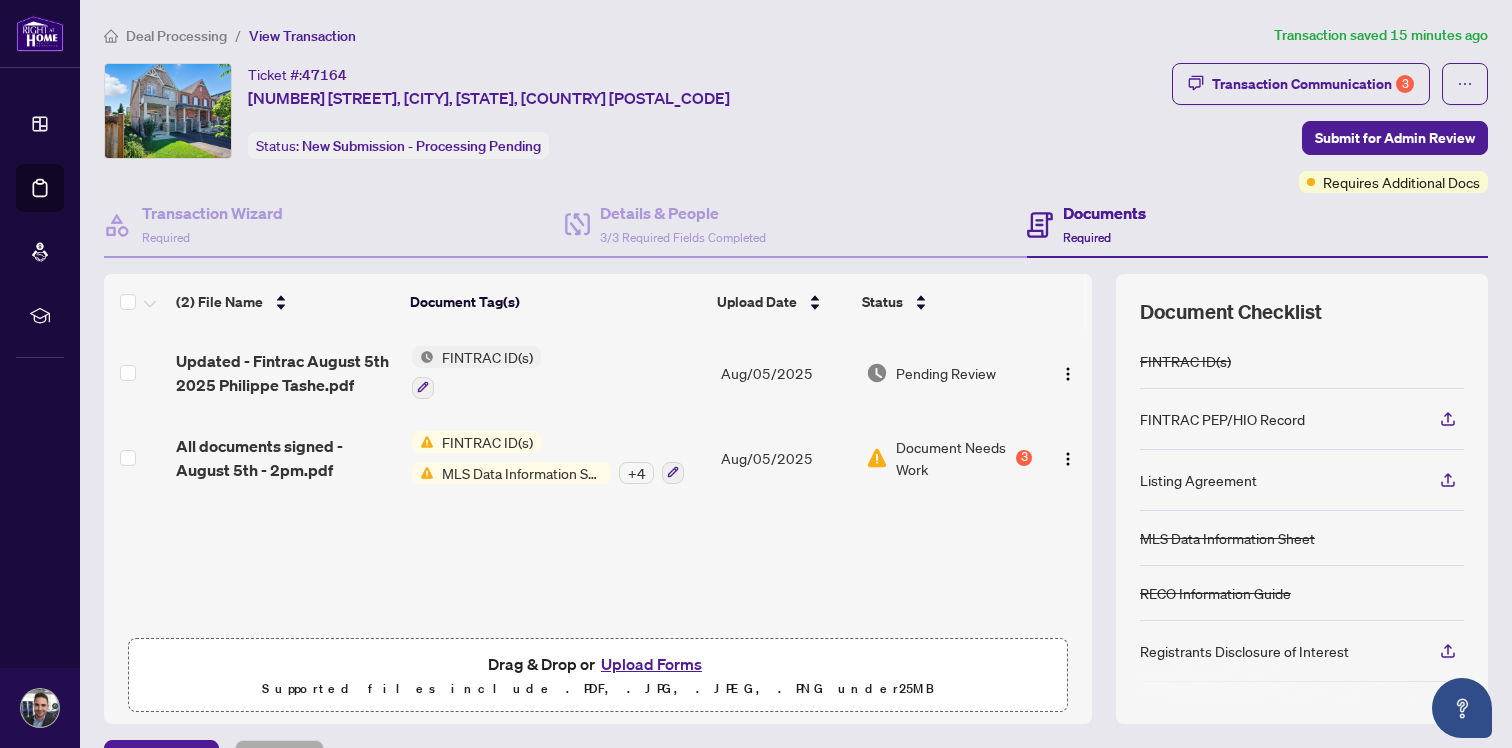 click on "FINTRAC ID(s)" at bounding box center (487, 442) 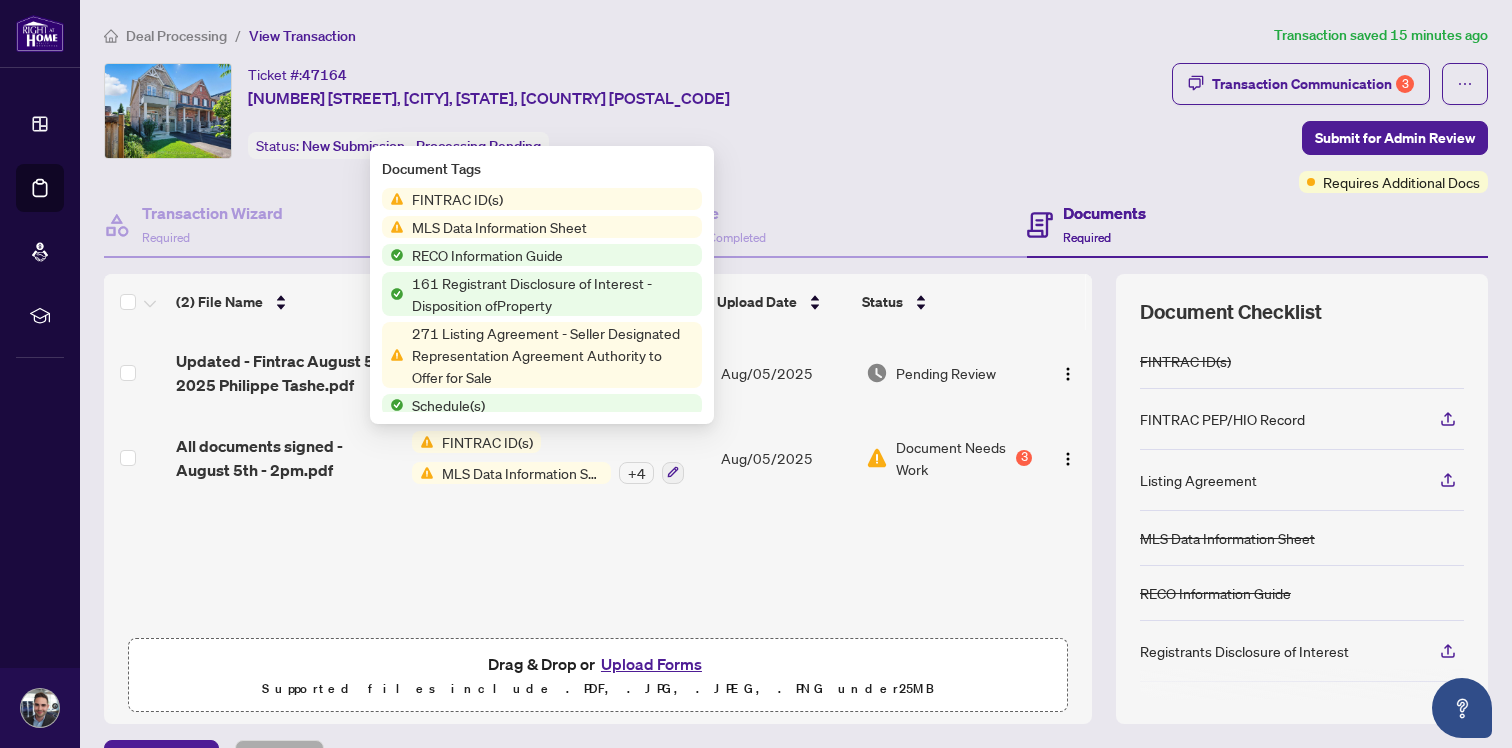 click on "271 Listing Agreement - Seller Designated Representation Agreement Authority
to Offer for Sale" at bounding box center [553, 355] 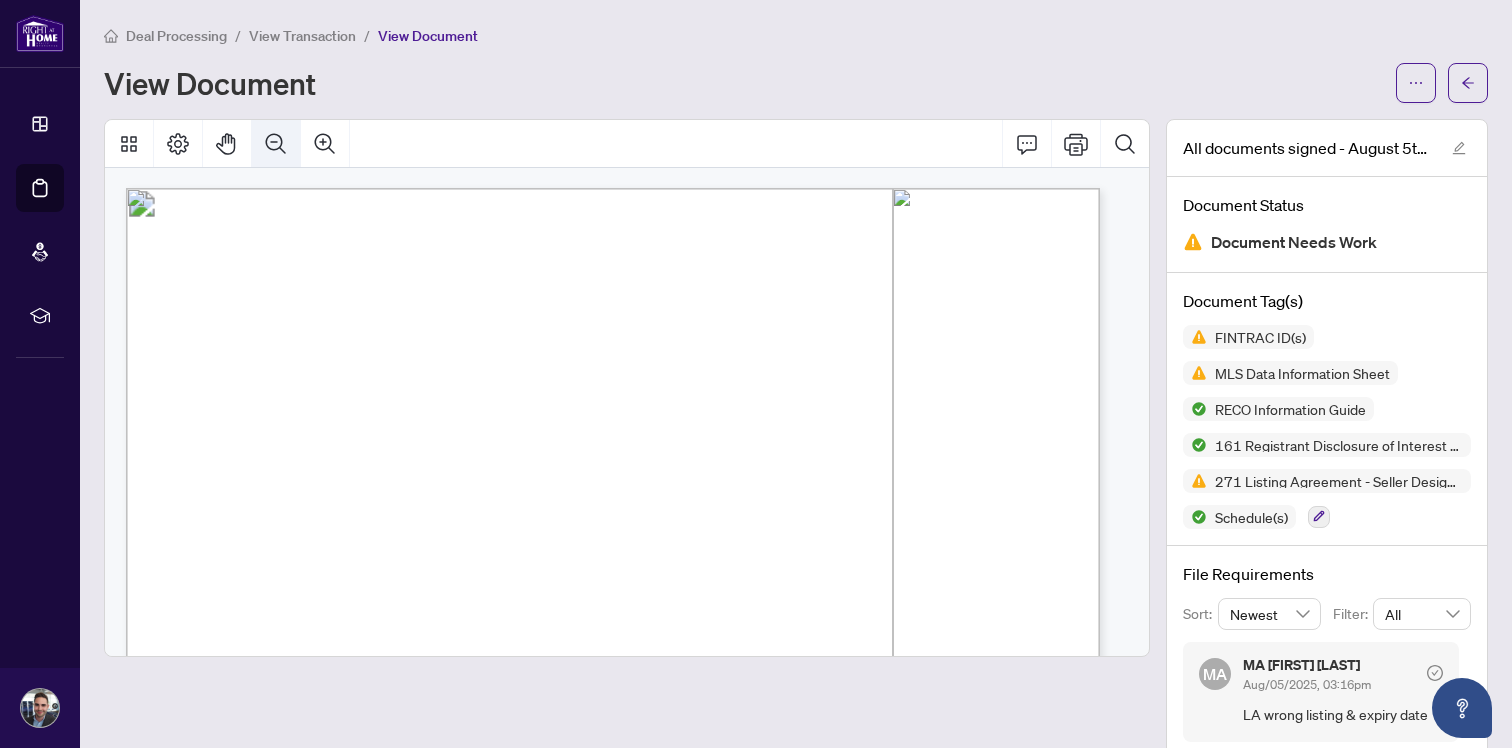 click 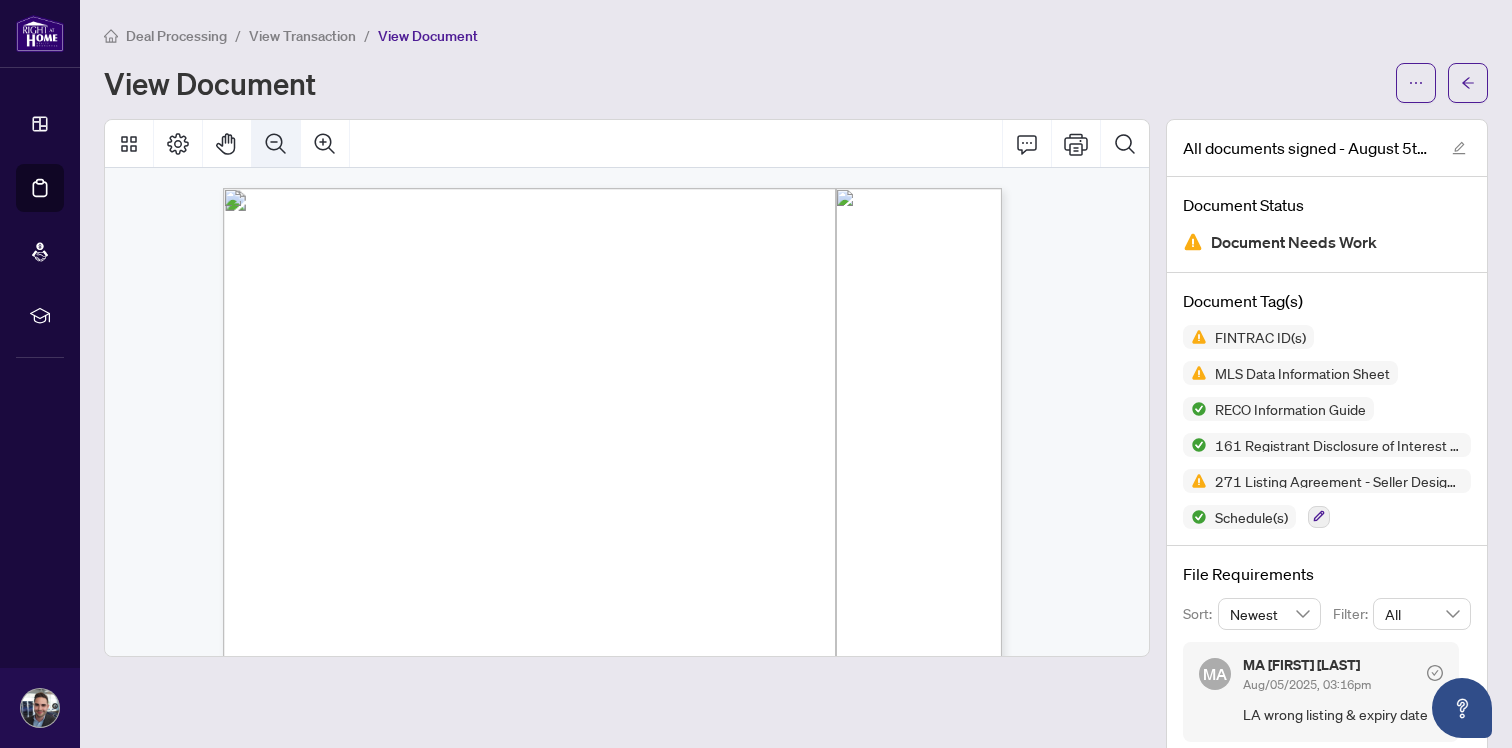 click 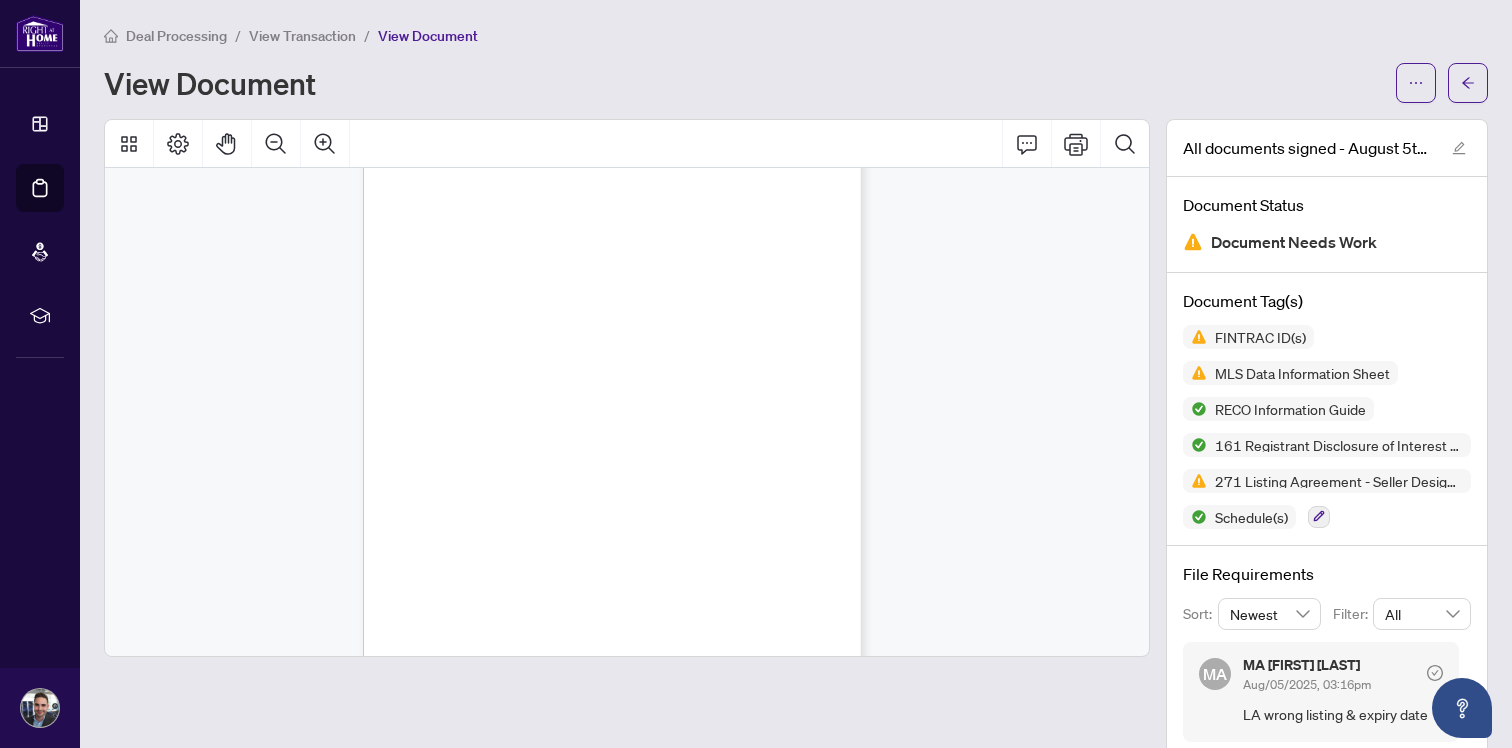 scroll, scrollTop: 28648, scrollLeft: 0, axis: vertical 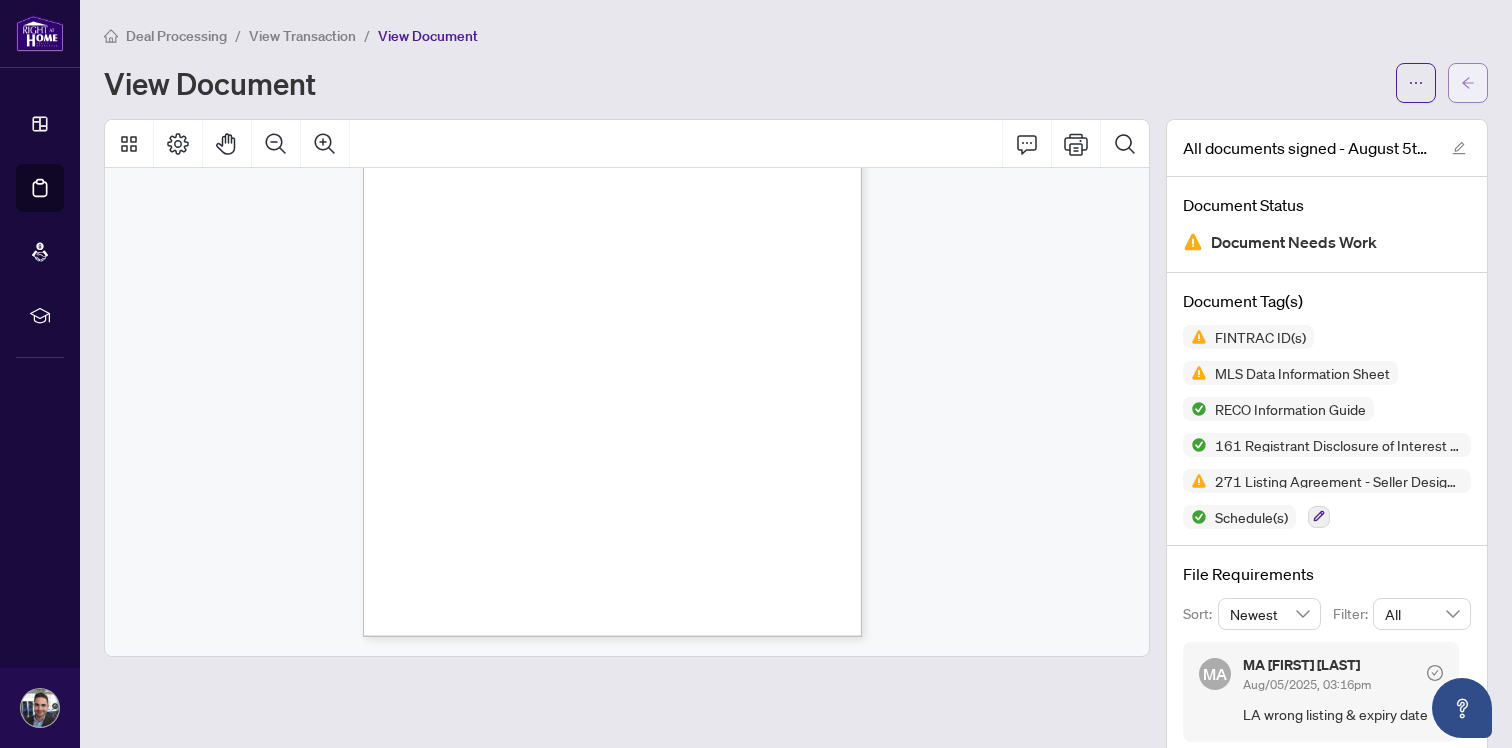 click at bounding box center (1468, 83) 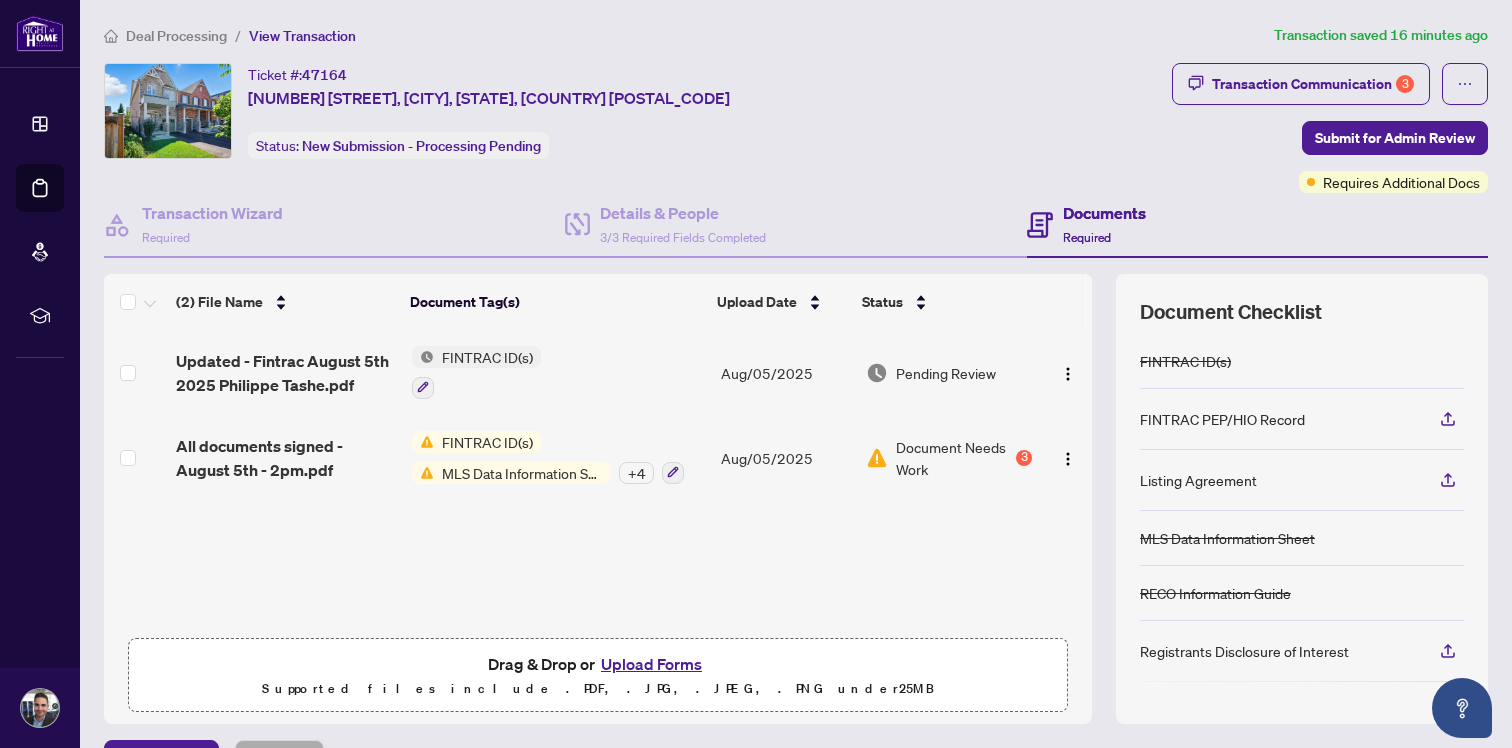 click on "MLS Data Information Sheet" at bounding box center (522, 473) 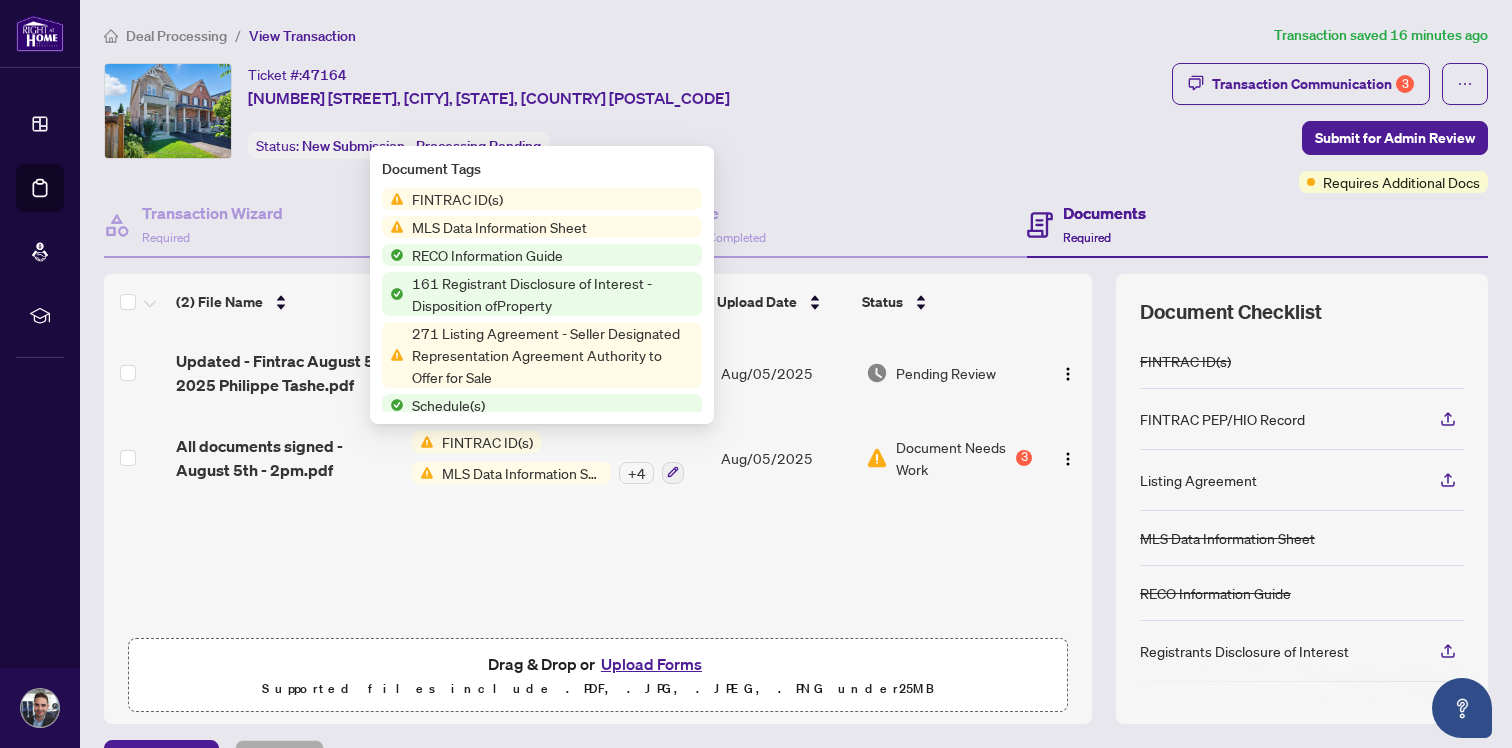 click on "271 Listing Agreement - Seller Designated Representation Agreement Authority
to Offer for Sale" at bounding box center (553, 355) 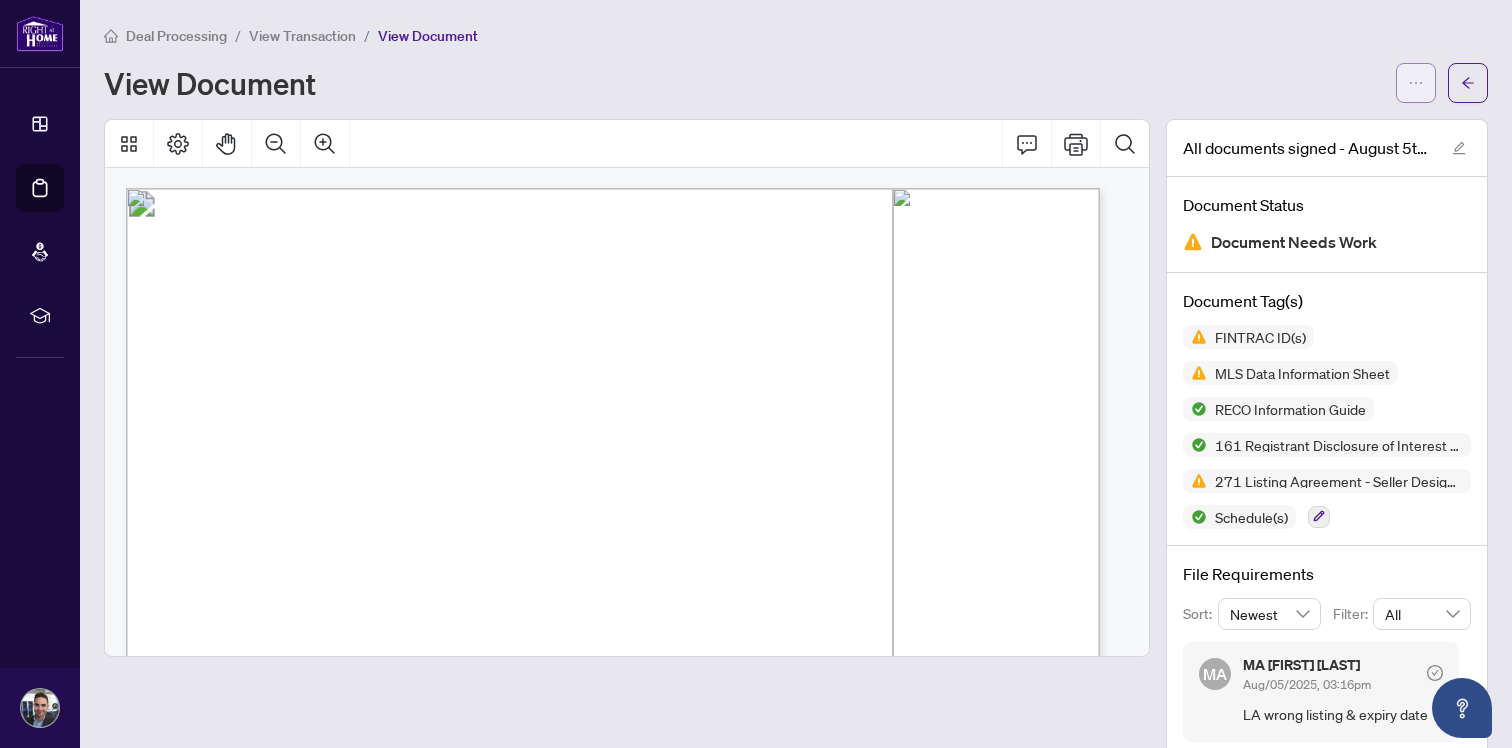 click 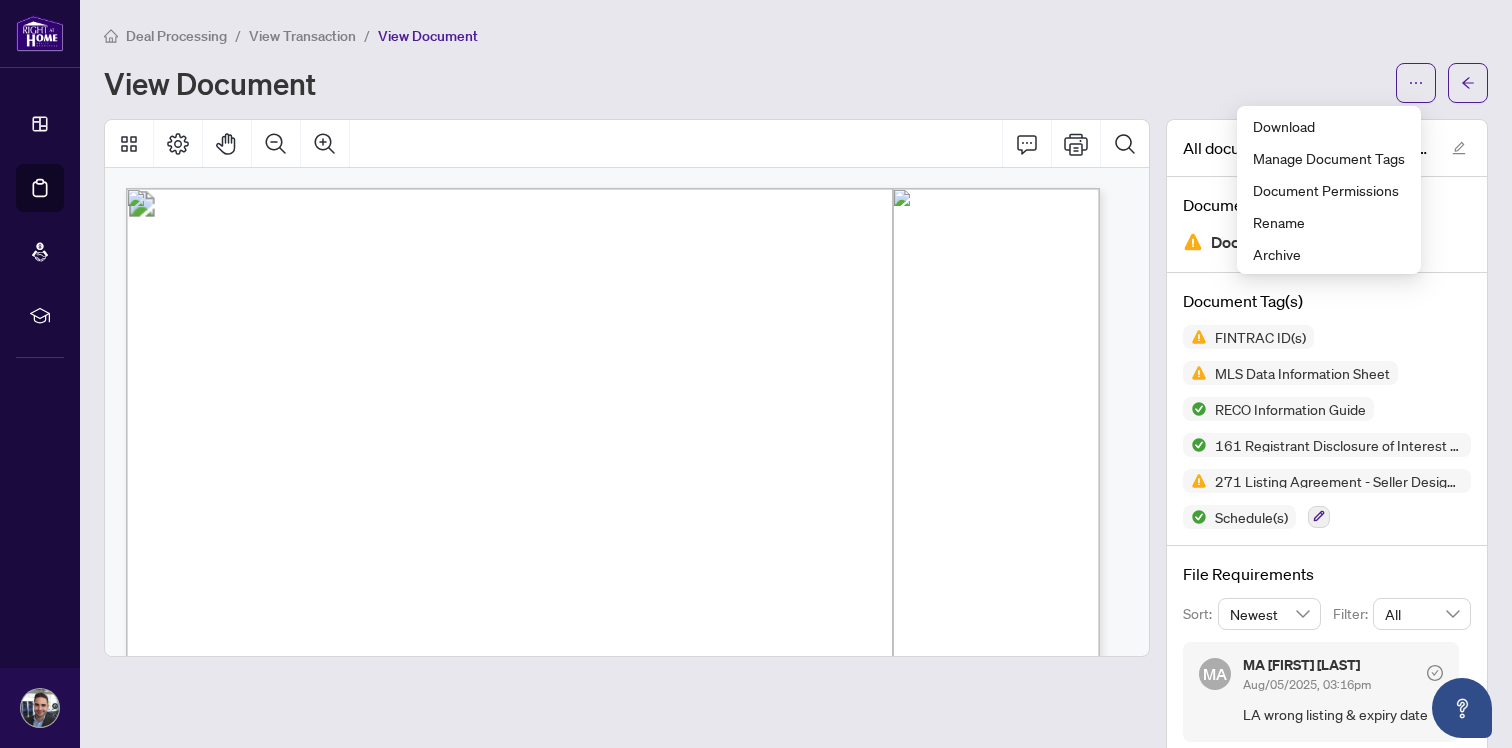 click on "Deal Processing / View Transaction / View Document View Document" at bounding box center [796, 63] 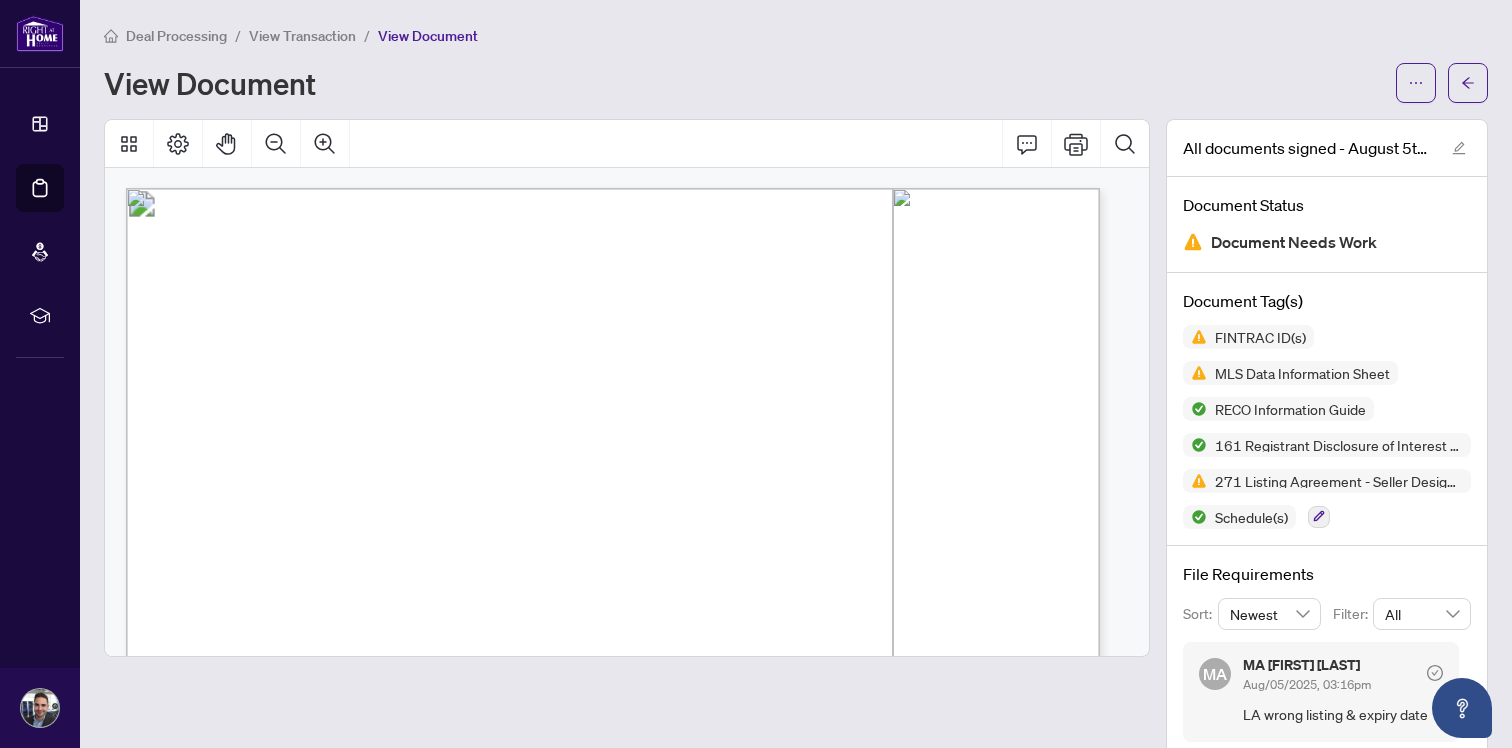 click on "Document Needs Work" at bounding box center [1294, 242] 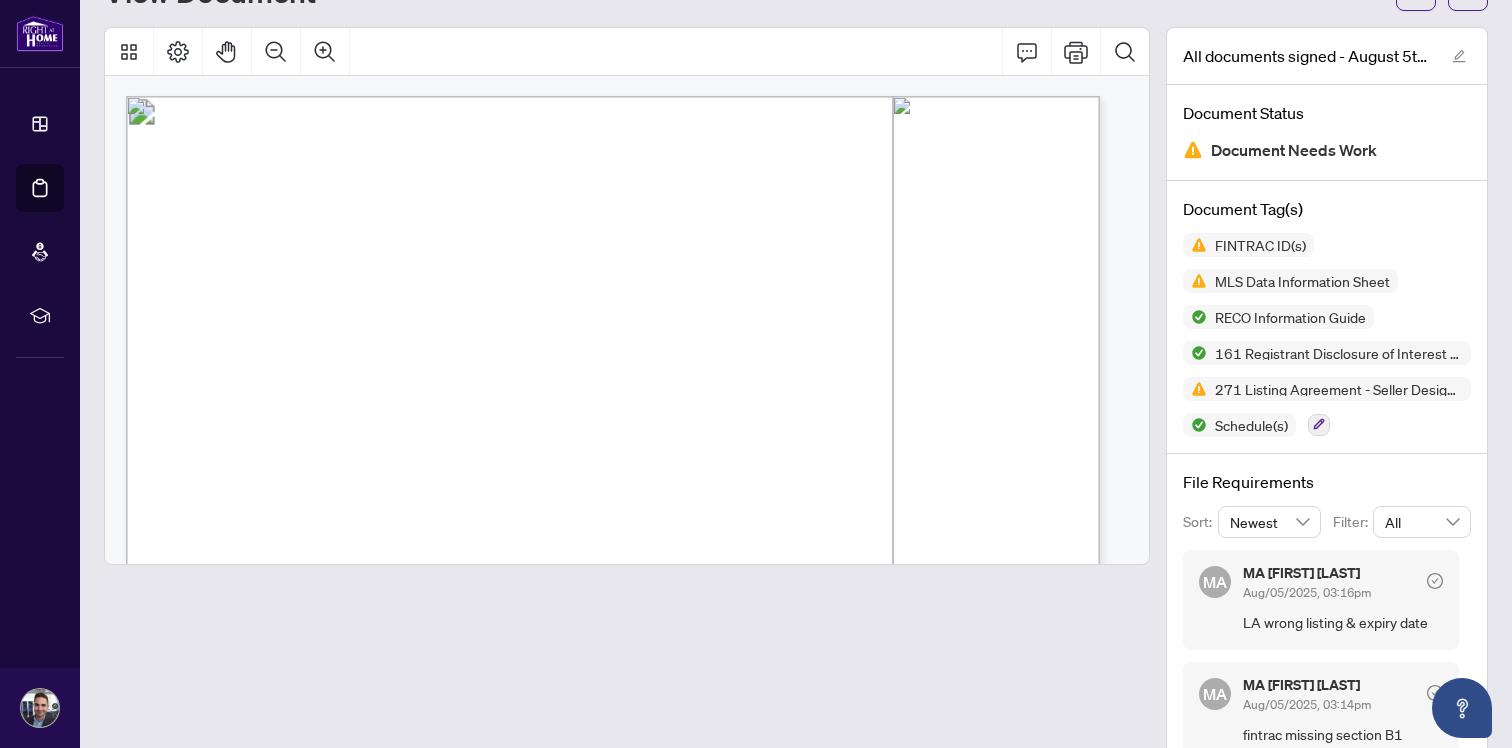 scroll, scrollTop: 183, scrollLeft: 0, axis: vertical 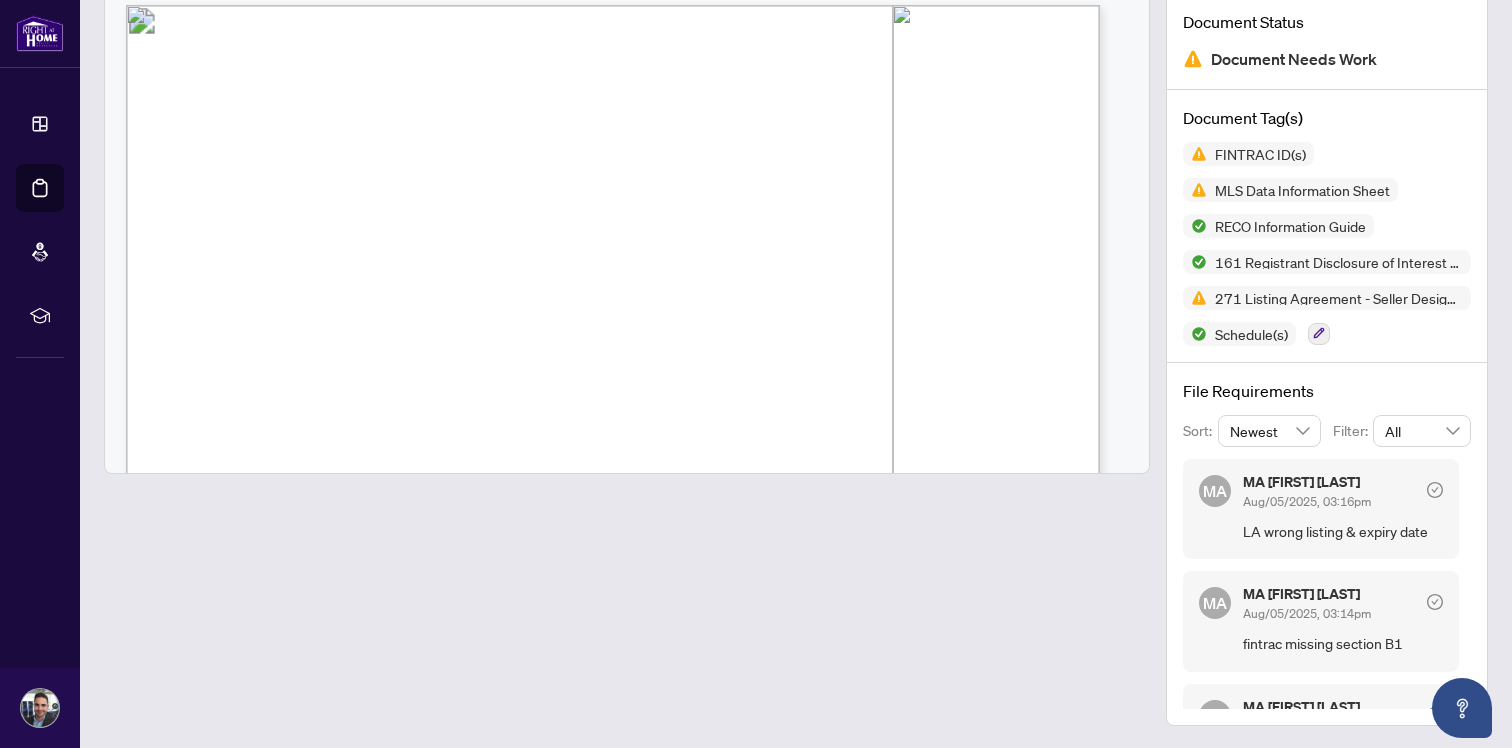 click on "Aug/05/2025, 03:16pm" at bounding box center [1307, 501] 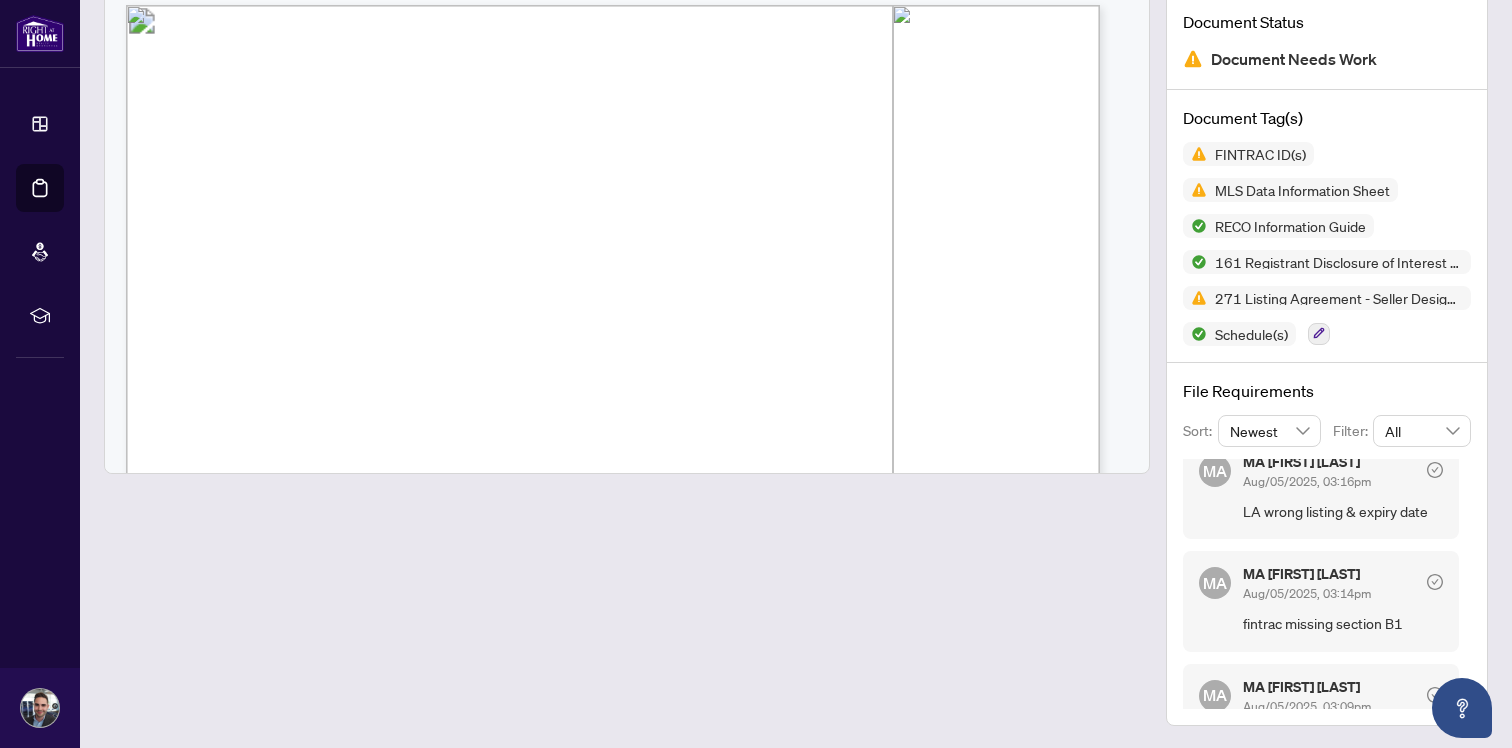 scroll, scrollTop: 95, scrollLeft: 0, axis: vertical 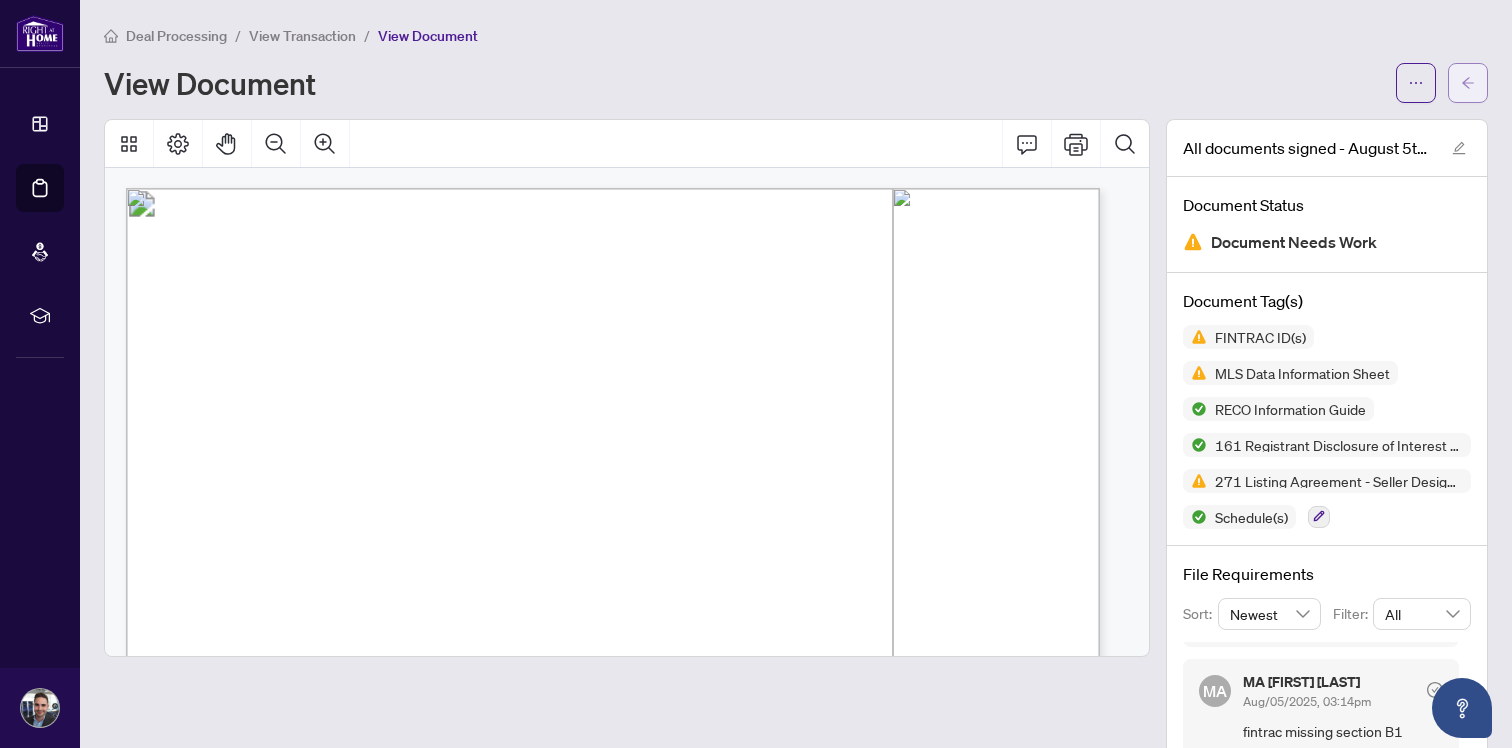 click at bounding box center (1468, 83) 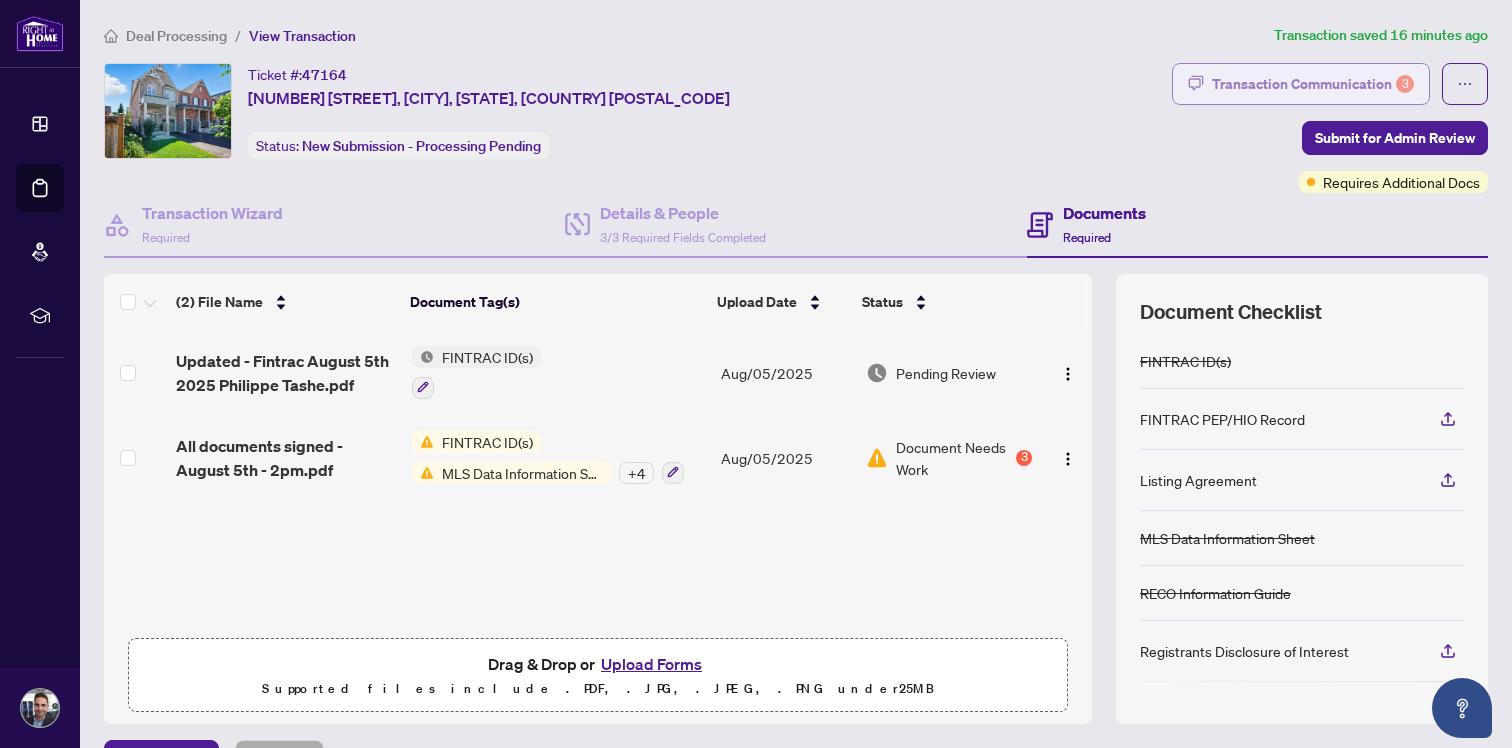 click on "Transaction Communication 3" at bounding box center (1313, 84) 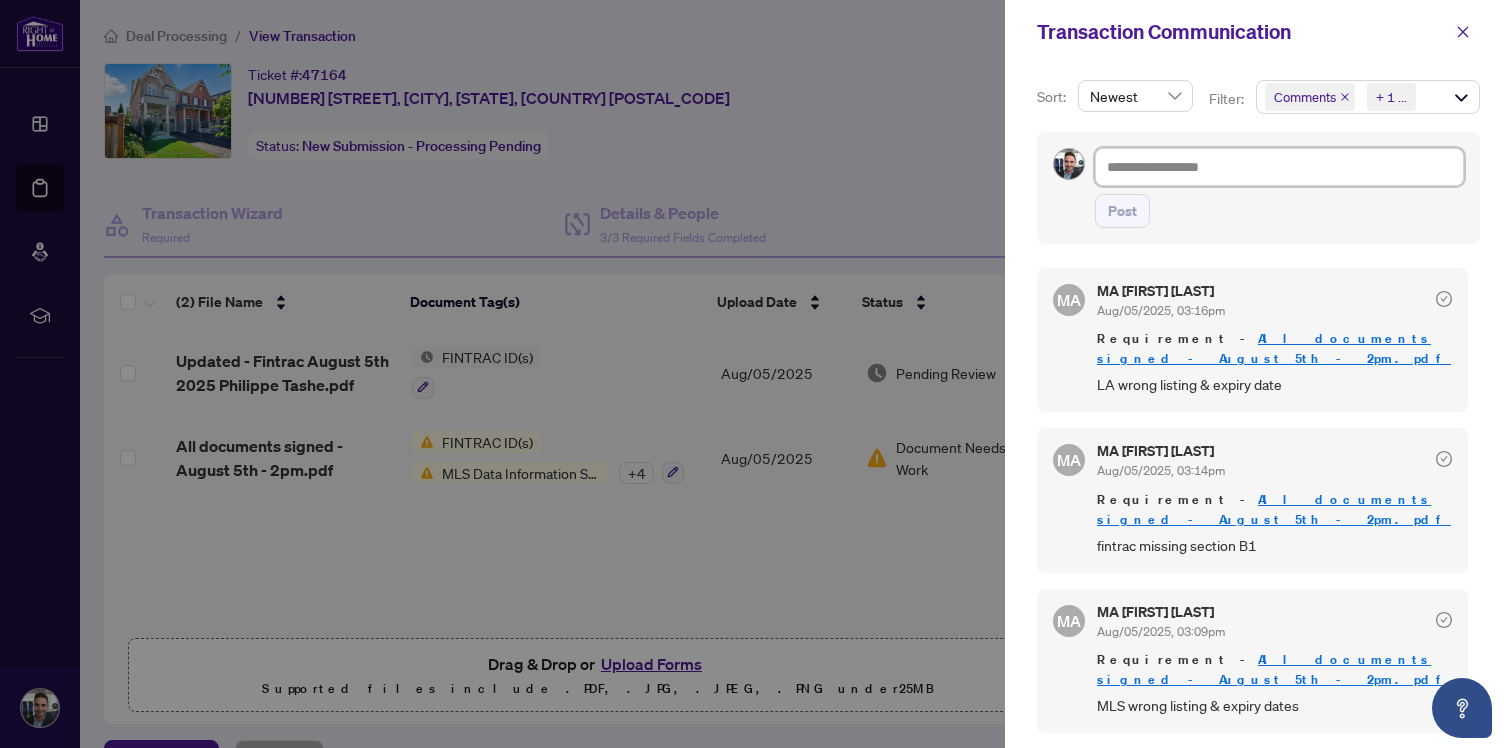 click at bounding box center (1279, 167) 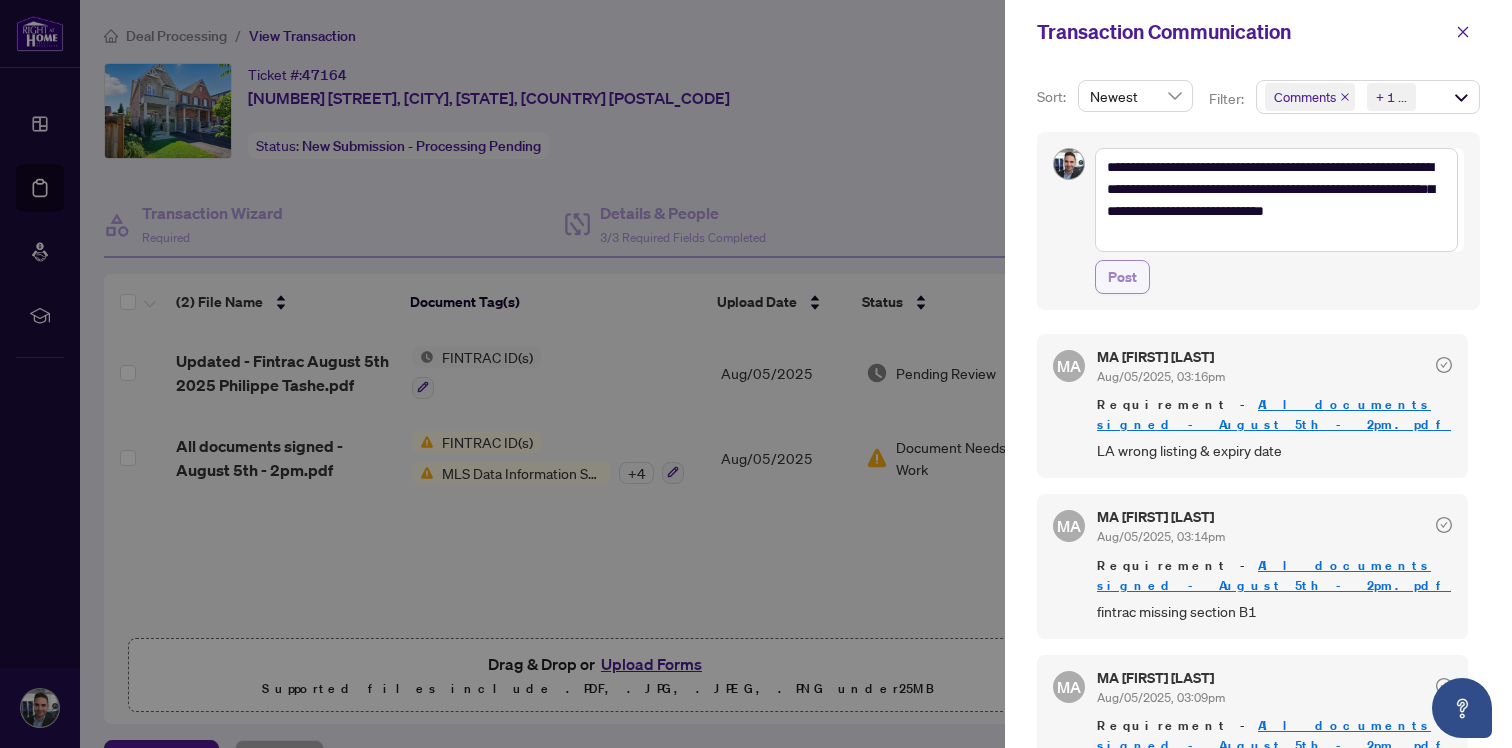 click on "Post" at bounding box center [1122, 277] 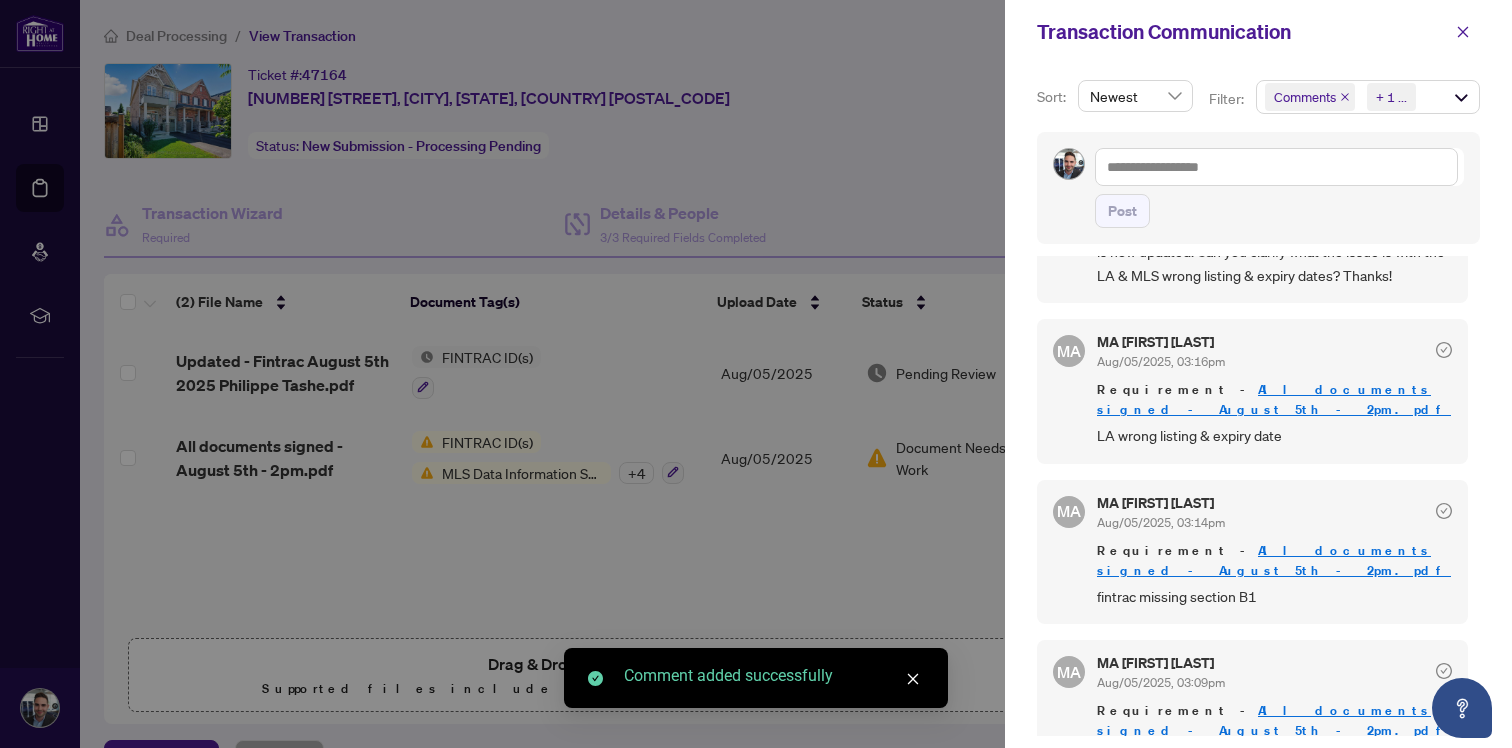 scroll, scrollTop: 120, scrollLeft: 0, axis: vertical 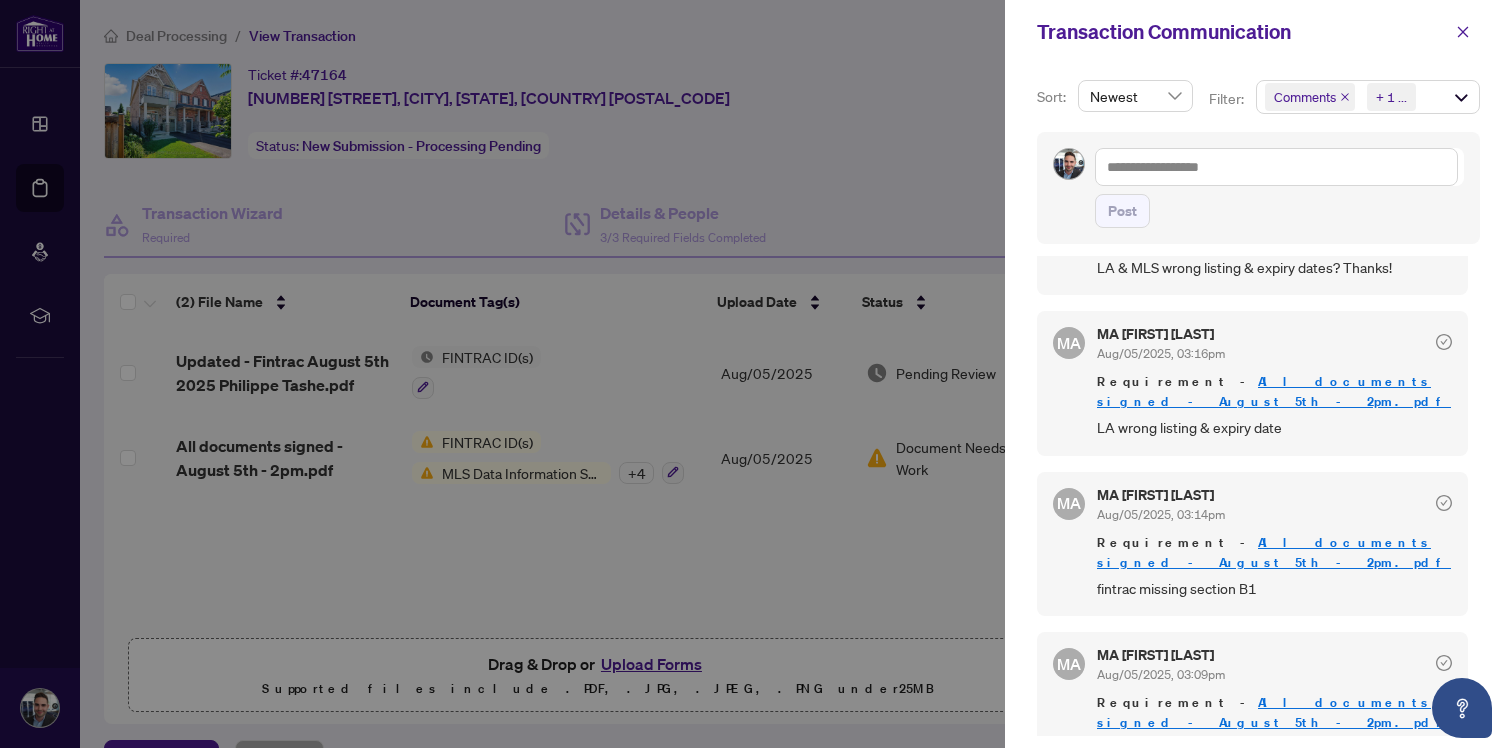 click on "All documents signed - August 5th - 2pm.pdf" at bounding box center (1274, 712) 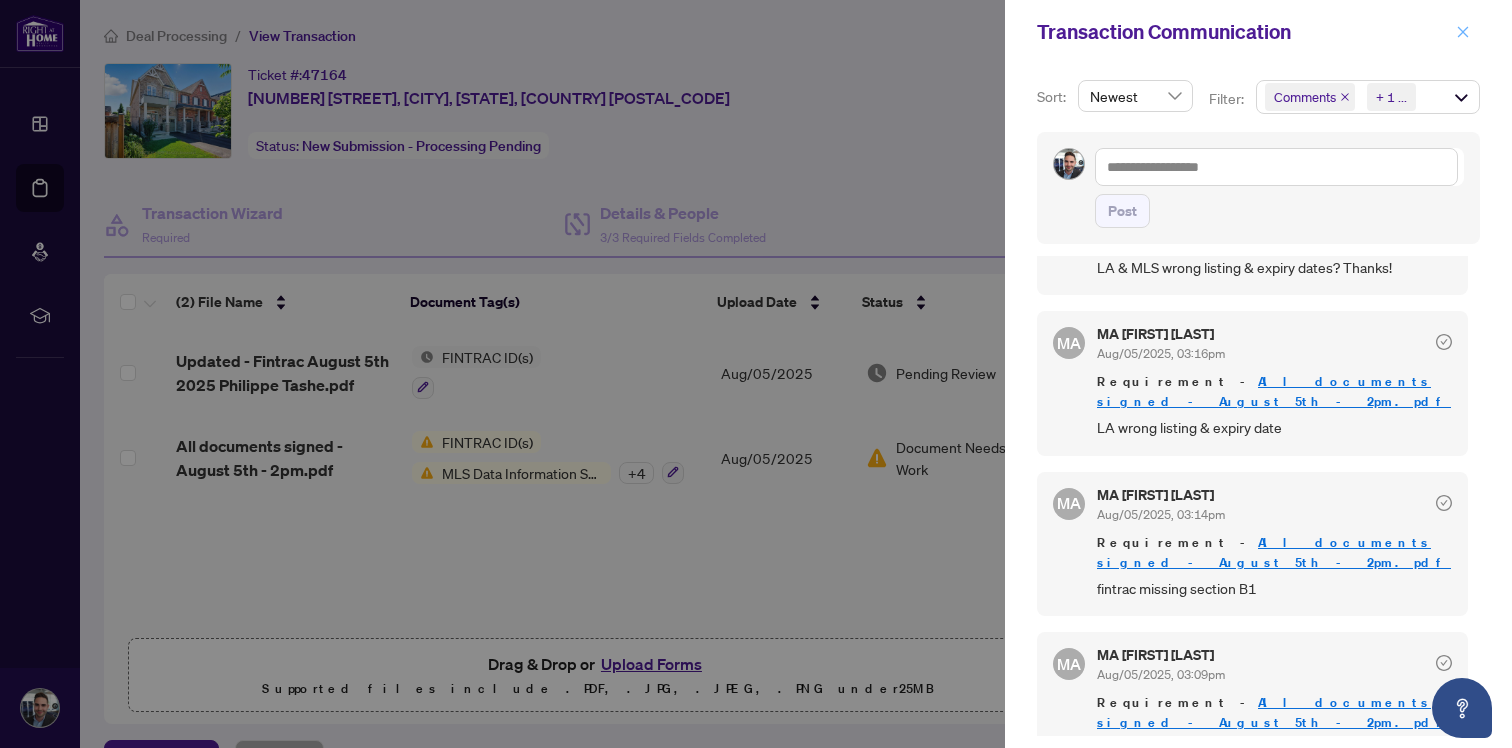 click at bounding box center [1463, 32] 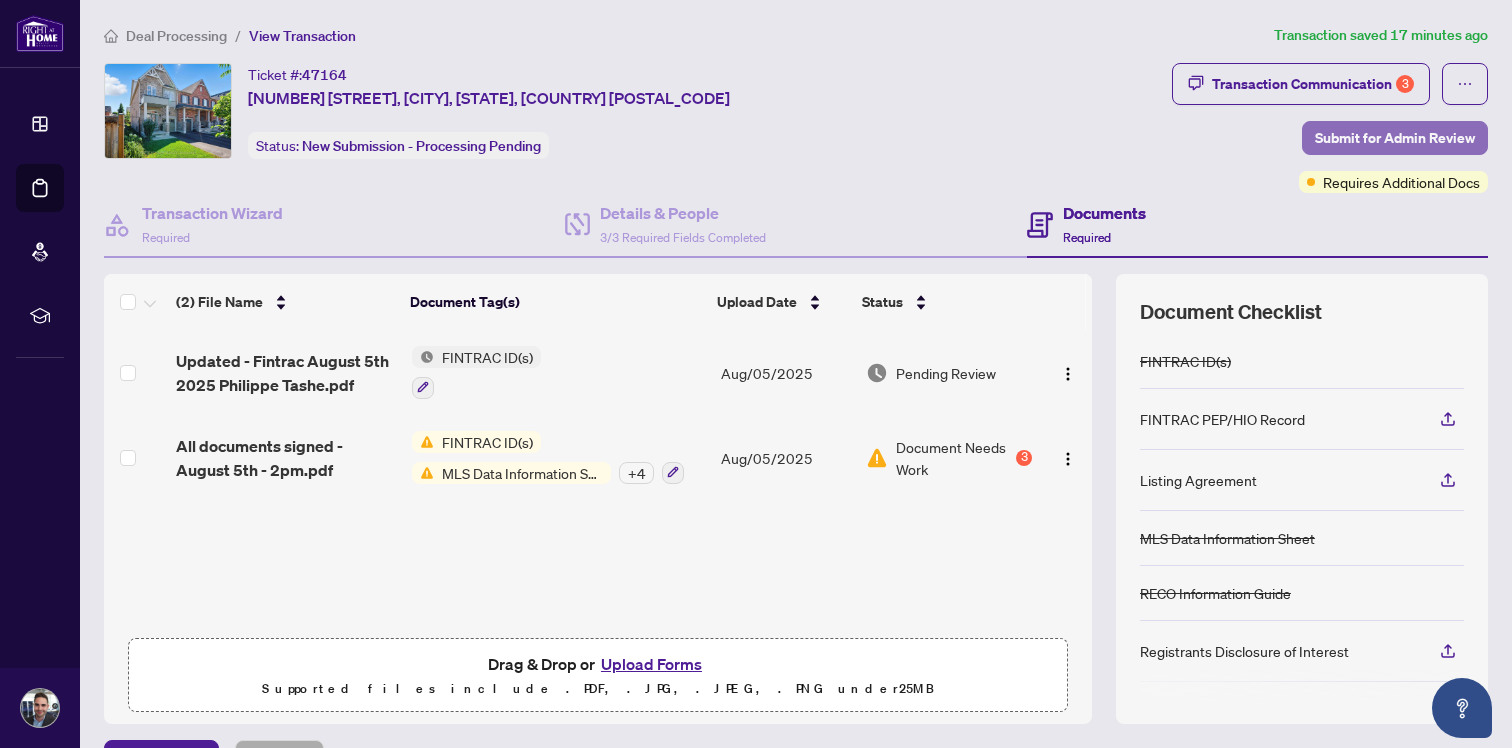 click on "Submit for Admin Review" at bounding box center (1395, 138) 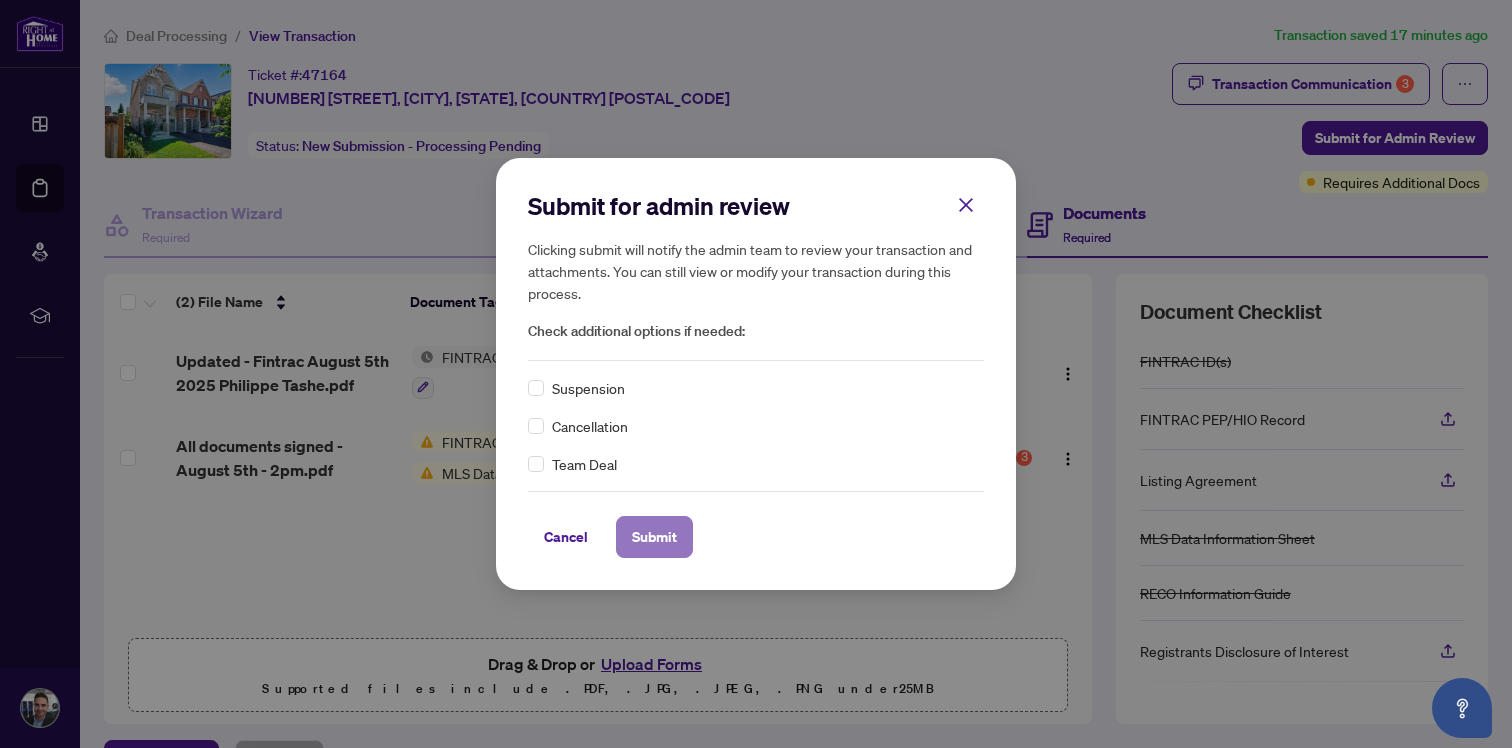 click on "Submit" at bounding box center (654, 537) 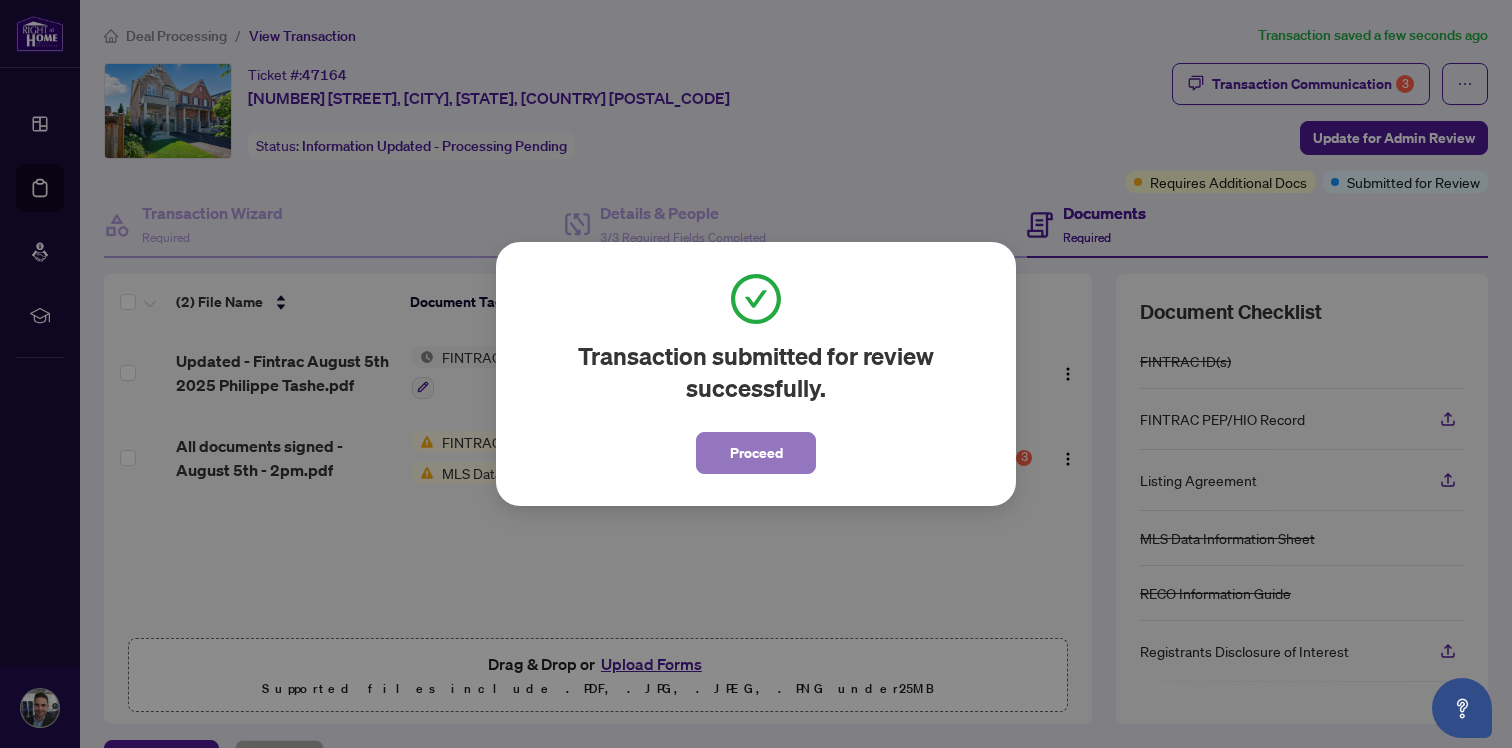 click on "Proceed" at bounding box center [756, 453] 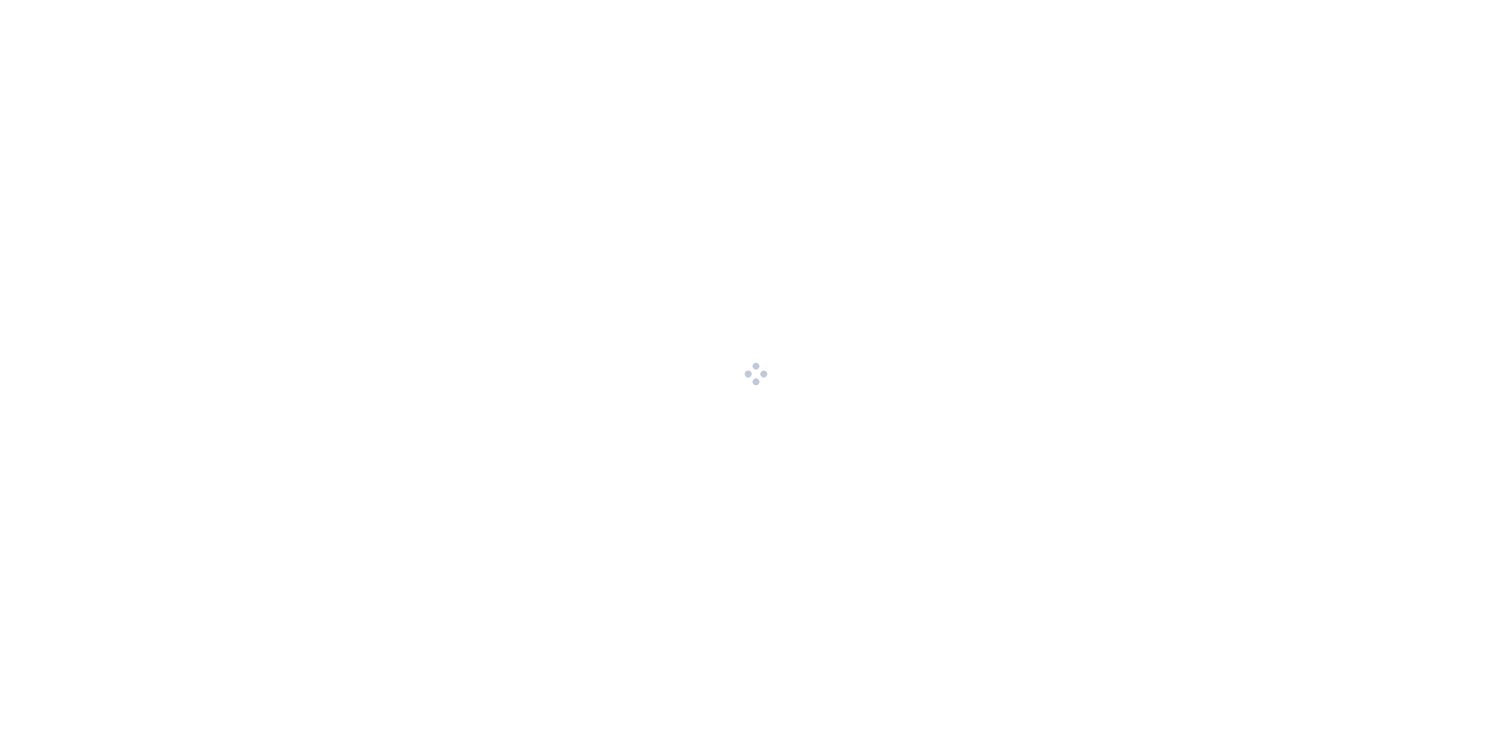 scroll, scrollTop: 0, scrollLeft: 0, axis: both 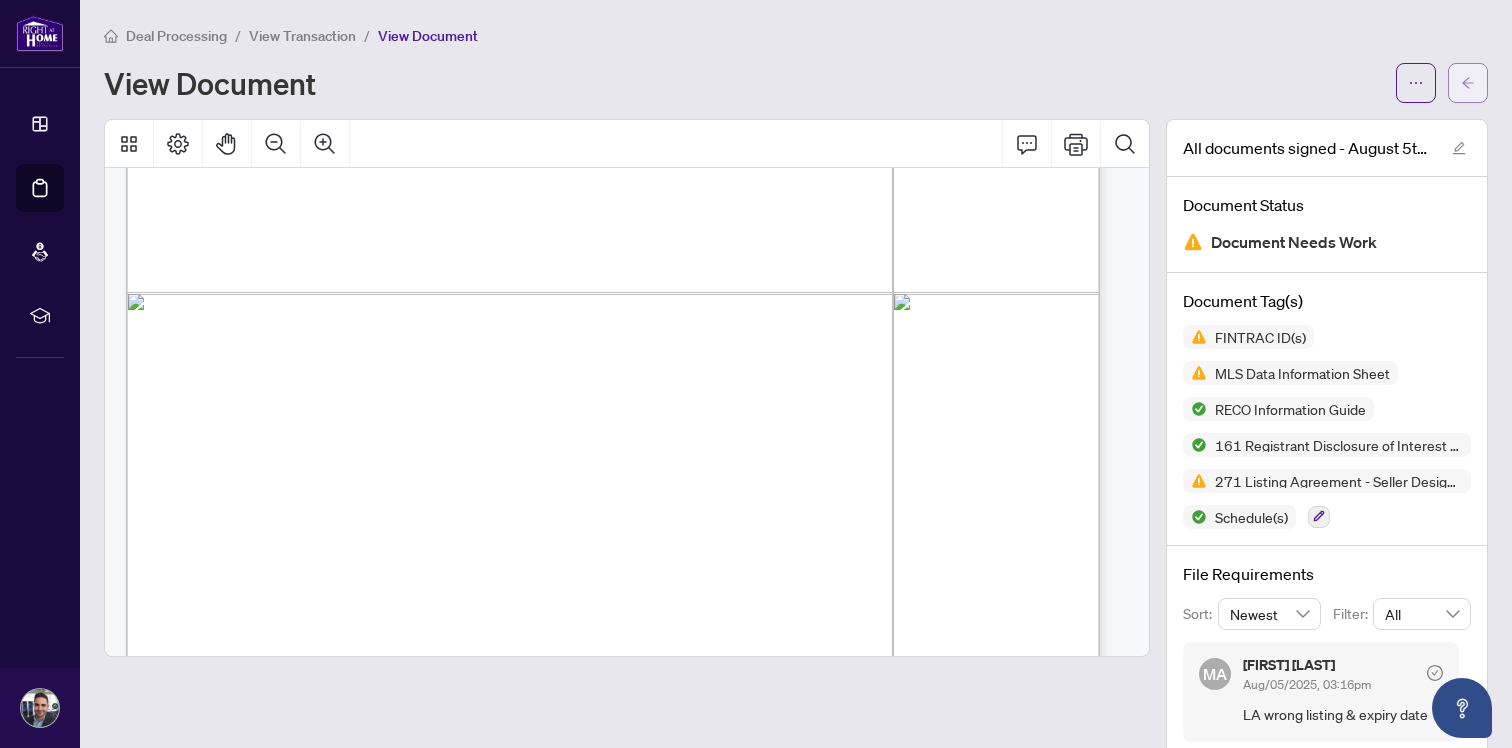 click 